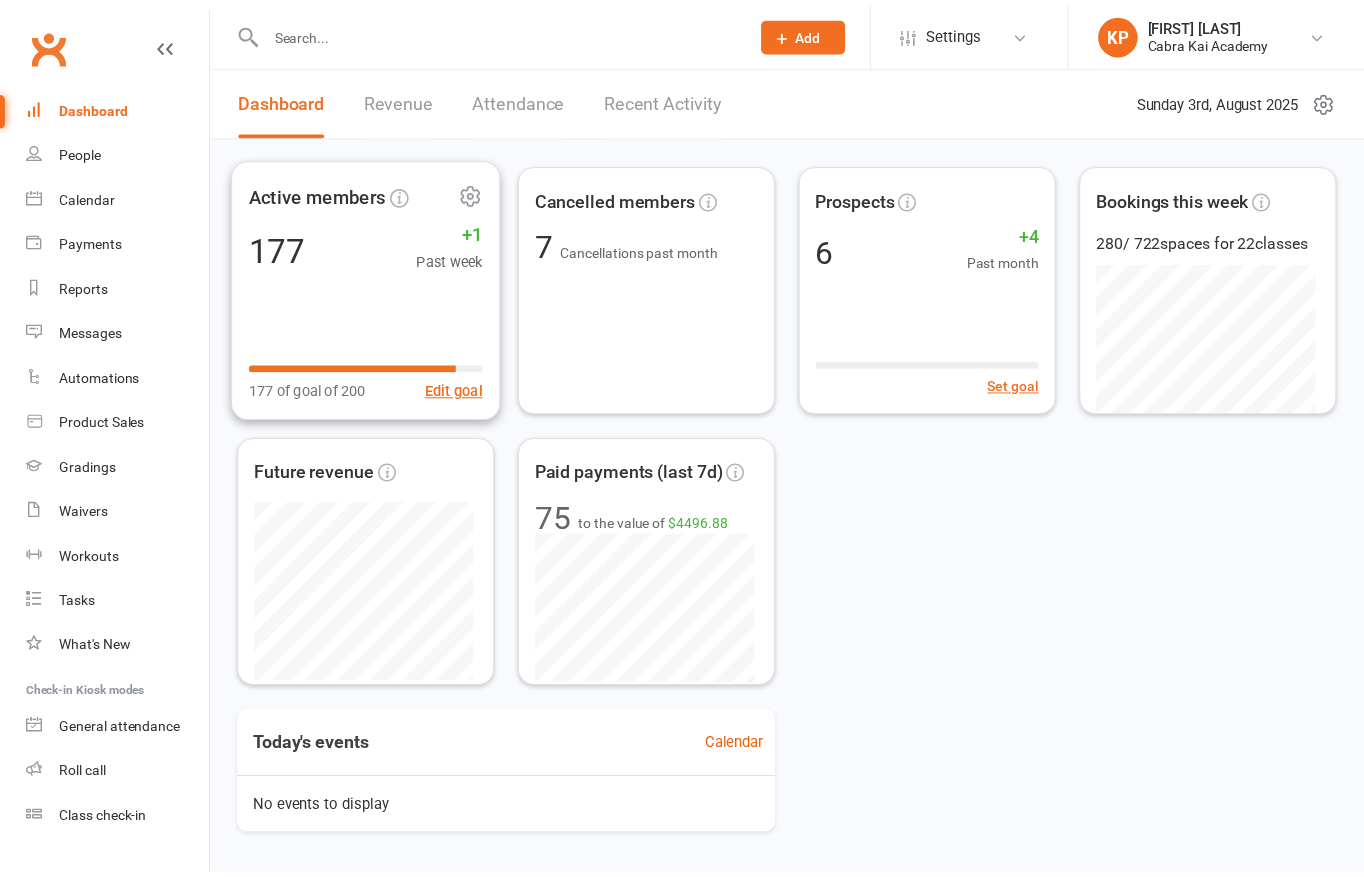 scroll, scrollTop: 0, scrollLeft: 0, axis: both 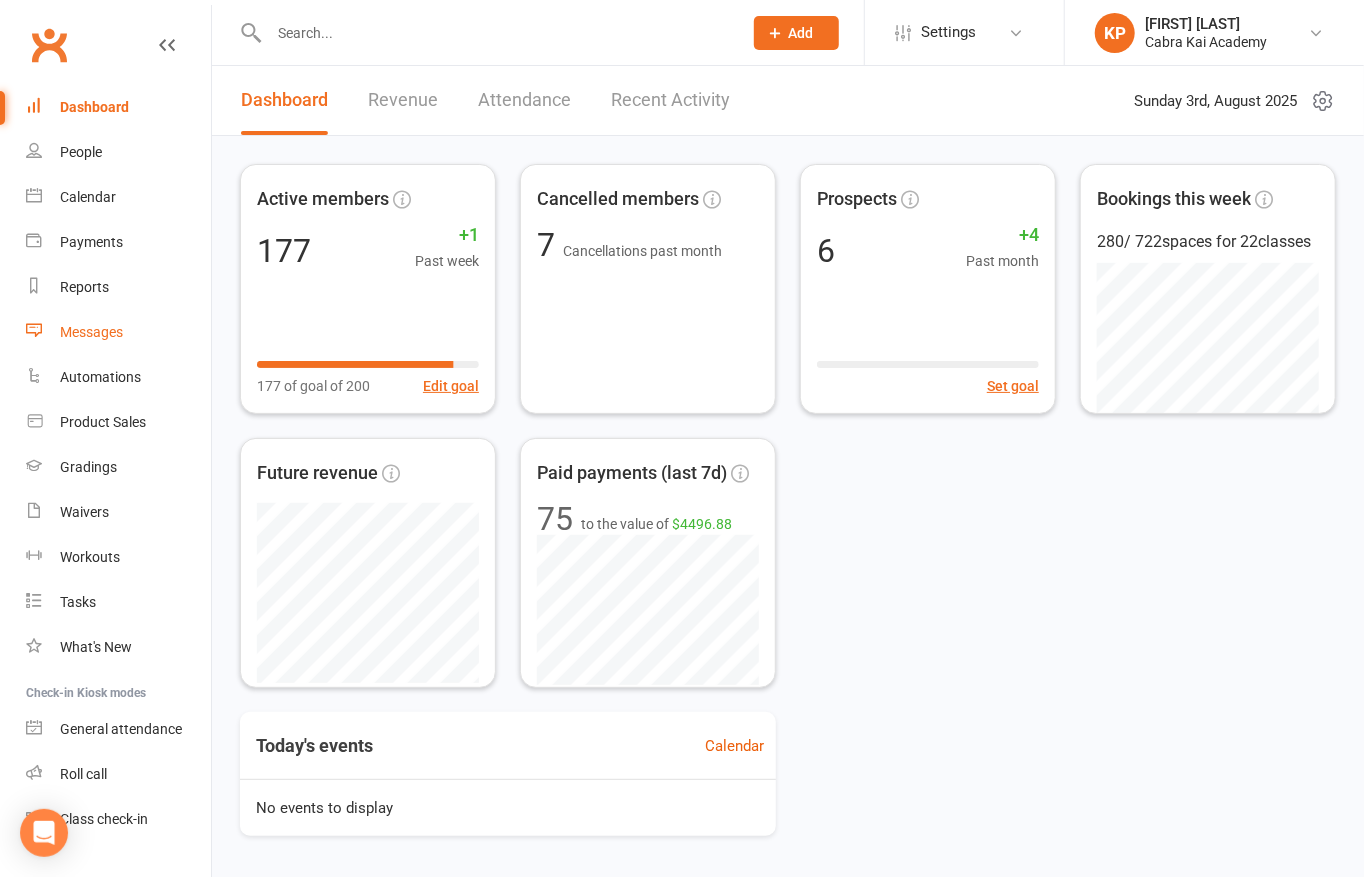 click on "Messages" at bounding box center (91, 332) 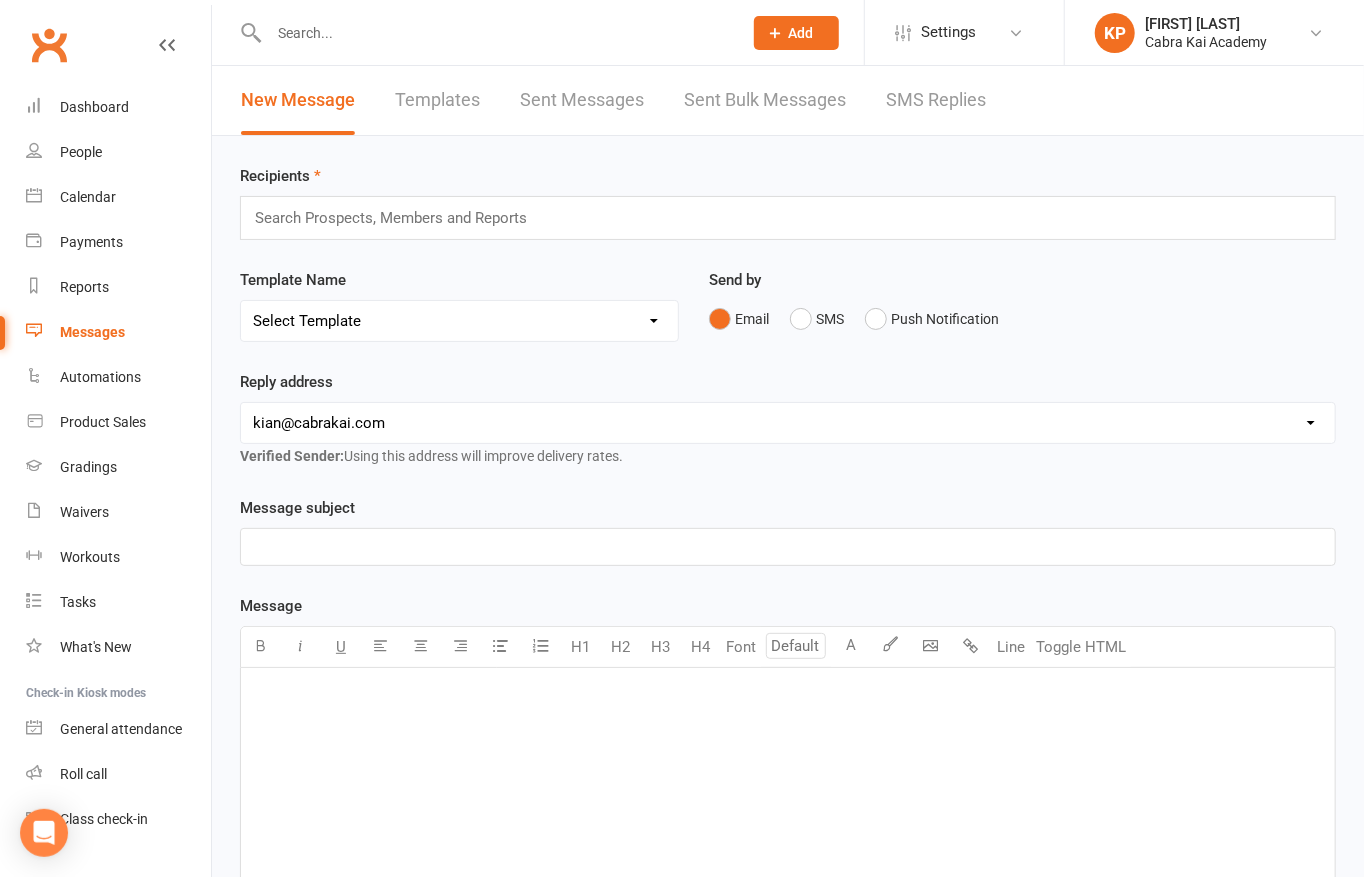 click on "Recipients Search Prospects, Members and Reports Template Name Select Template [SMS] [Default template - review before using] Appointment reminder [SMS] [Default template - review before using] Failed payment [SMS] [Default template - review before using] Flash sale [SMS] [Default template - review before using] Follow up from free trial class [SMS] [Default template - review before using] Inactive member [SMS] [Default template - review before using] Initial response to enquiry [SMS] [Default template - review before using] Membership upgrade [SMS] [Default template - review before using] Missed class [SMS] [Default template - review before using] Payment paid [SMS] [Default template - review before using] Referral [SMS] [Default template - review before using] Request for review [SMS] [Default template - review before using] Sign up offer [SMS] [Default template - review before using] Suspension confirmation [SMS] [Default template - review before using] Upcoming payment [Email] No Push Notifications Email" at bounding box center [788, 703] 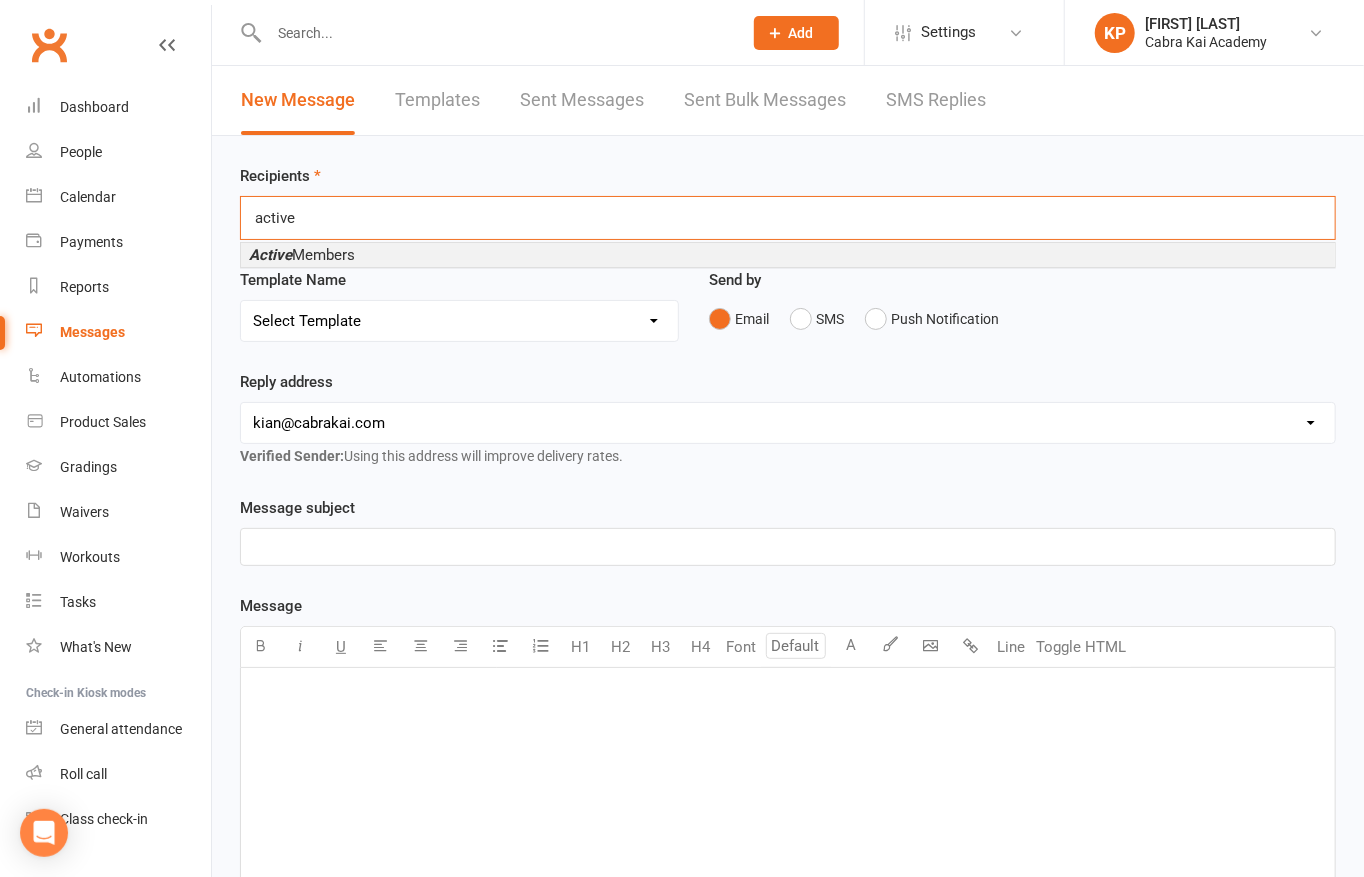 type on "active" 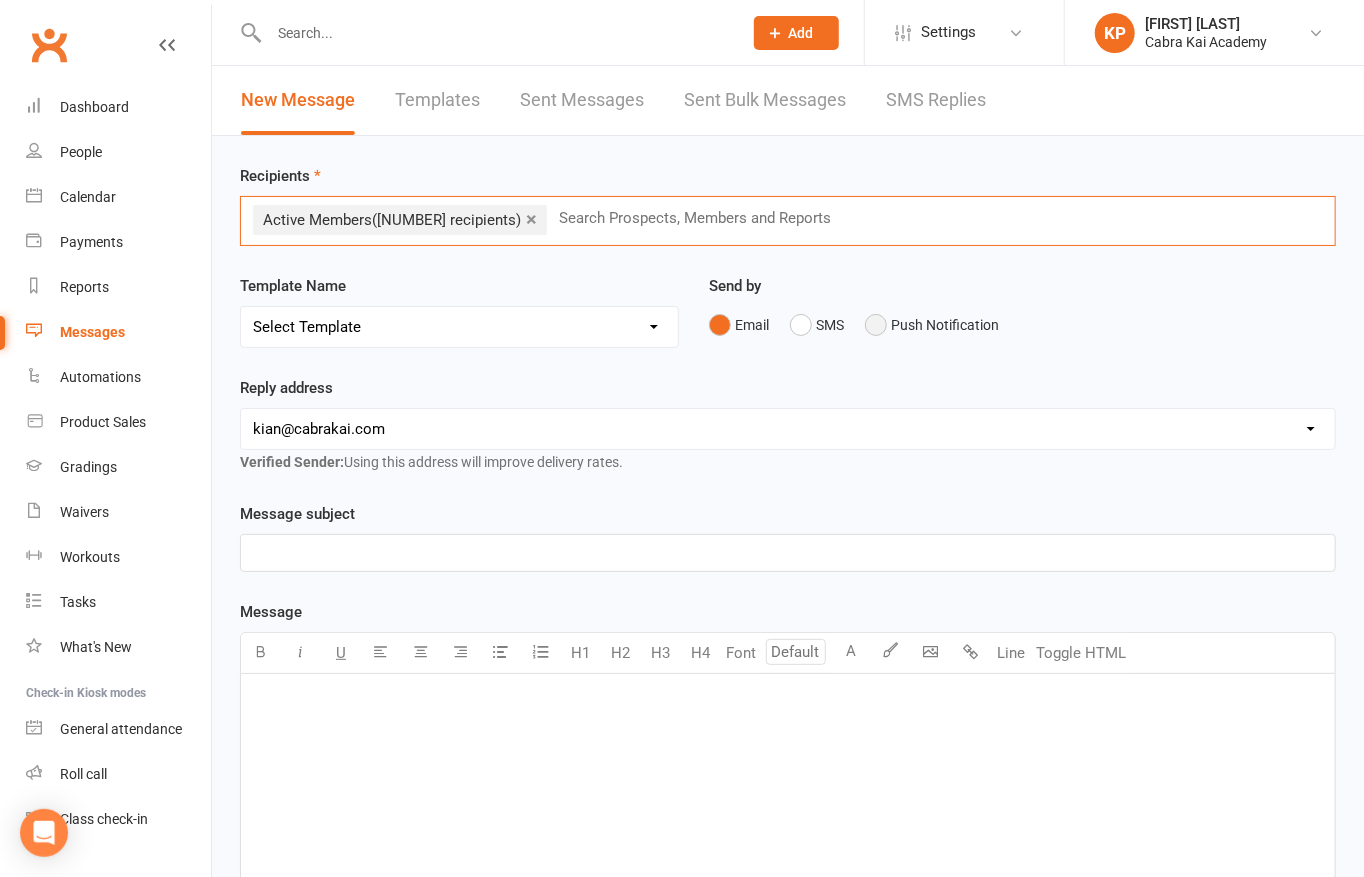 click on "Push Notification" at bounding box center (932, 325) 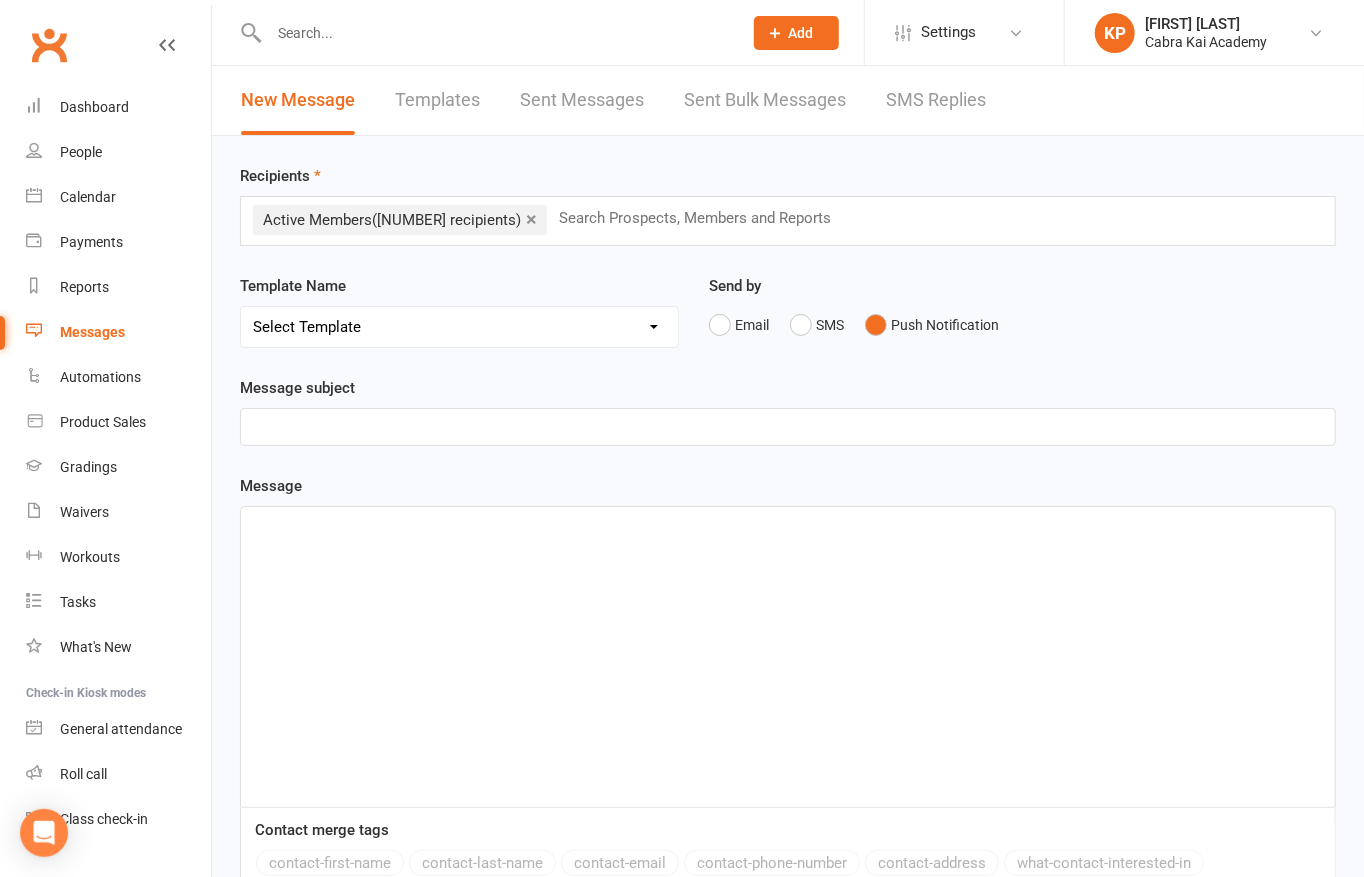 click on "﻿" at bounding box center (788, 427) 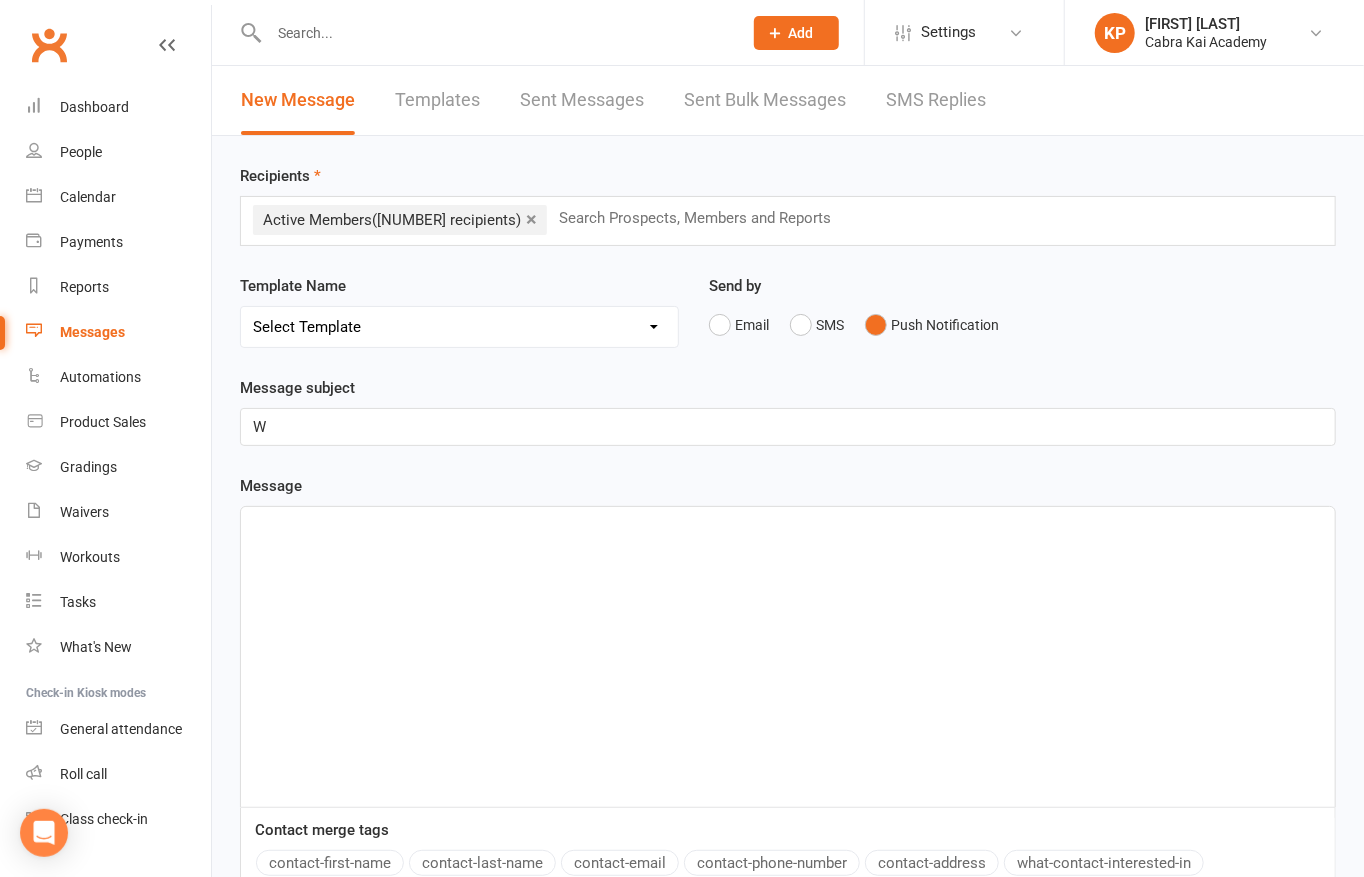 type 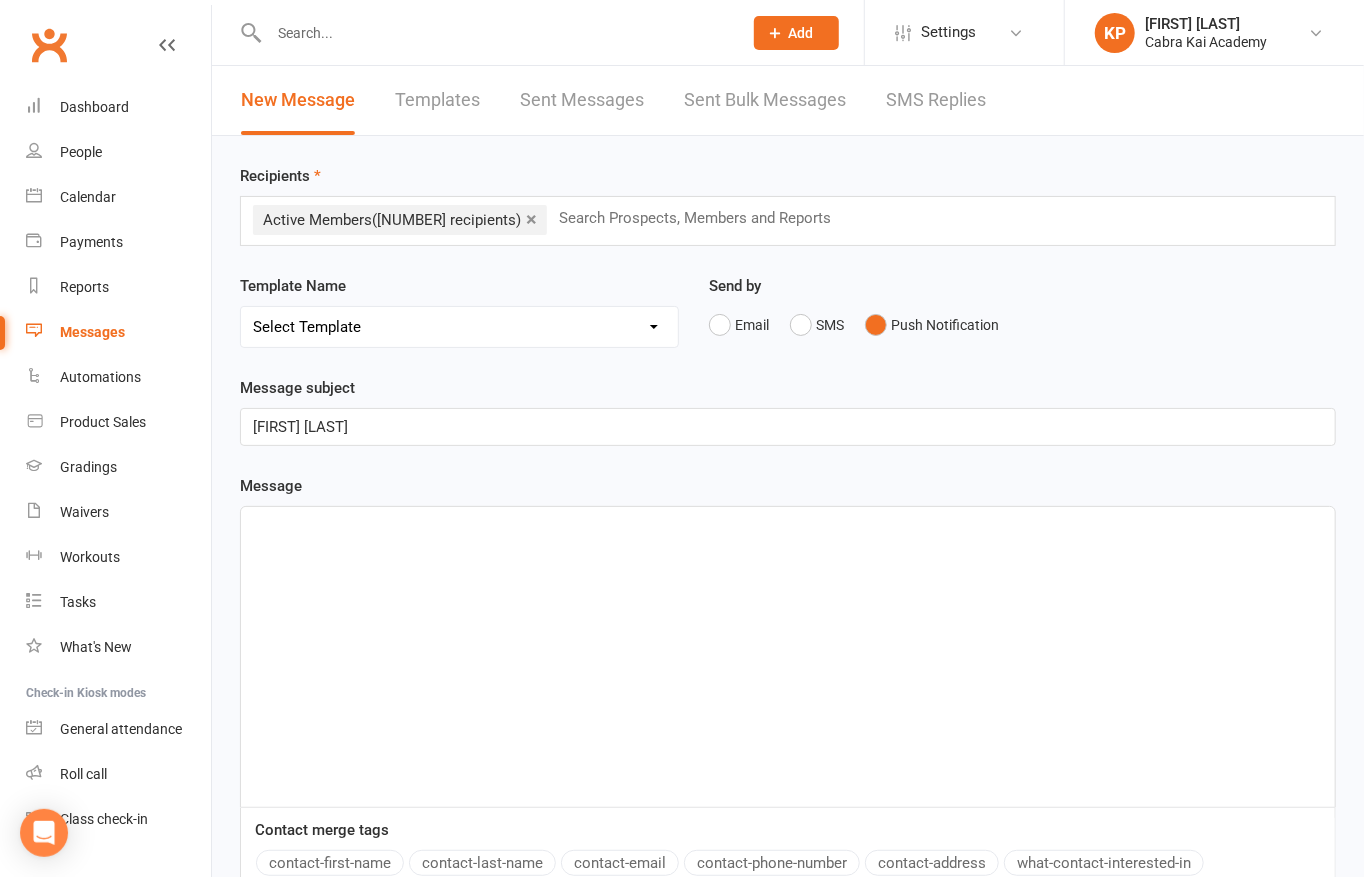 click on "﻿" at bounding box center [788, 657] 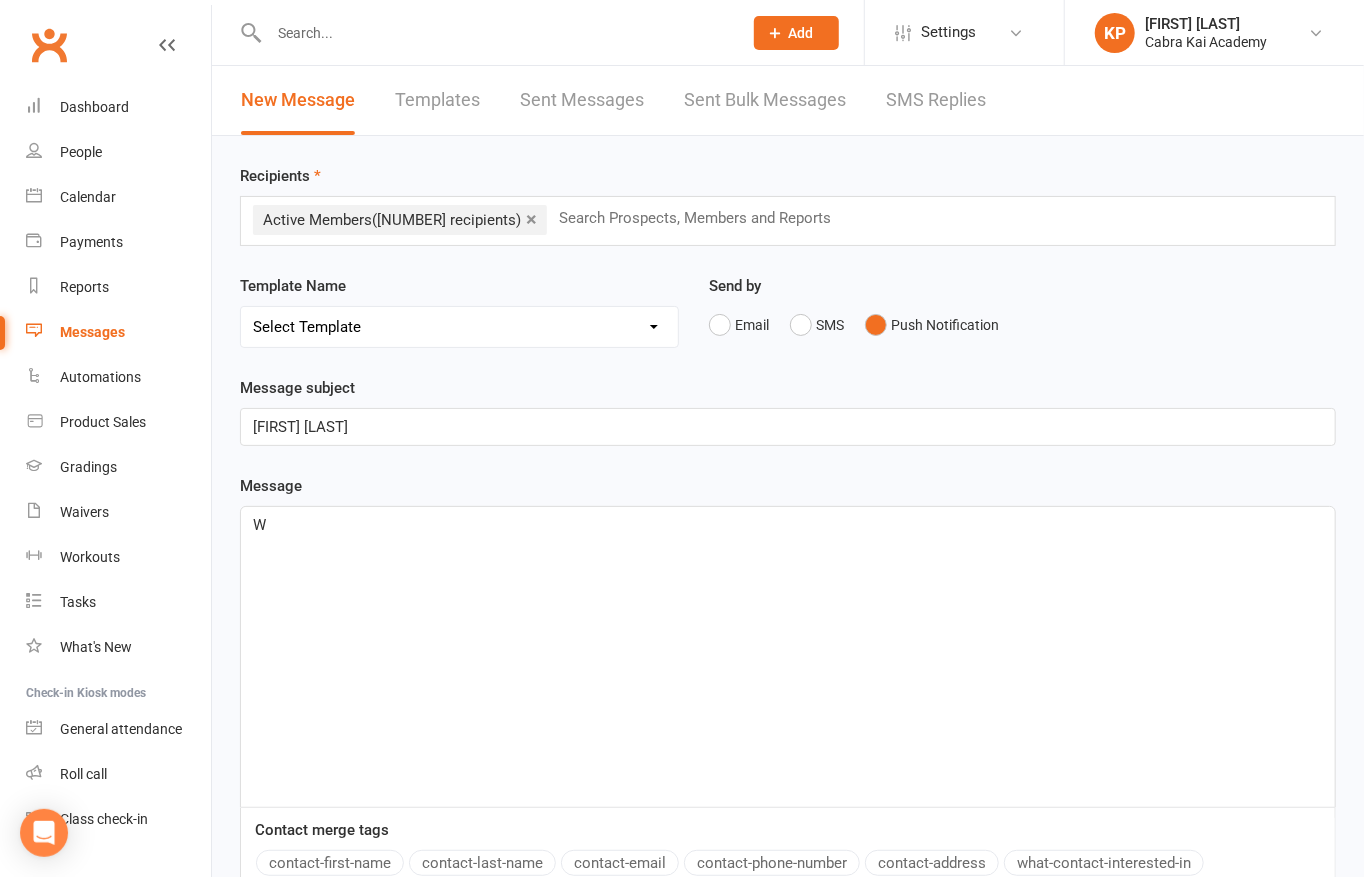 type 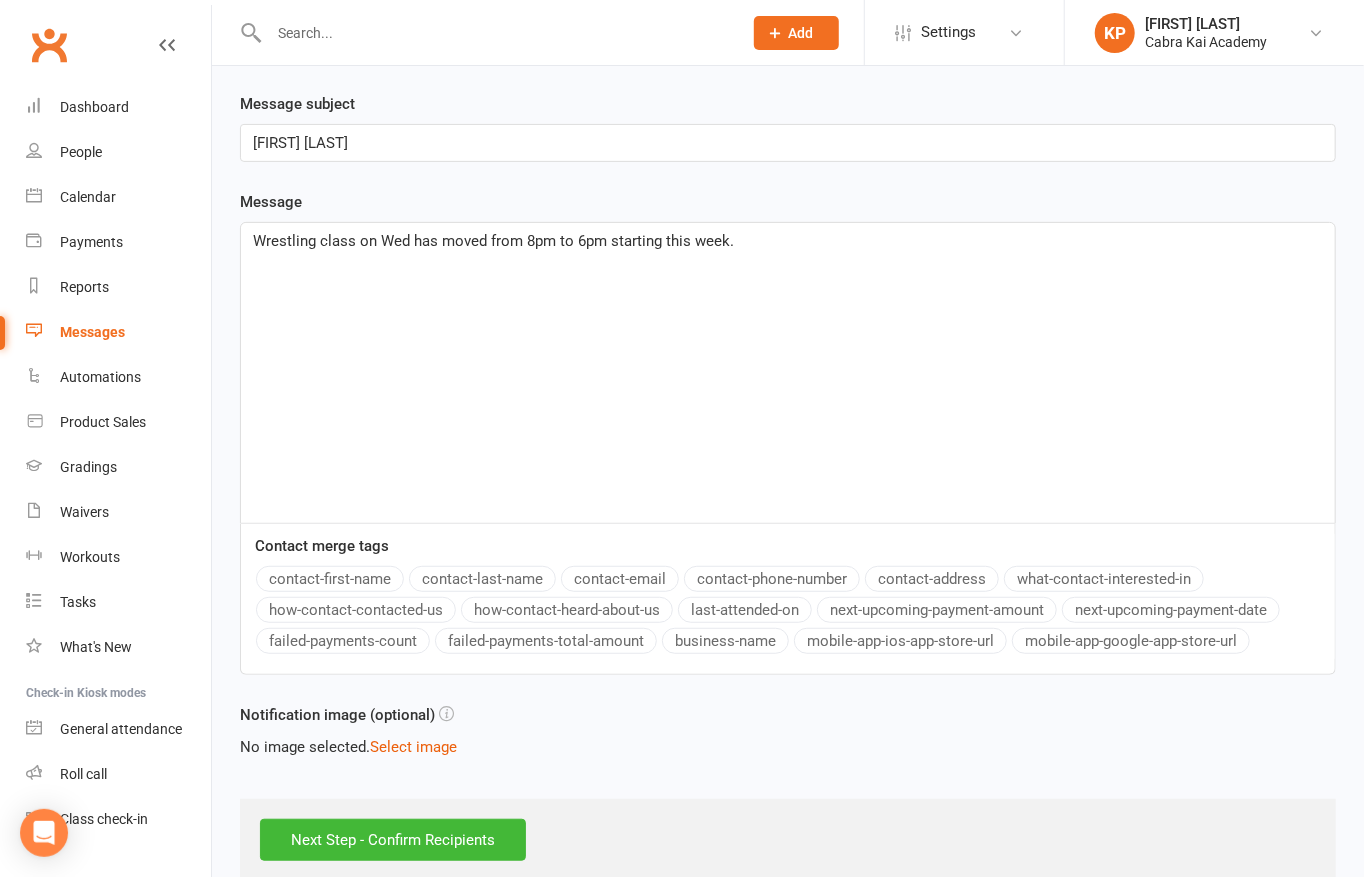 scroll, scrollTop: 312, scrollLeft: 0, axis: vertical 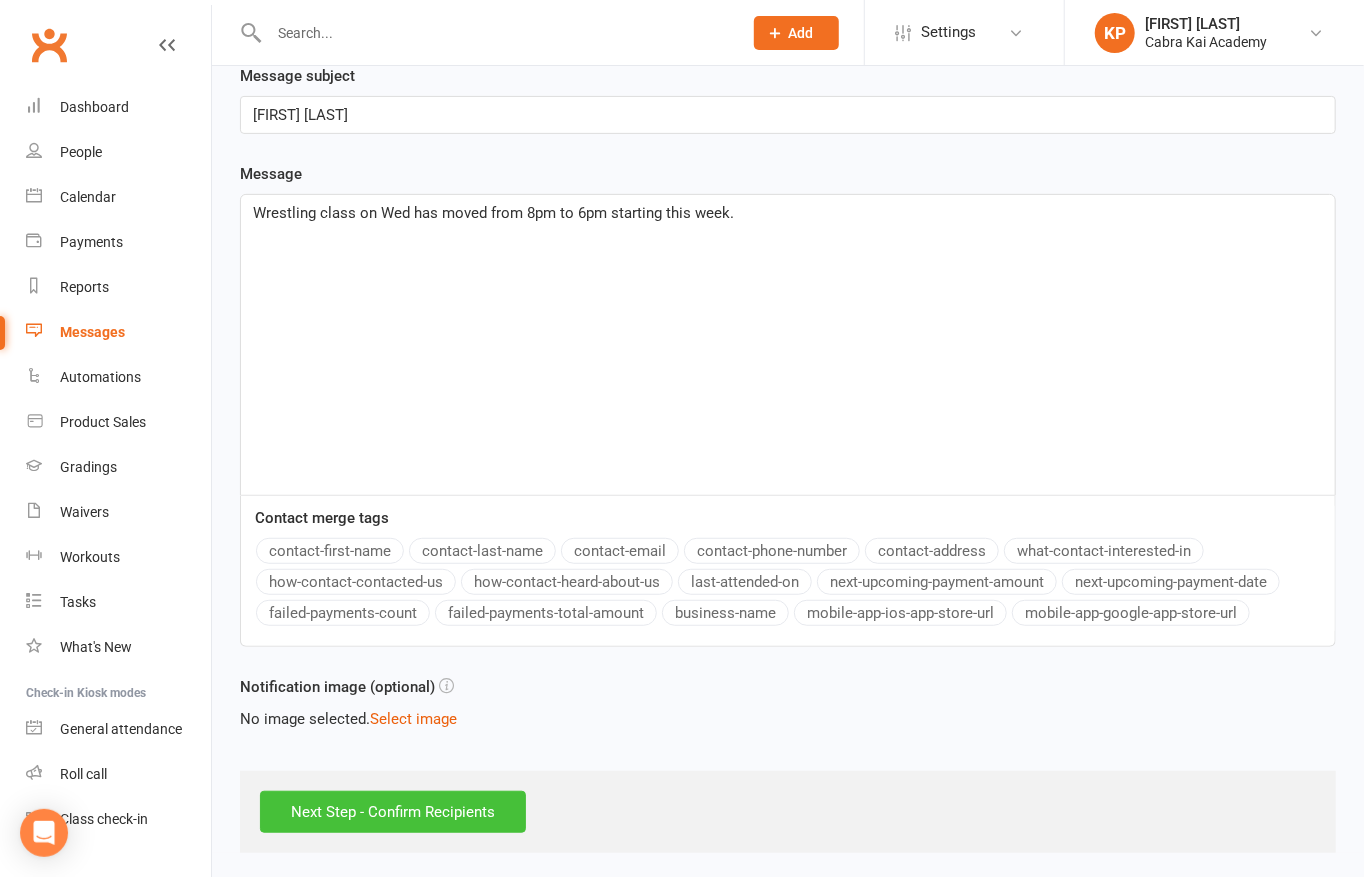 click on "Next Step - Confirm Recipients" at bounding box center [393, 812] 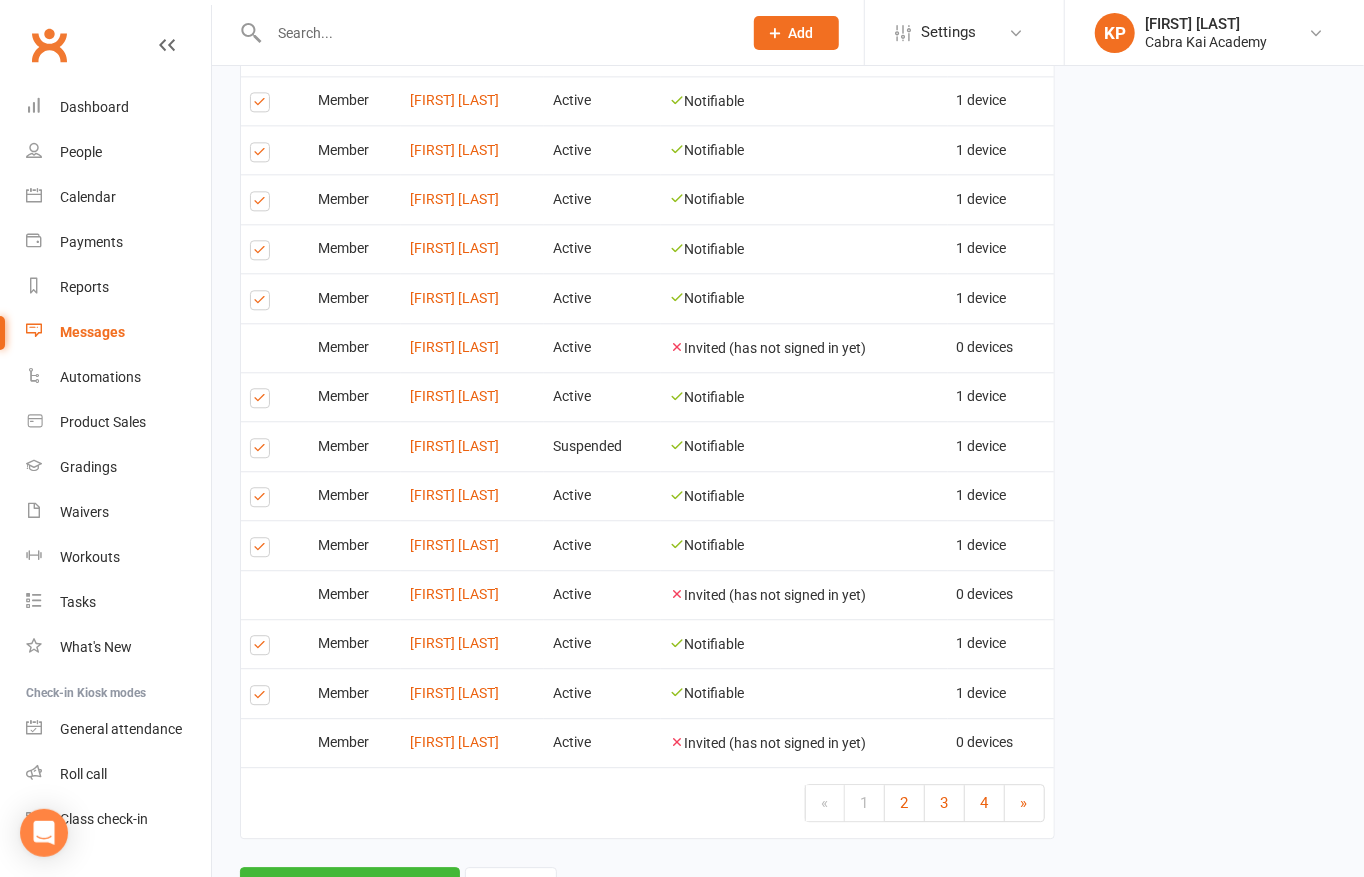 scroll, scrollTop: 2382, scrollLeft: 0, axis: vertical 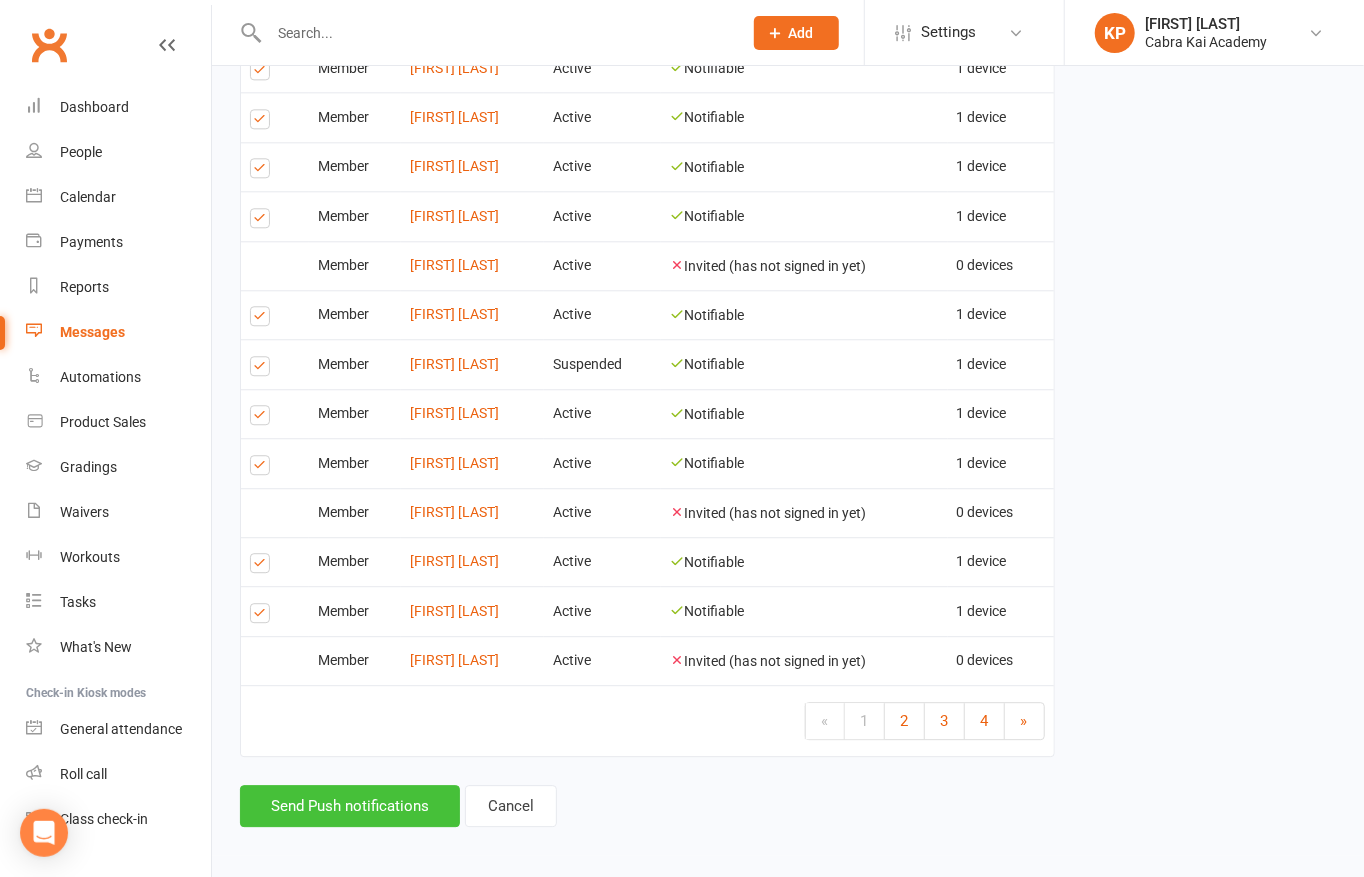 click on "Send Push notifications" at bounding box center [350, 806] 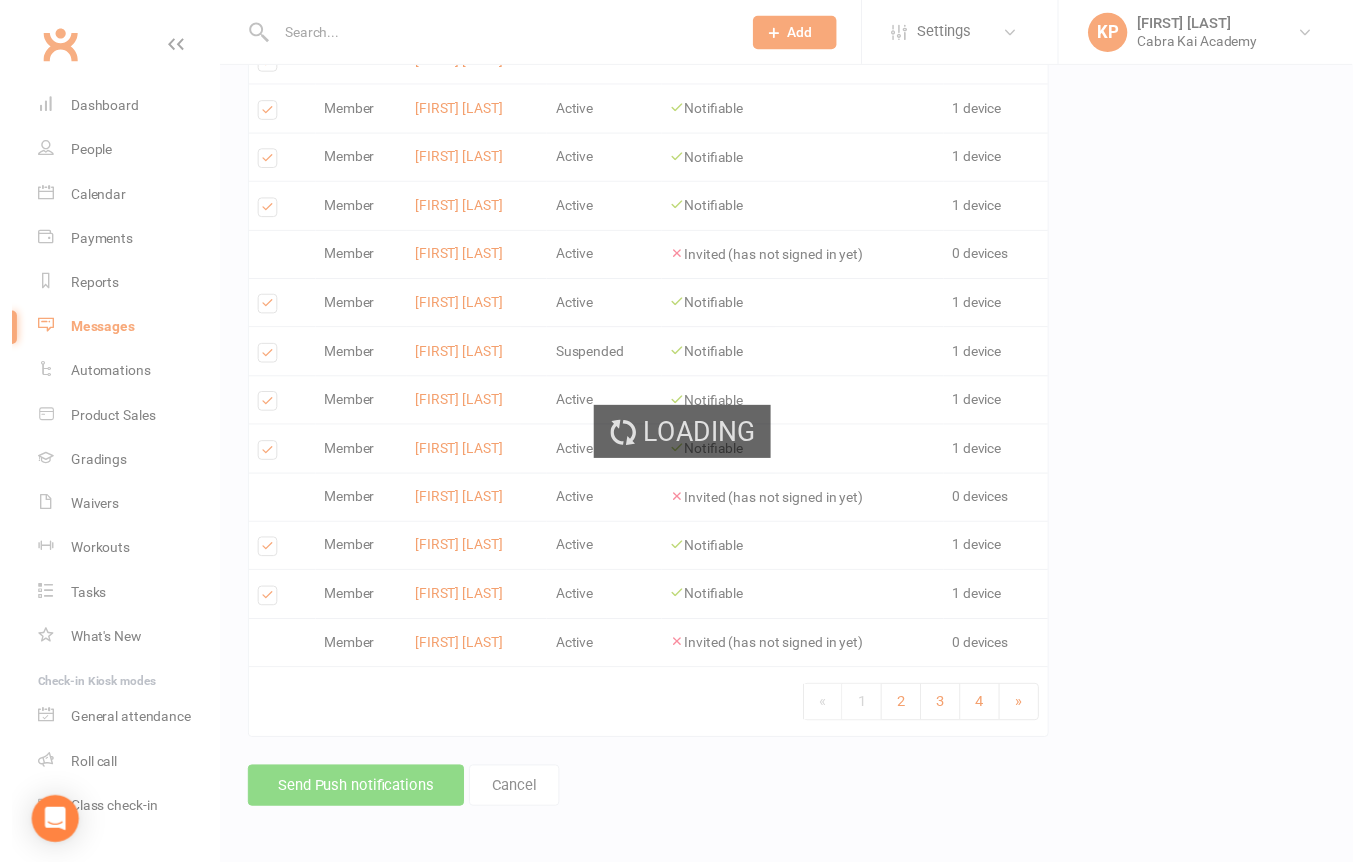 scroll, scrollTop: 2358, scrollLeft: 0, axis: vertical 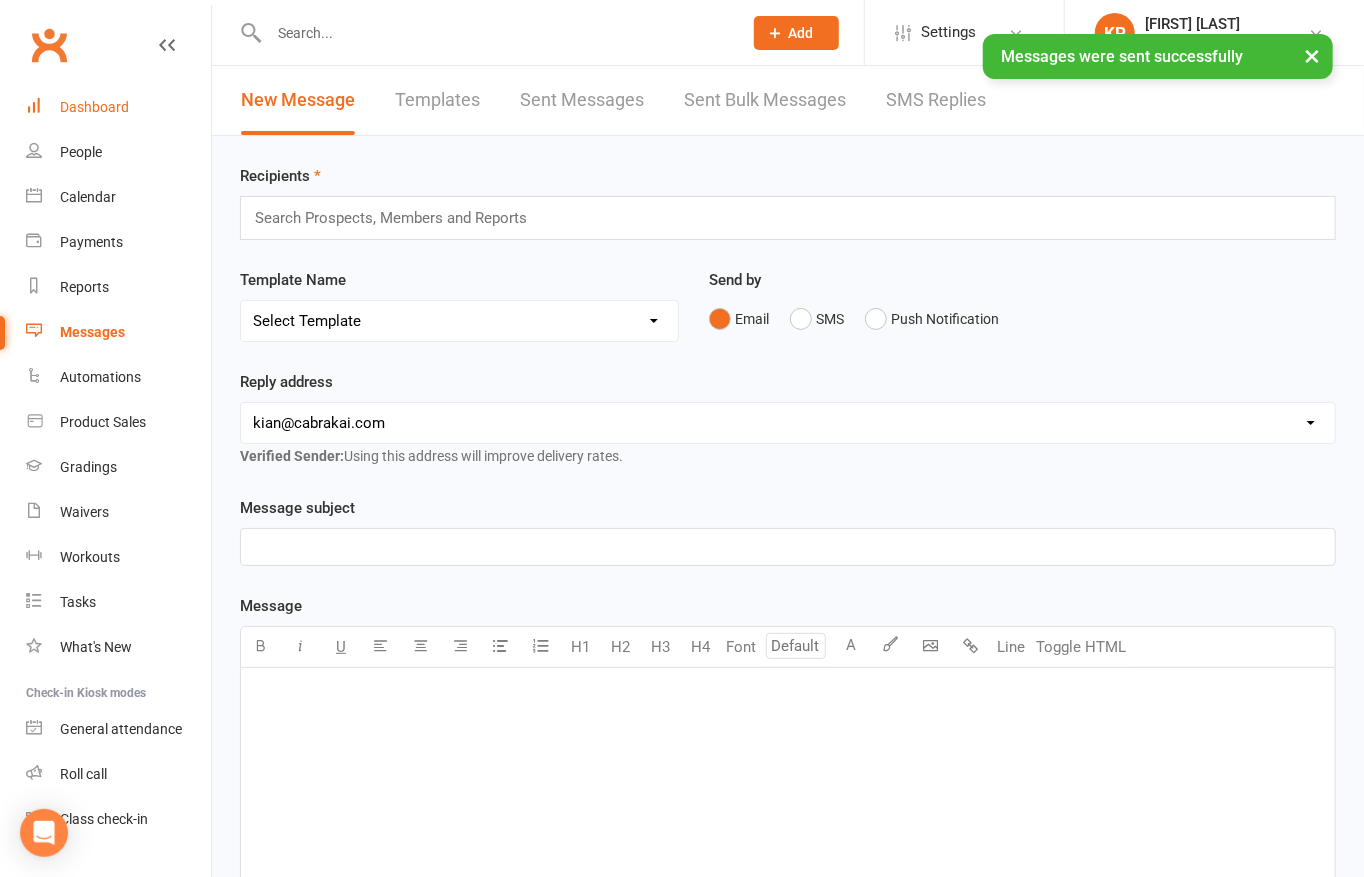 click on "Dashboard" at bounding box center [94, 107] 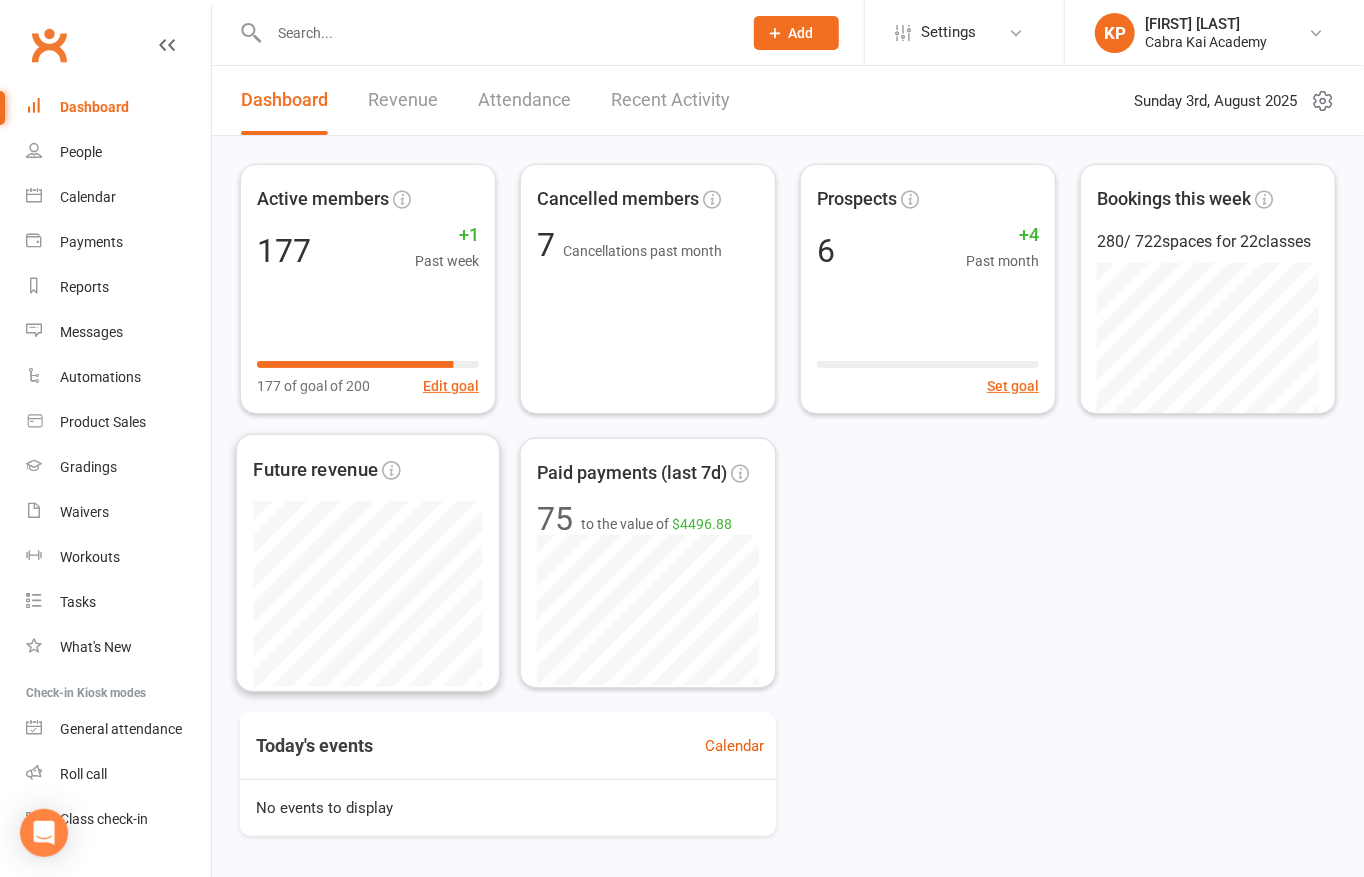 click on "Active members [NUMBER] +[NUMBER] Past week [NUMBER] of goal of [NUMBER] Edit goal Cancelled members [NUMBER]   Cancellations past month Prospects [NUMBER] +[NUMBER] Past month Set goal Bookings this week [NUMBER]  /   [NUMBER]  spaces for   [NUMBER]  classes Future revenue Paid payments (last 7d) [NUMBER] to the value of   $[NUMBER]" at bounding box center (788, 426) 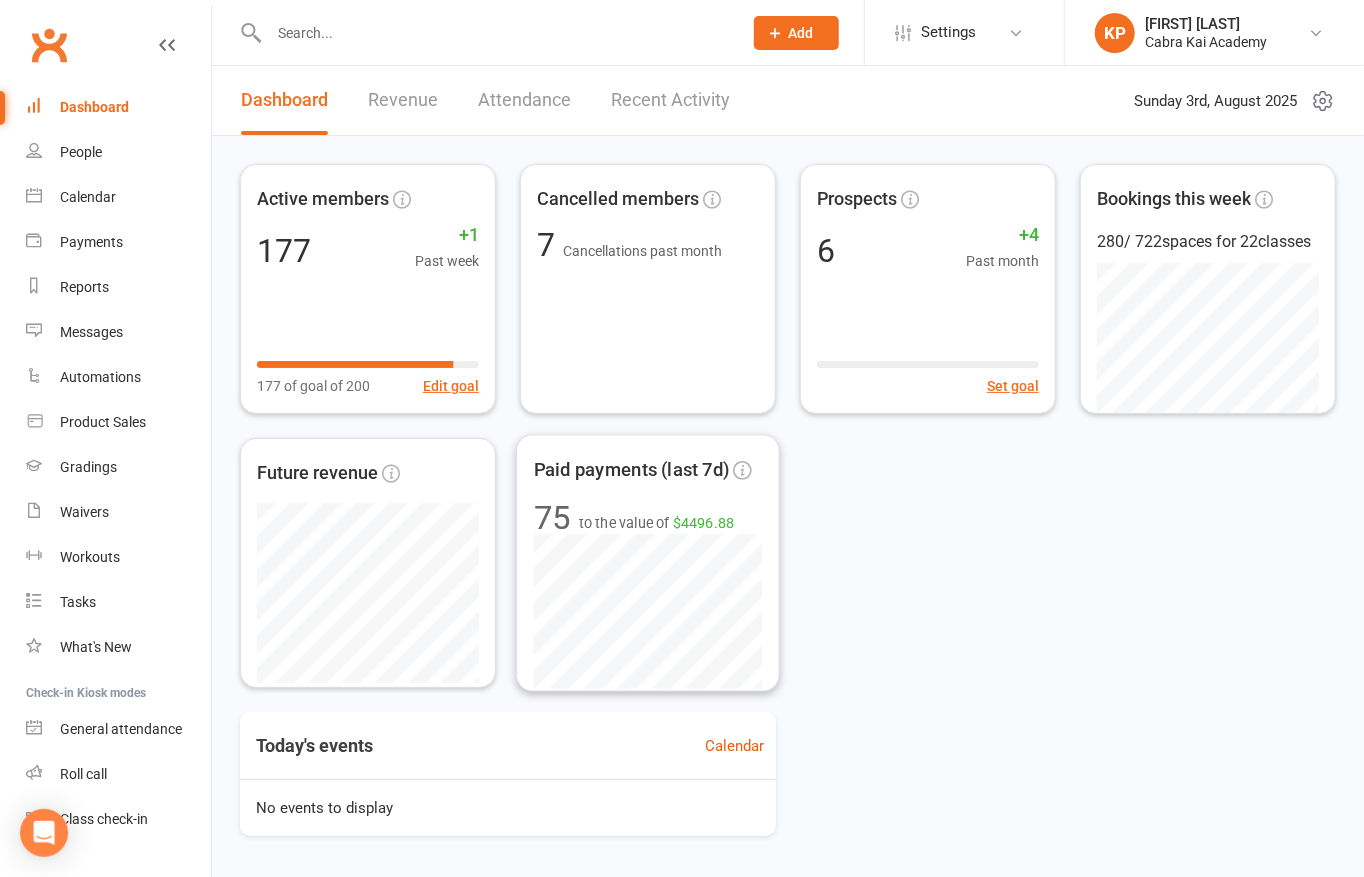 click on "Active members [NUMBER] +[NUMBER] Past week [NUMBER] of goal of [NUMBER] Edit goal Cancelled members [NUMBER]   Cancellations past month Prospects [NUMBER] +[NUMBER] Past month Set goal Bookings this week [NUMBER]  /   [NUMBER]  spaces for   [NUMBER]  classes Future revenue Paid payments (last 7d) [NUMBER] to the value of   $[NUMBER]" at bounding box center [788, 426] 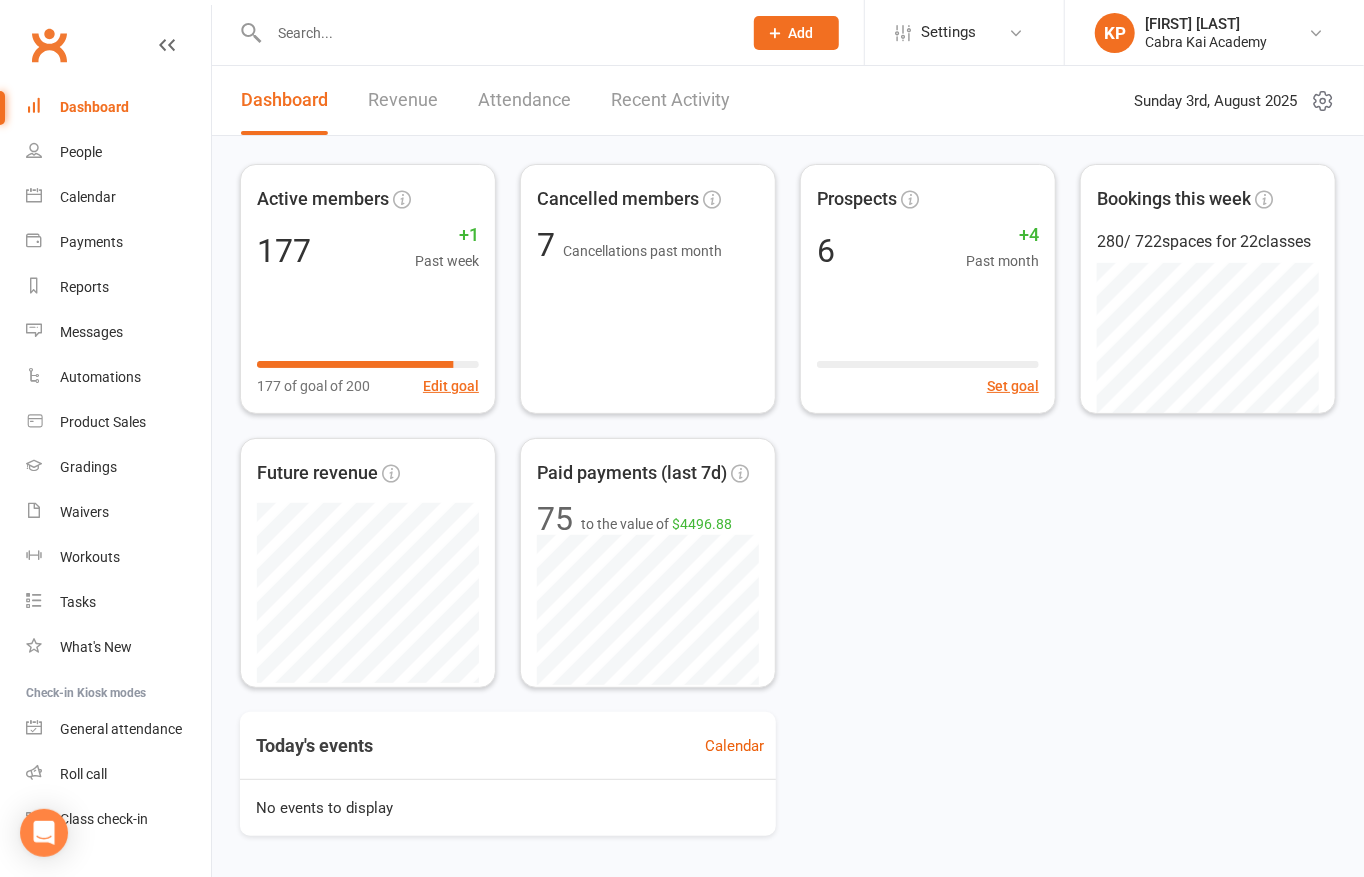 click on "Active members [NUMBER] +[NUMBER] Past week [NUMBER] of goal of [NUMBER] Edit goal Cancelled members [NUMBER]   Cancellations past month Prospects [NUMBER] +[NUMBER] Past month Set goal Bookings this week [NUMBER]  /   [NUMBER]  spaces for   [NUMBER]  classes Future revenue Paid payments (last 7d) [NUMBER] to the value of   $[NUMBER]" at bounding box center (788, 426) 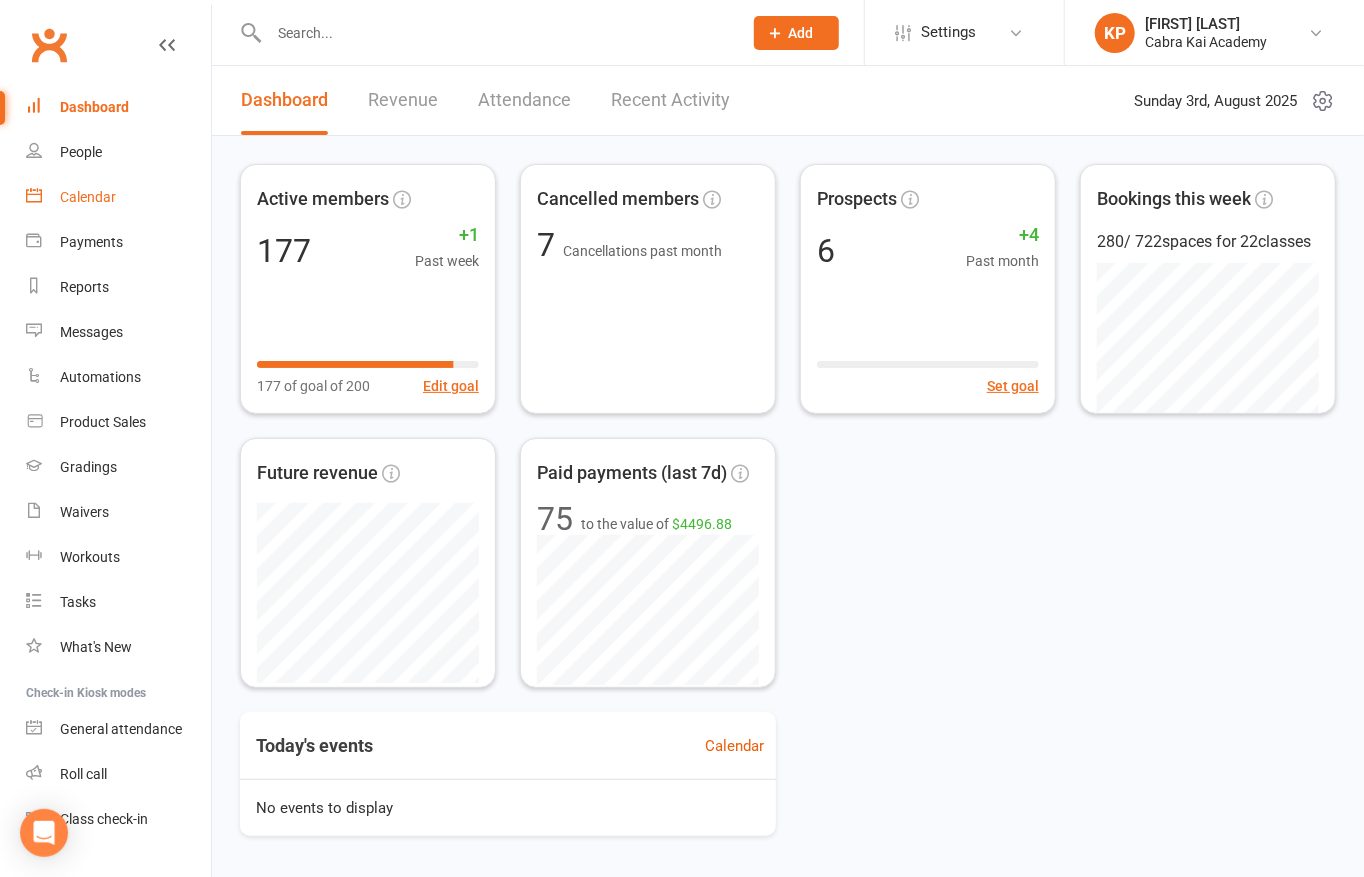 click on "Calendar" at bounding box center [88, 197] 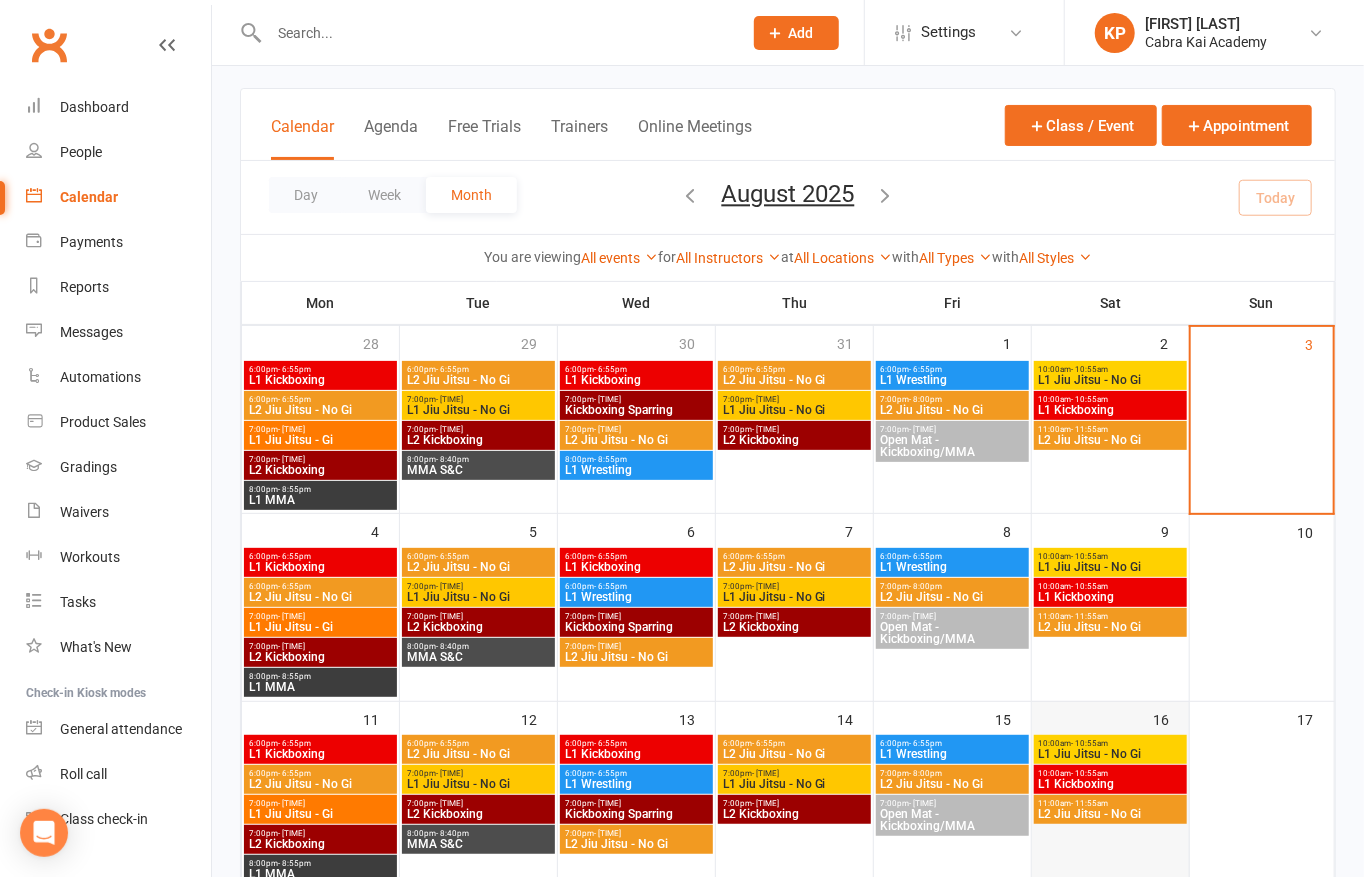 scroll, scrollTop: 100, scrollLeft: 0, axis: vertical 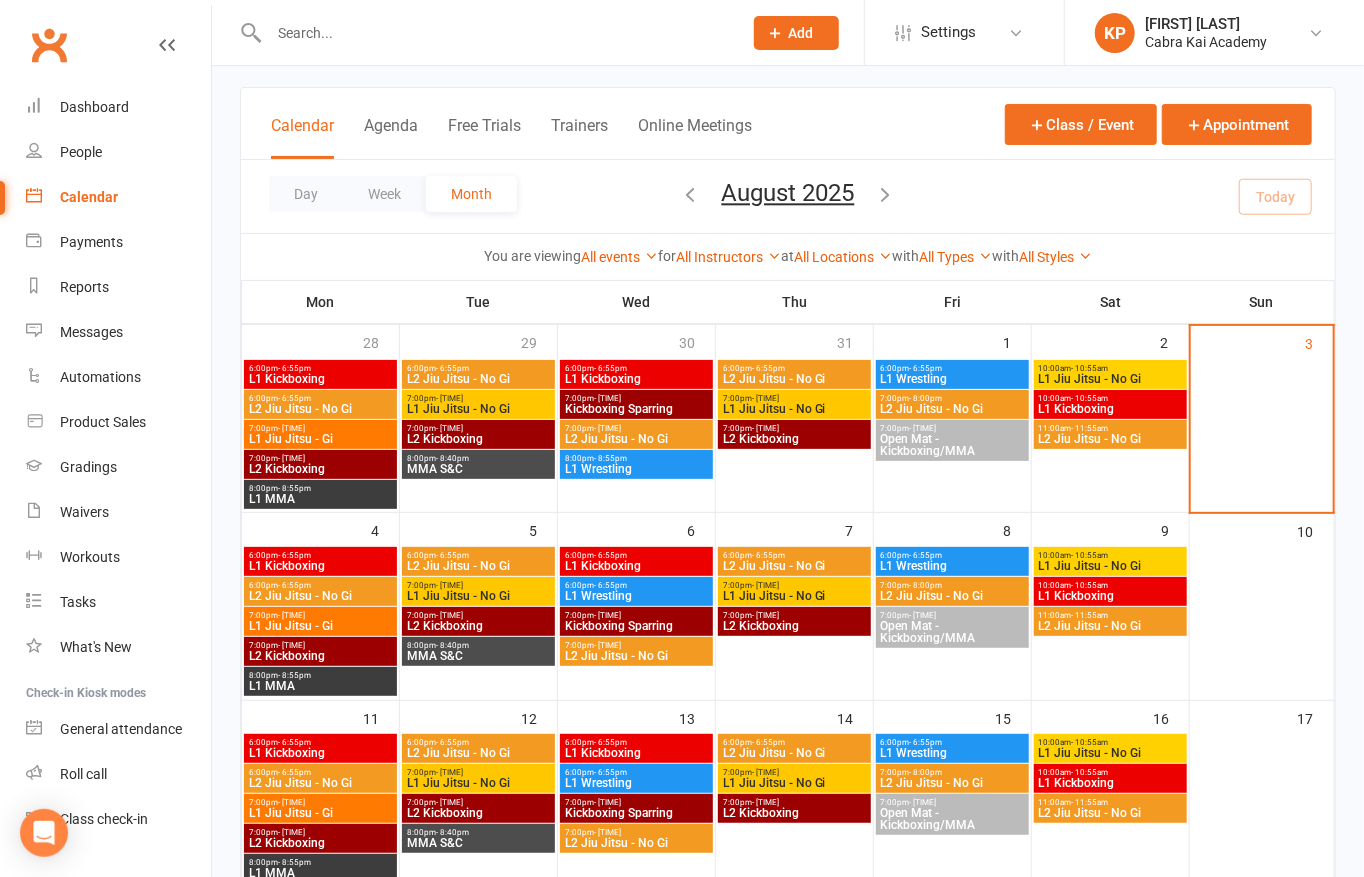 click on "Kickboxing Sparring" at bounding box center [636, 626] 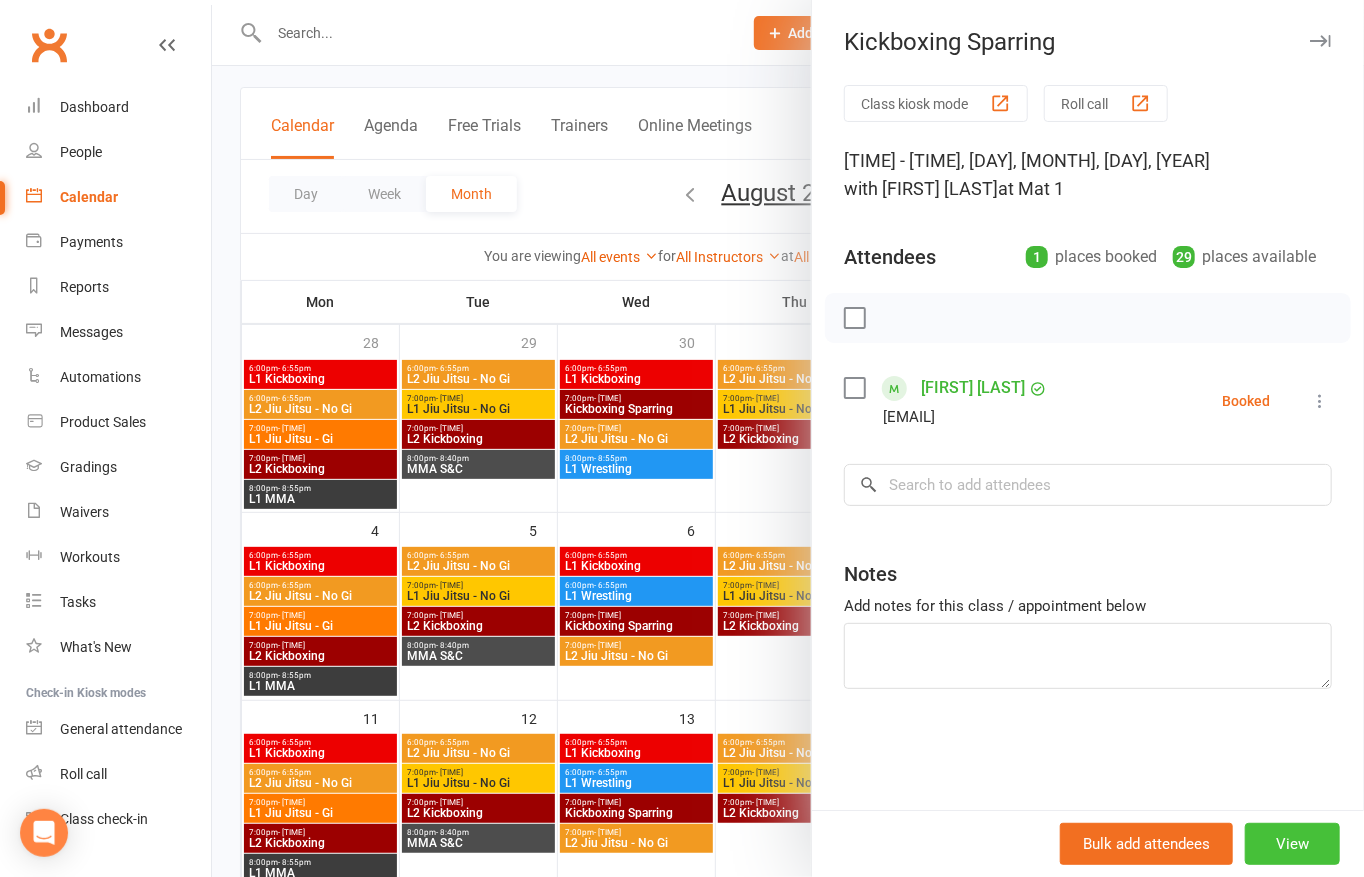 click on "View" at bounding box center (1292, 844) 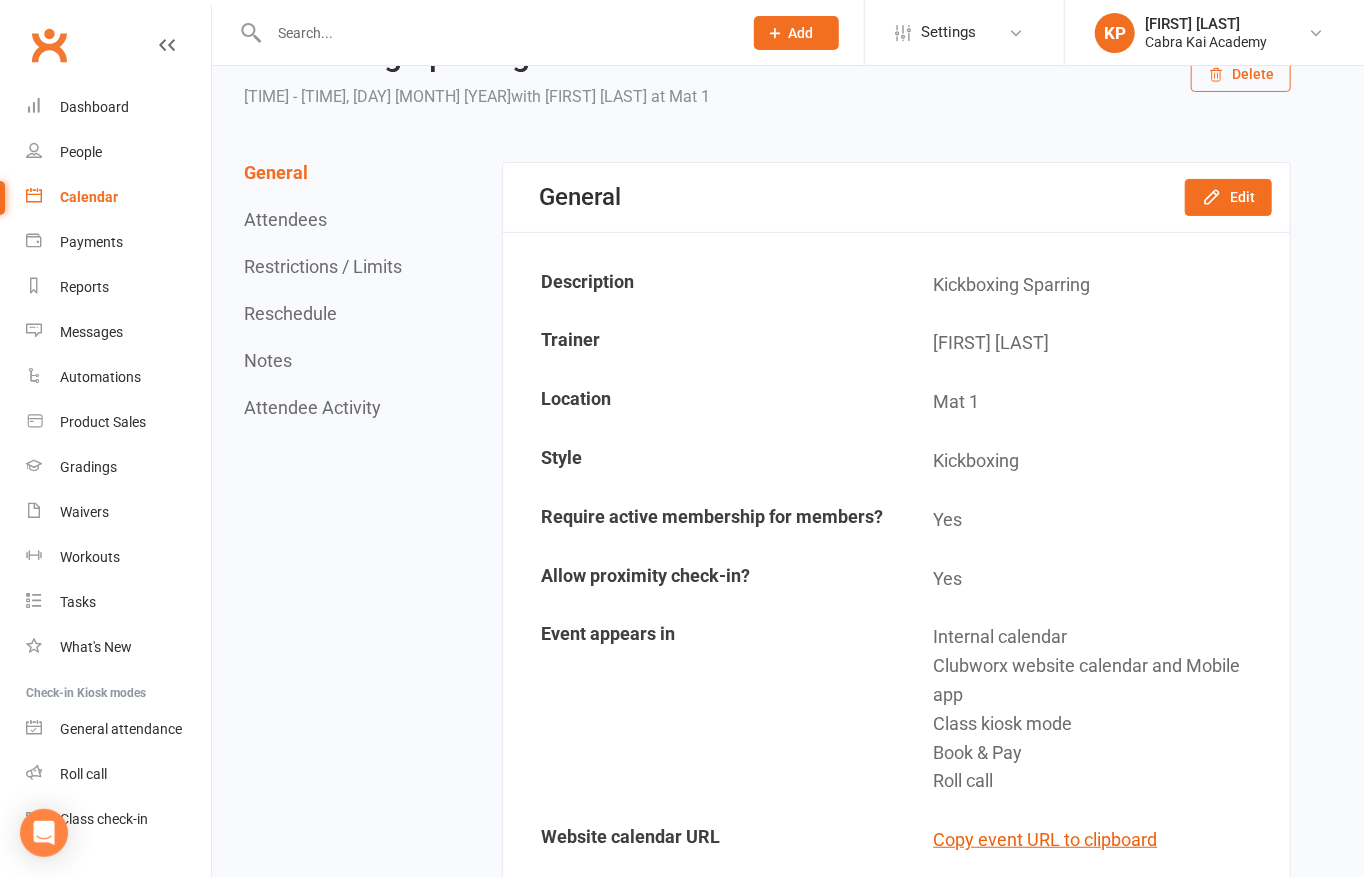 scroll, scrollTop: 0, scrollLeft: 0, axis: both 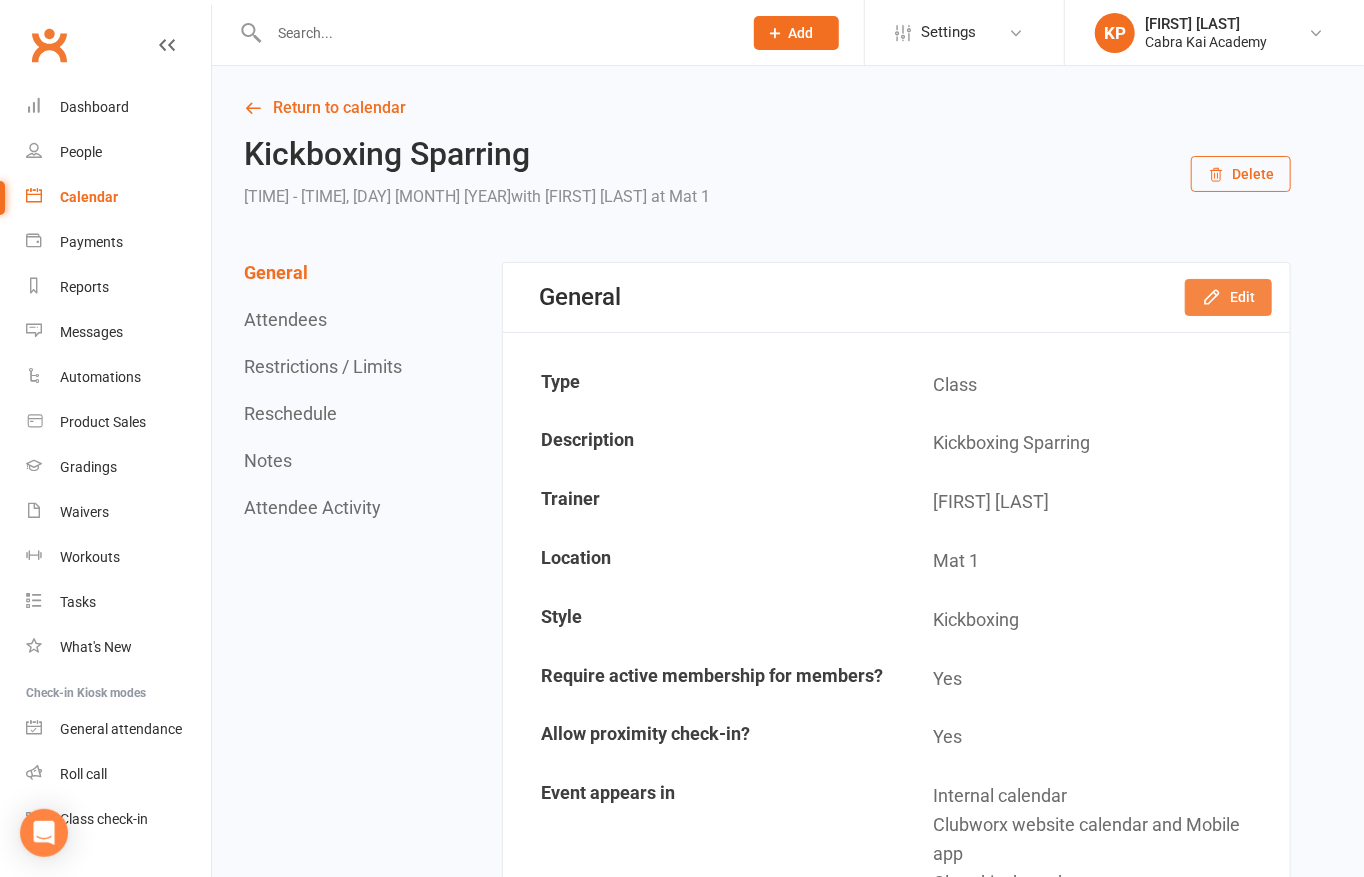 click on "Edit" at bounding box center [1228, 297] 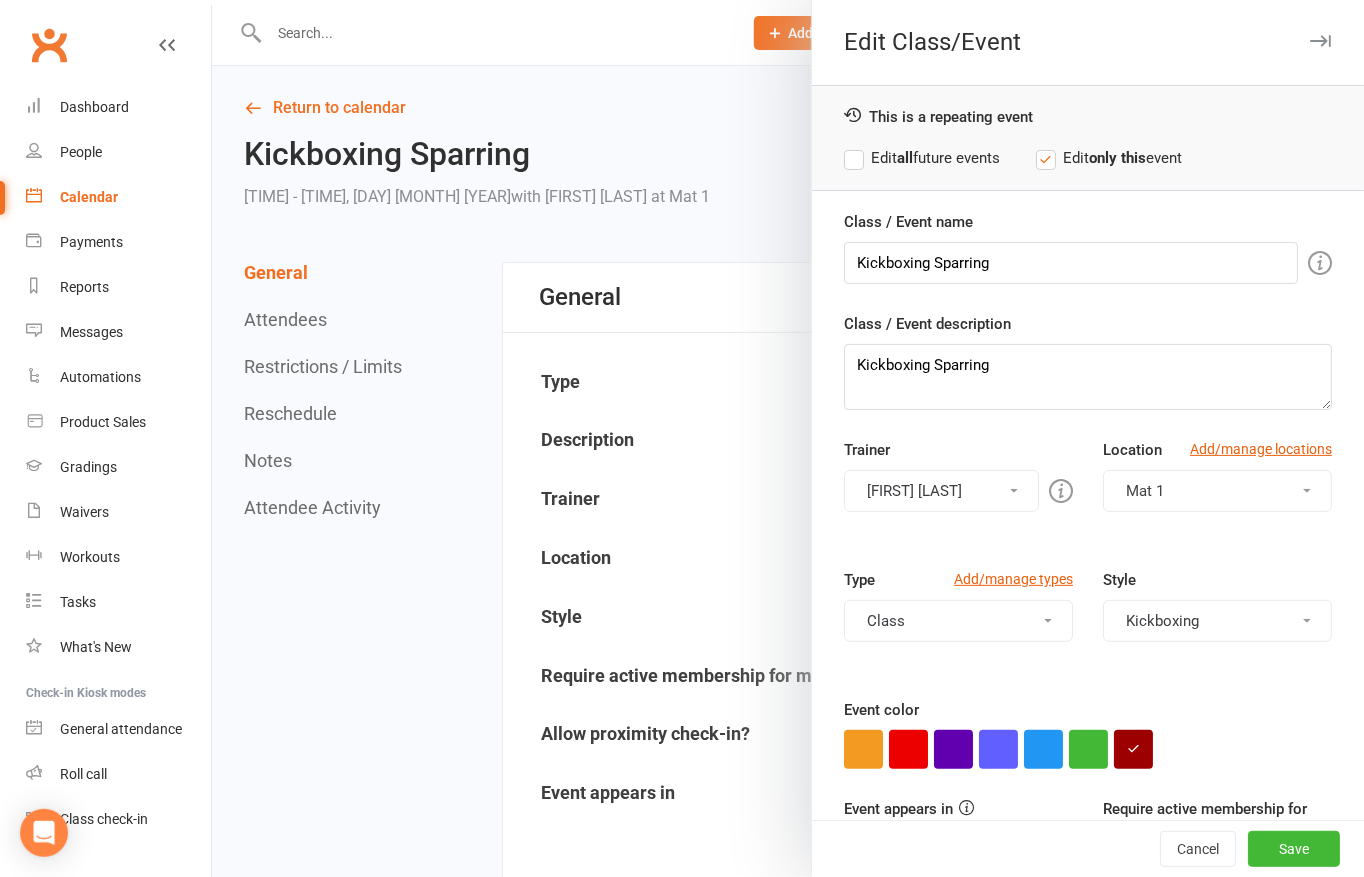 click on "Edit  all  future events" at bounding box center [922, 158] 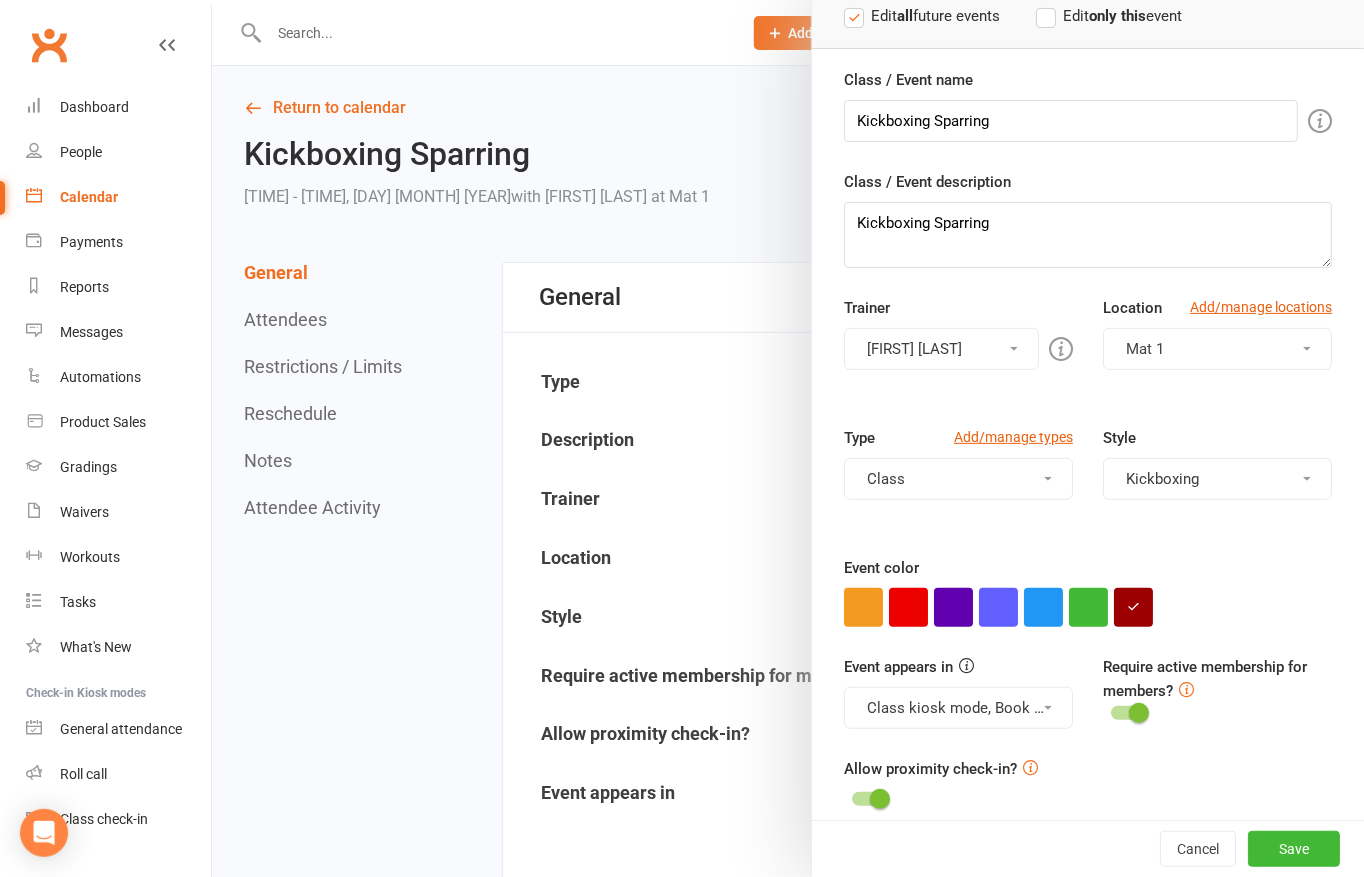 scroll, scrollTop: 159, scrollLeft: 0, axis: vertical 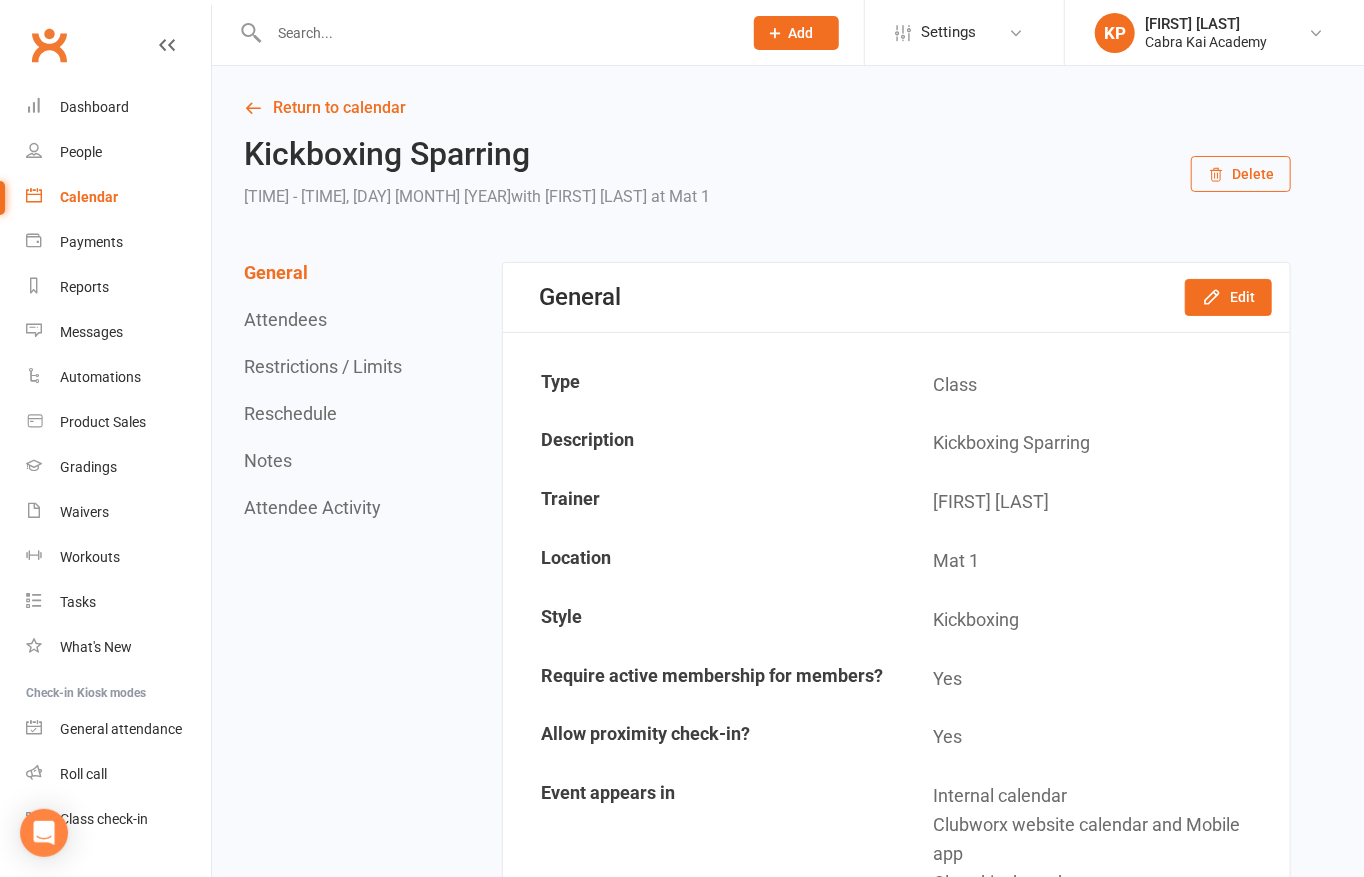 click on "Delete" at bounding box center (1241, 174) 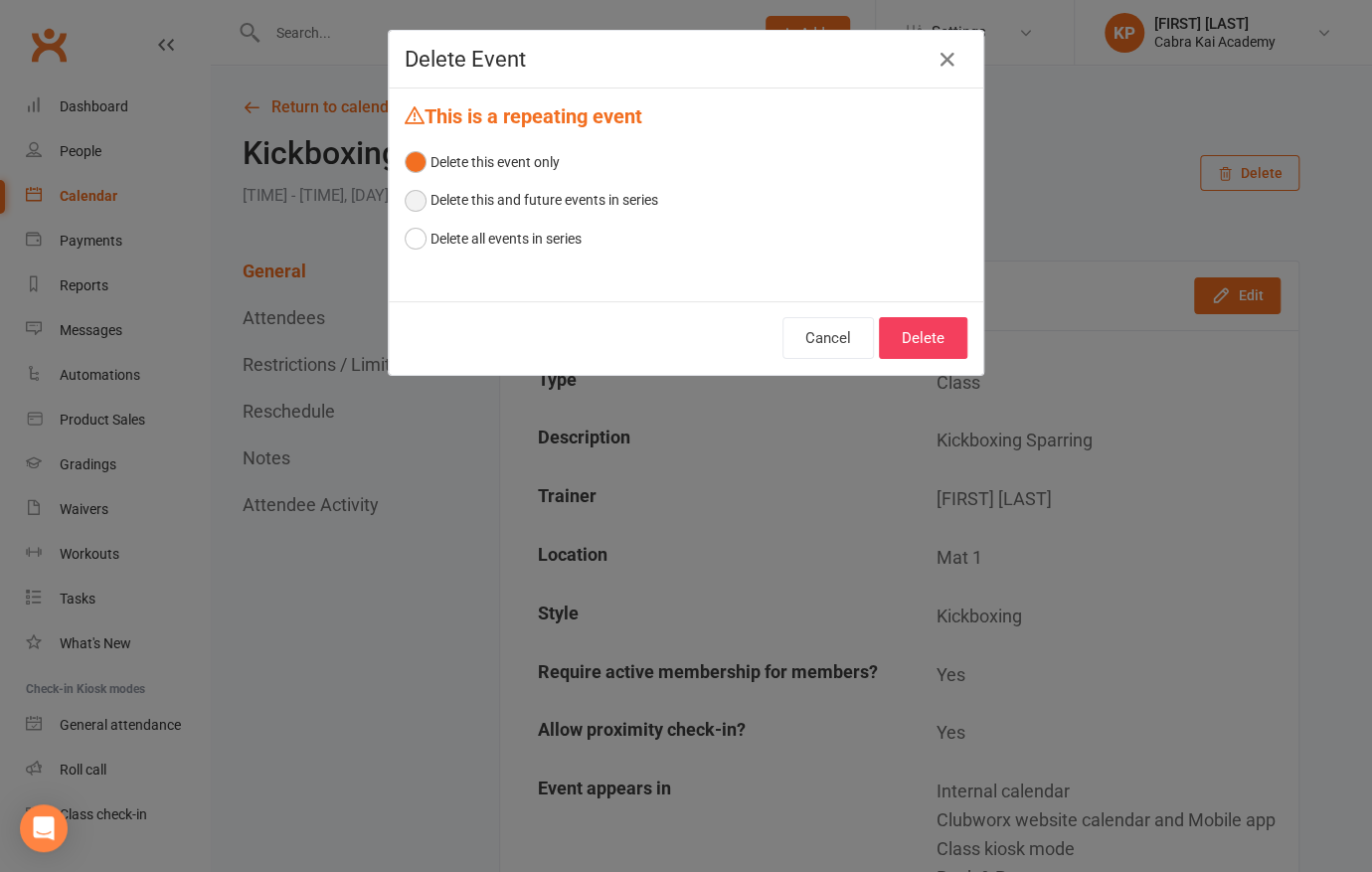 click on "Delete this and future events in series" at bounding box center (531, 200) 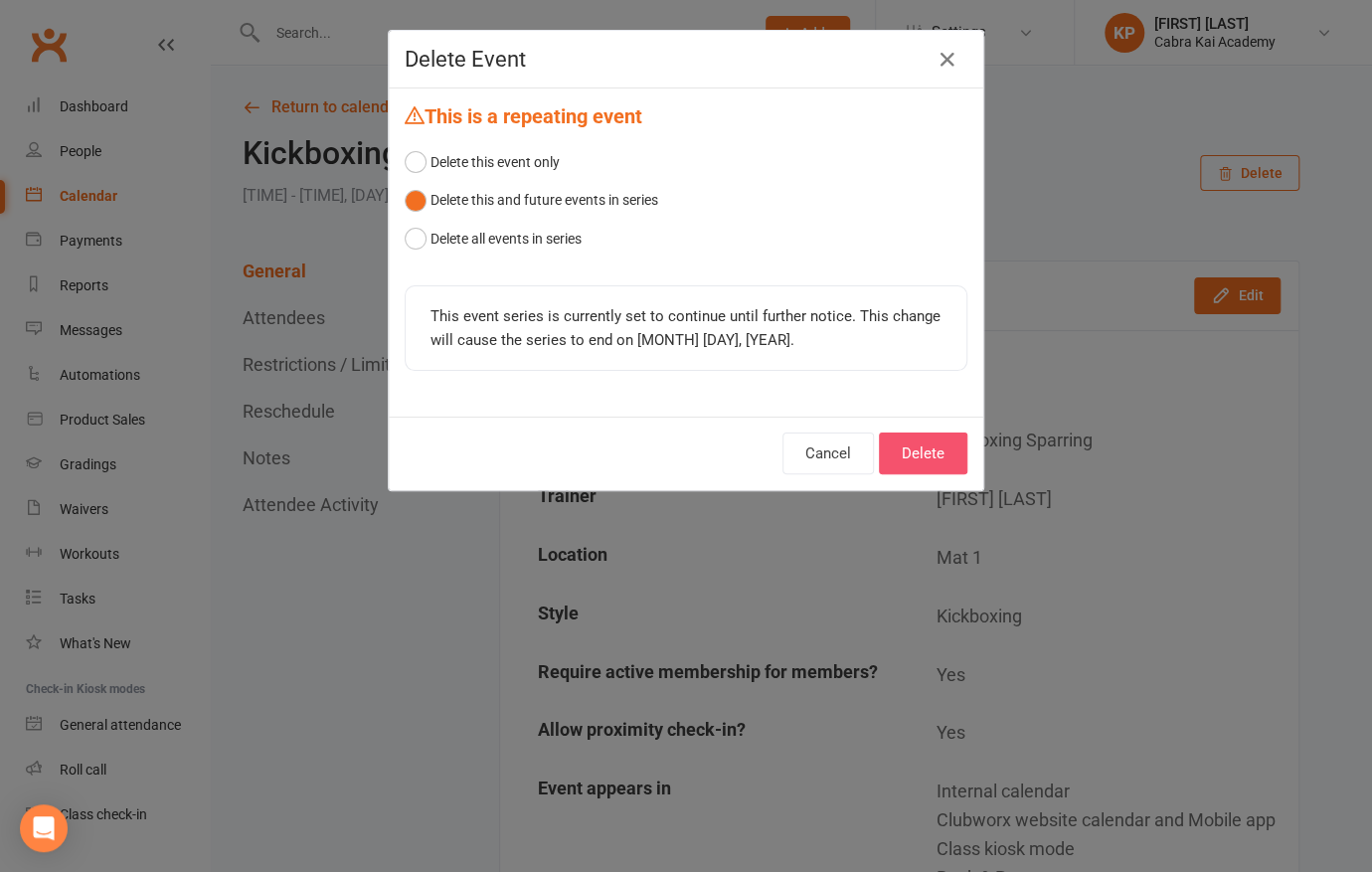 click on "Delete" at bounding box center (923, 453) 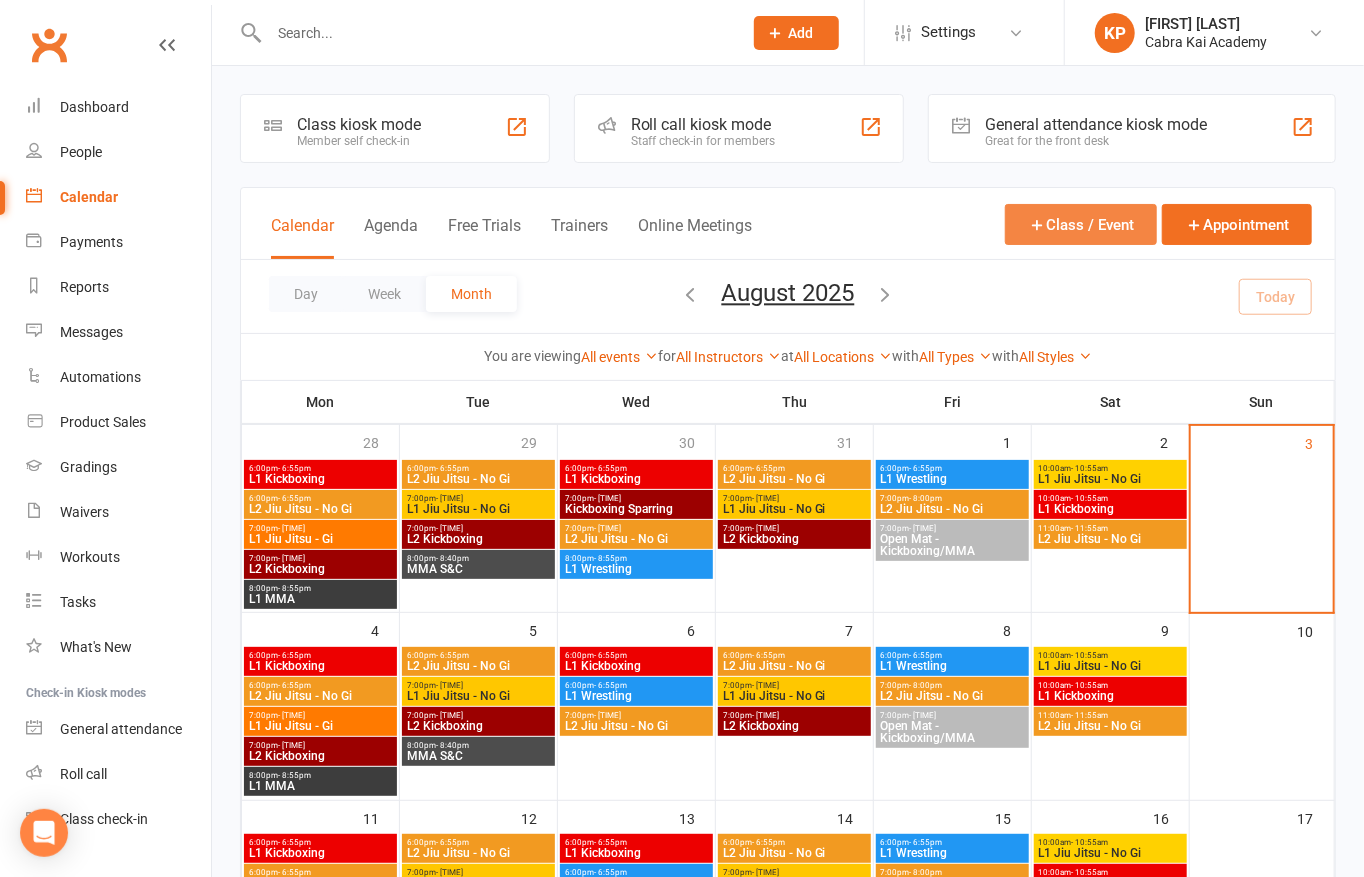 click on "Class / Event" at bounding box center (1081, 224) 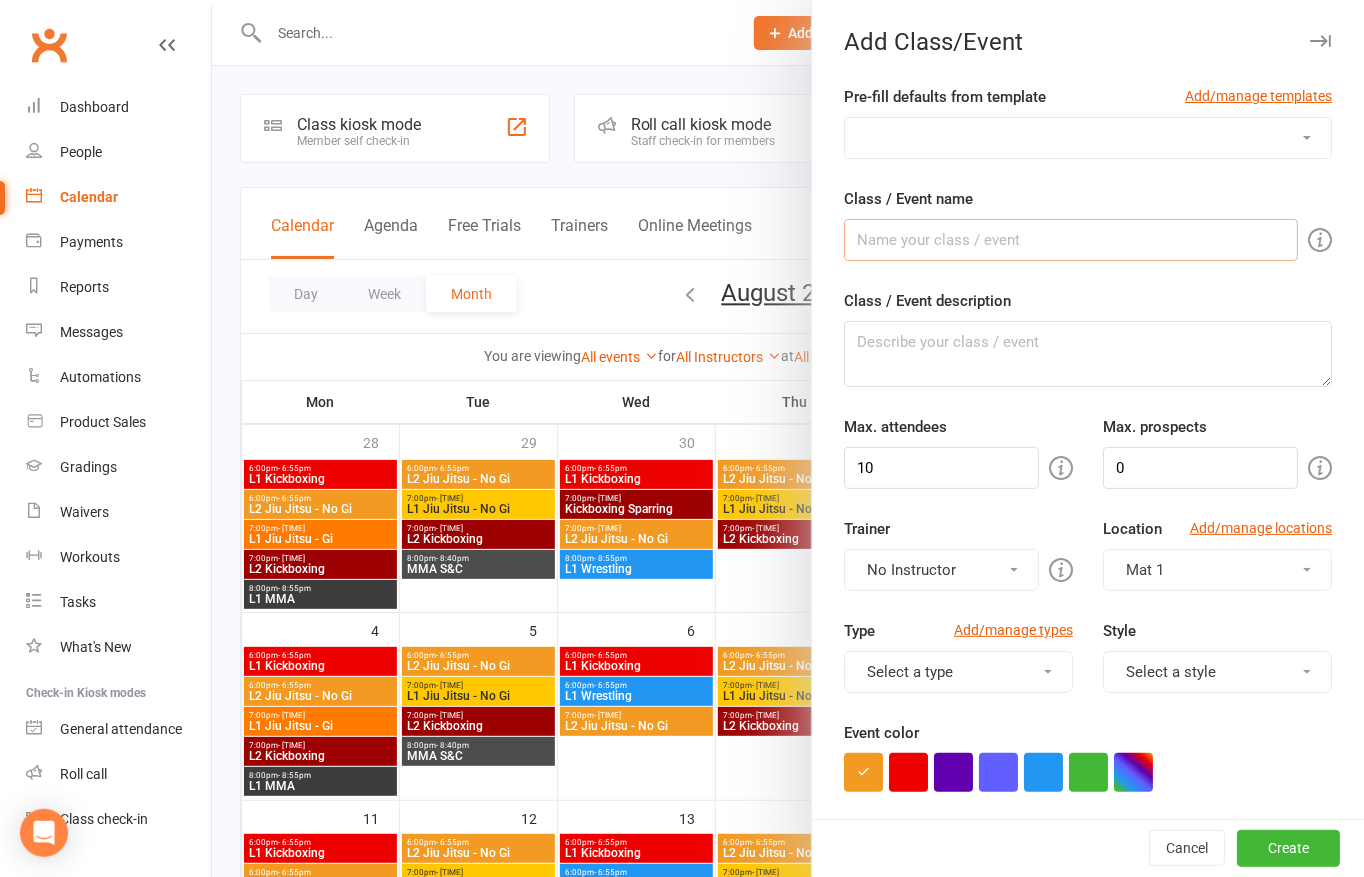 click on "Curriculum/Open Mat Grading Slot L1 Kickboxing L2 Jiu Jitsu - No Gi L2 Kickboxing Open Mat Promotions Night" at bounding box center (1088, 138) 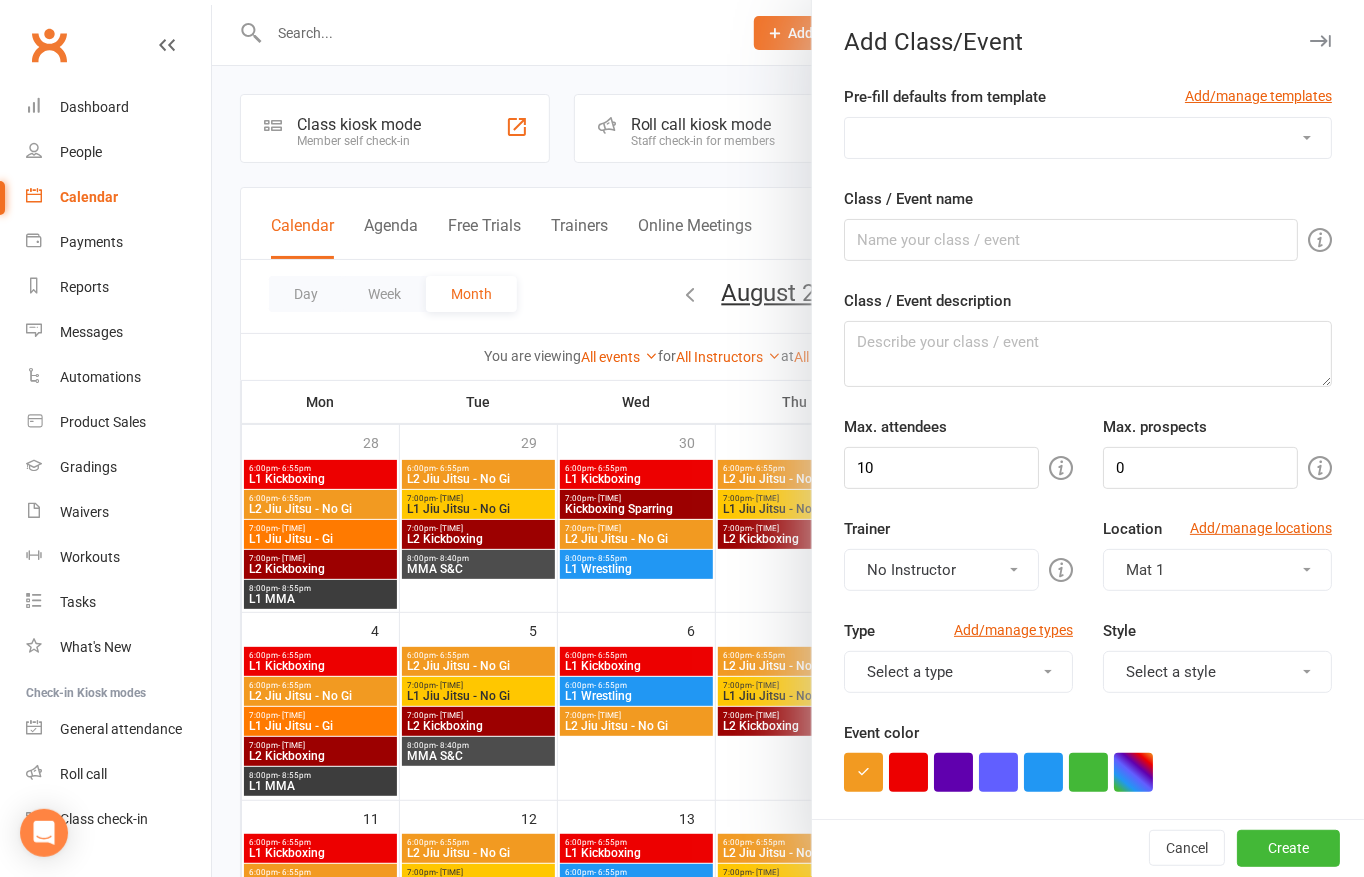 click on "Curriculum/Open Mat Grading Slot L1 Kickboxing L2 Jiu Jitsu - No Gi L2 Kickboxing Open Mat Promotions Night" at bounding box center [1088, 138] 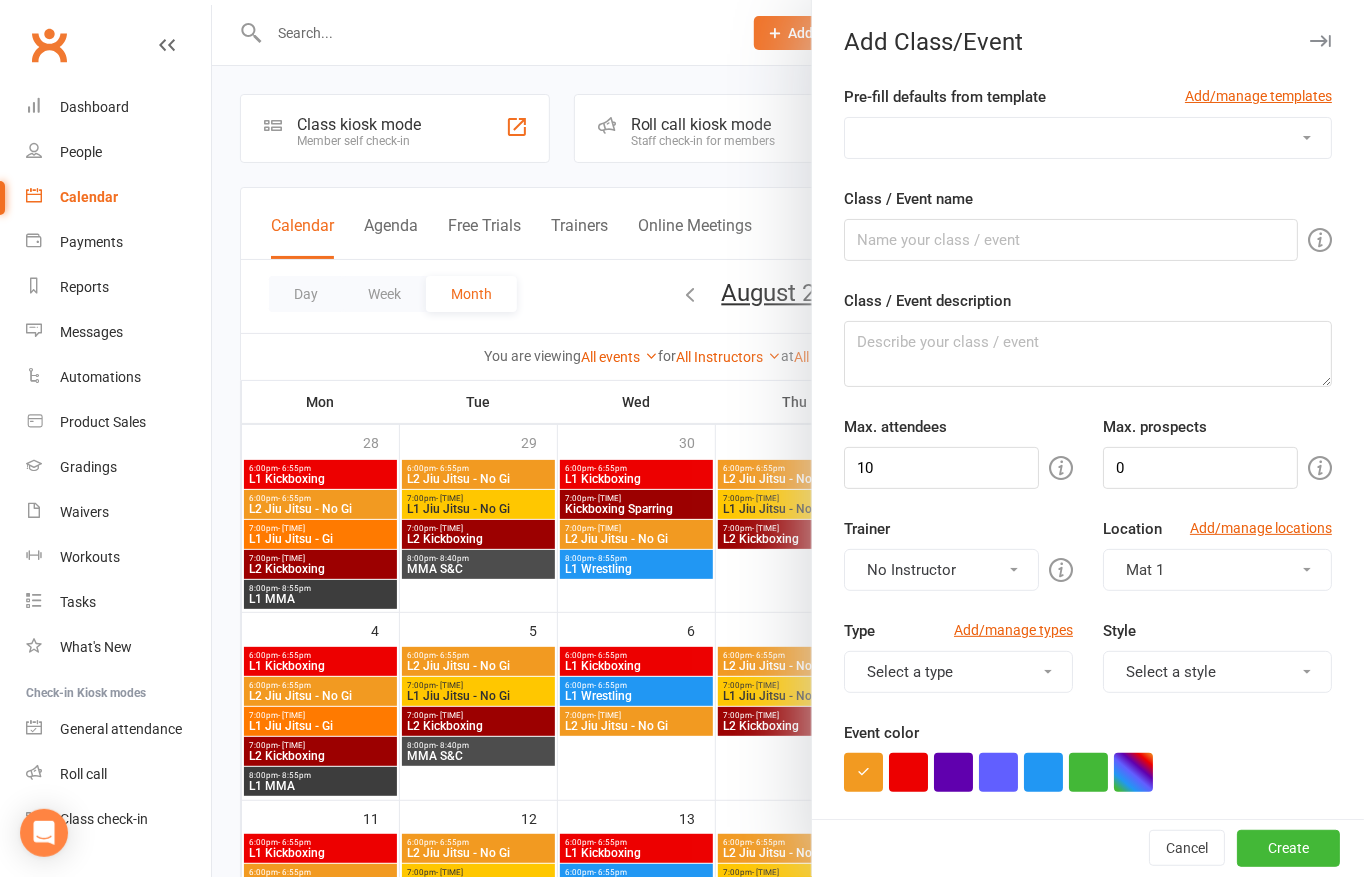 click on "Pre-fill defaults from template Add/manage templates Curriculum/Open Mat Grading Slot L1 Kickboxing L2 Jiu Jitsu - No Gi L2 Kickboxing Open Mat Promotions Night Class / Event name Class / Event description Max. attendees 10 Max. prospects 0 Trainer No Instructor  No Instructor [FIRST] [LAST] [FIRST] [LAST] [FIRST] [LAST] [FIRST] [LAST] [FIRST] [LAST] [FIRST] [LAST] [FIRST] [LAST] [FIRST] [LAST] [FIRST] [LAST] Location Add/manage locations
Mat 1
Type Add/manage types Select a type  Class Open Mat Special Event Training Session Style Select a style  Jiu Jitsu Kickboxing MMA Event color Event appears in Class kiosk mode, Book & Pay, Roll call, Clubworx website calendar and Mobile app  Clubworx website calendar and Mobile app Class kiosk mode Book & Pay Roll call
Require active membership for members?
Allow proximity check-in?
Booking settings
Earliest booking can occur 1
hour(s)
before class starts
1" at bounding box center (1088, 928) 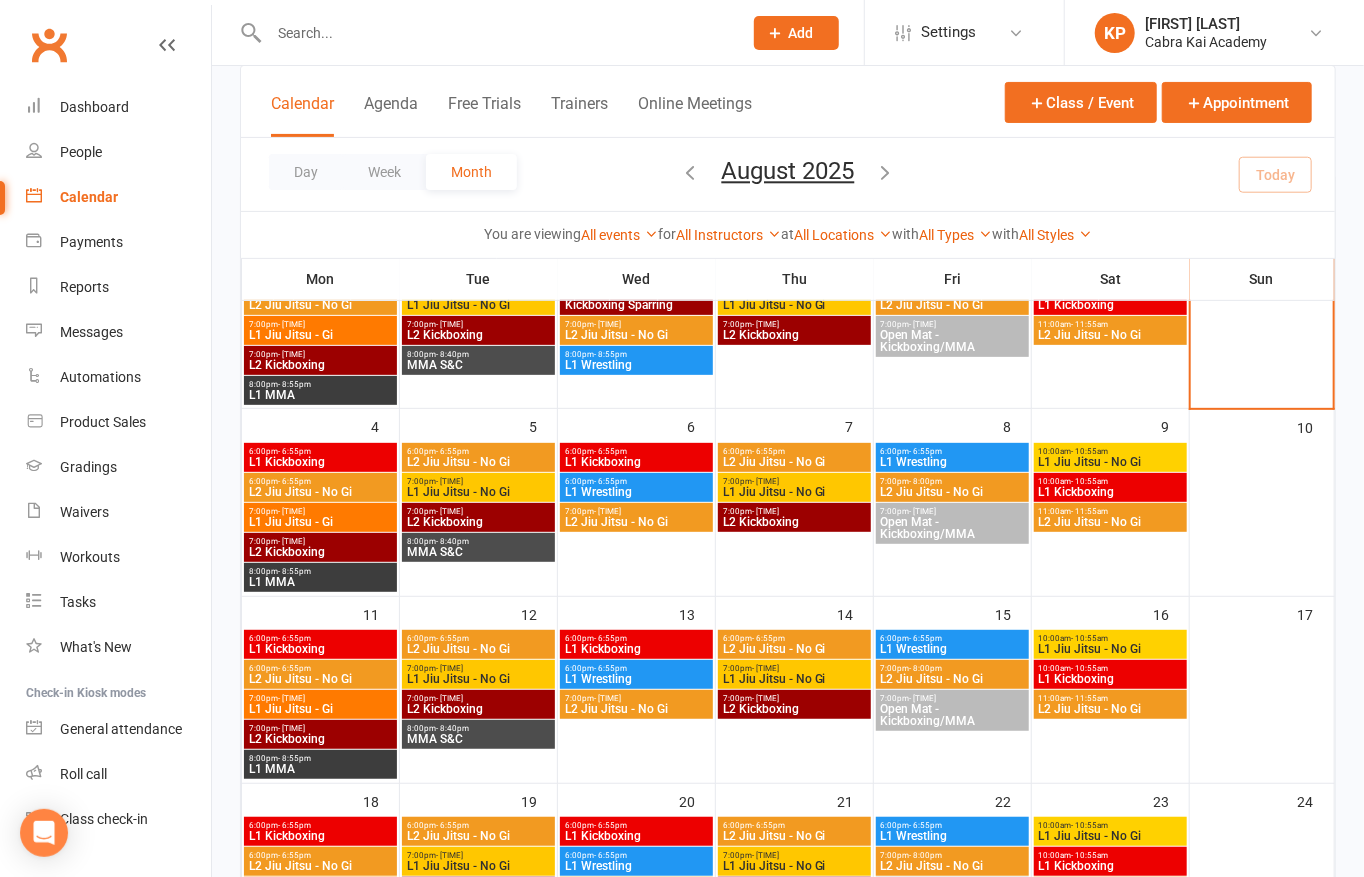 scroll, scrollTop: 200, scrollLeft: 0, axis: vertical 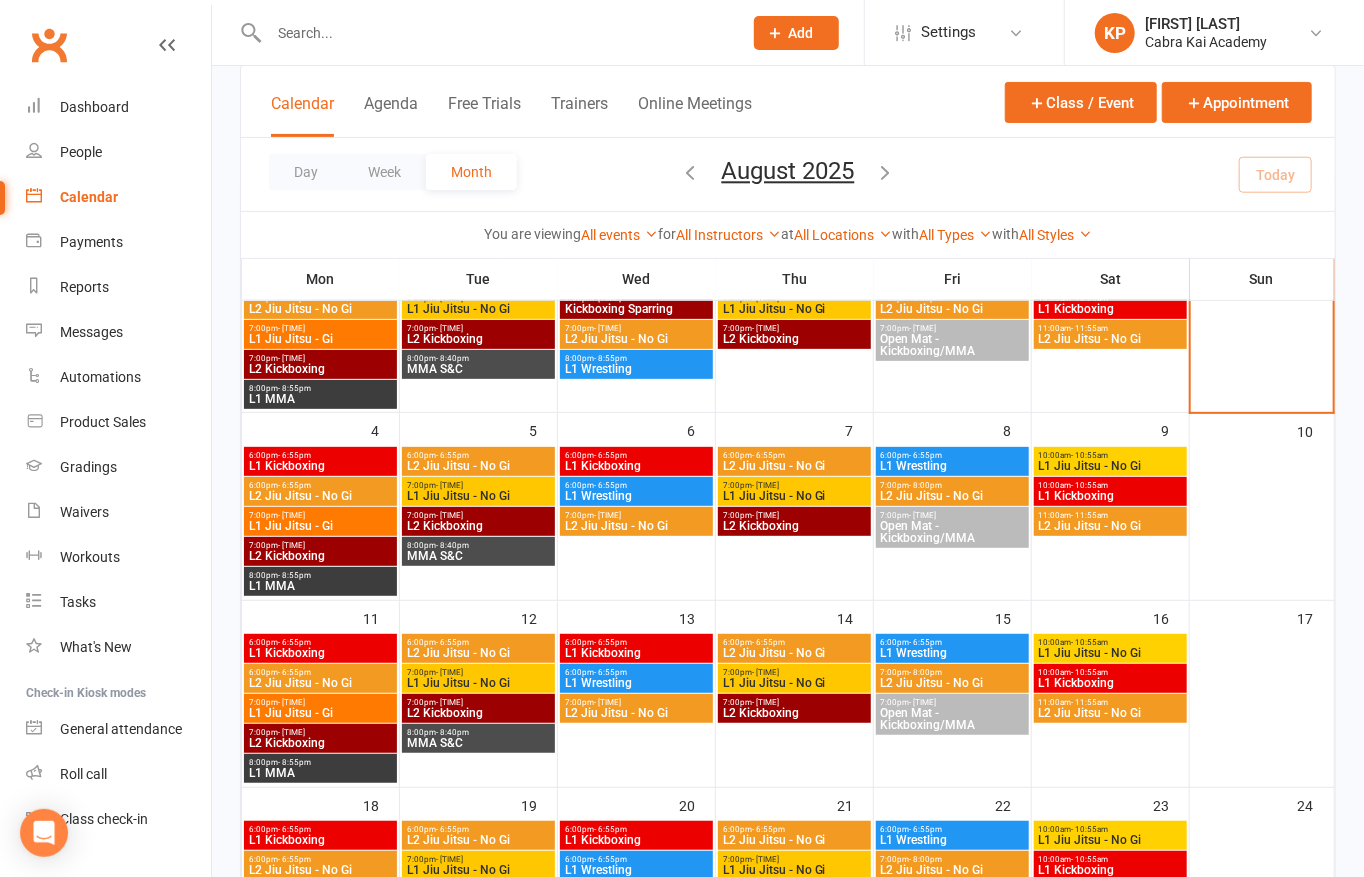 click on "Open Mat - Kickboxing/MMA" at bounding box center (952, 345) 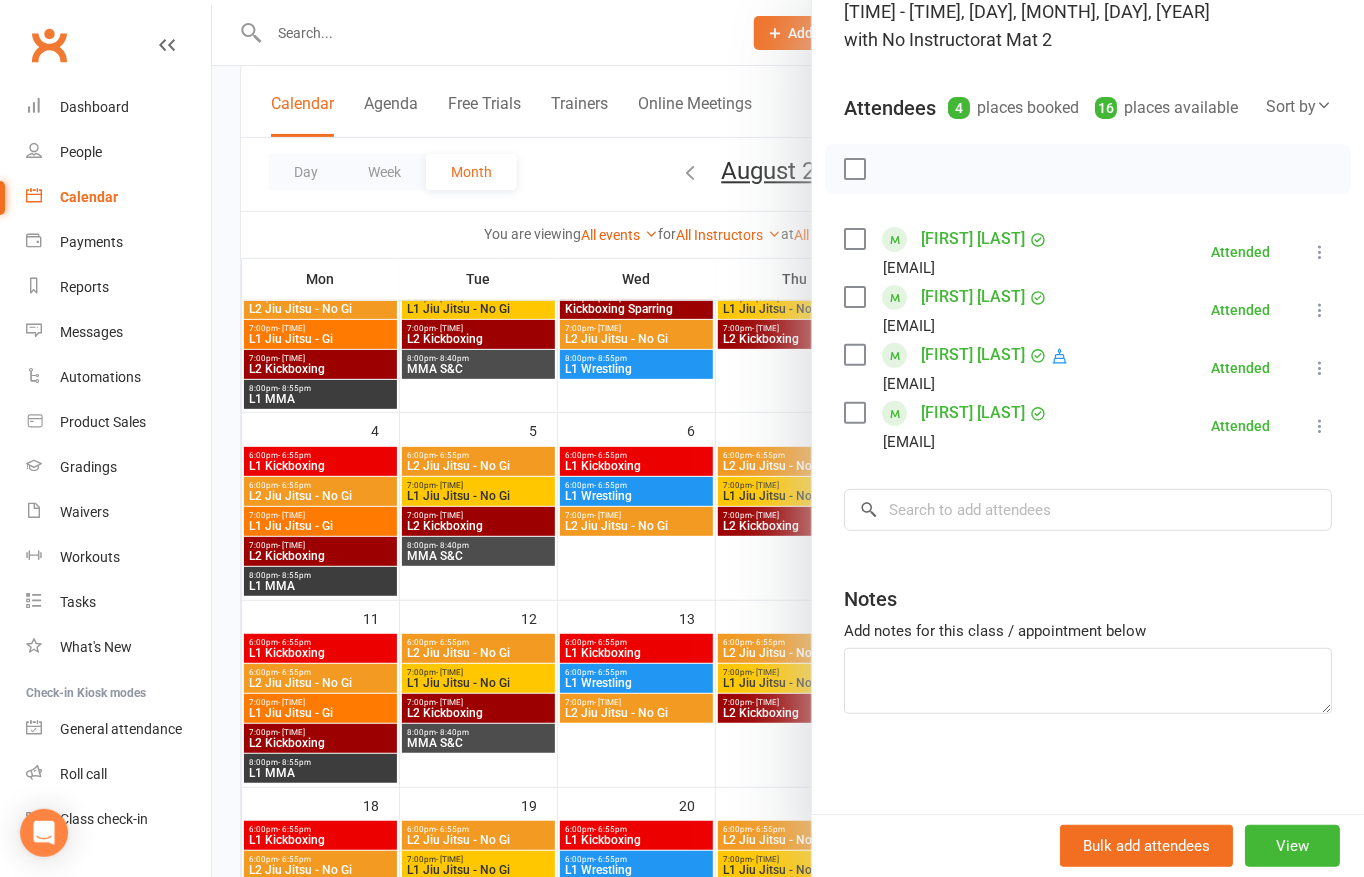scroll, scrollTop: 0, scrollLeft: 0, axis: both 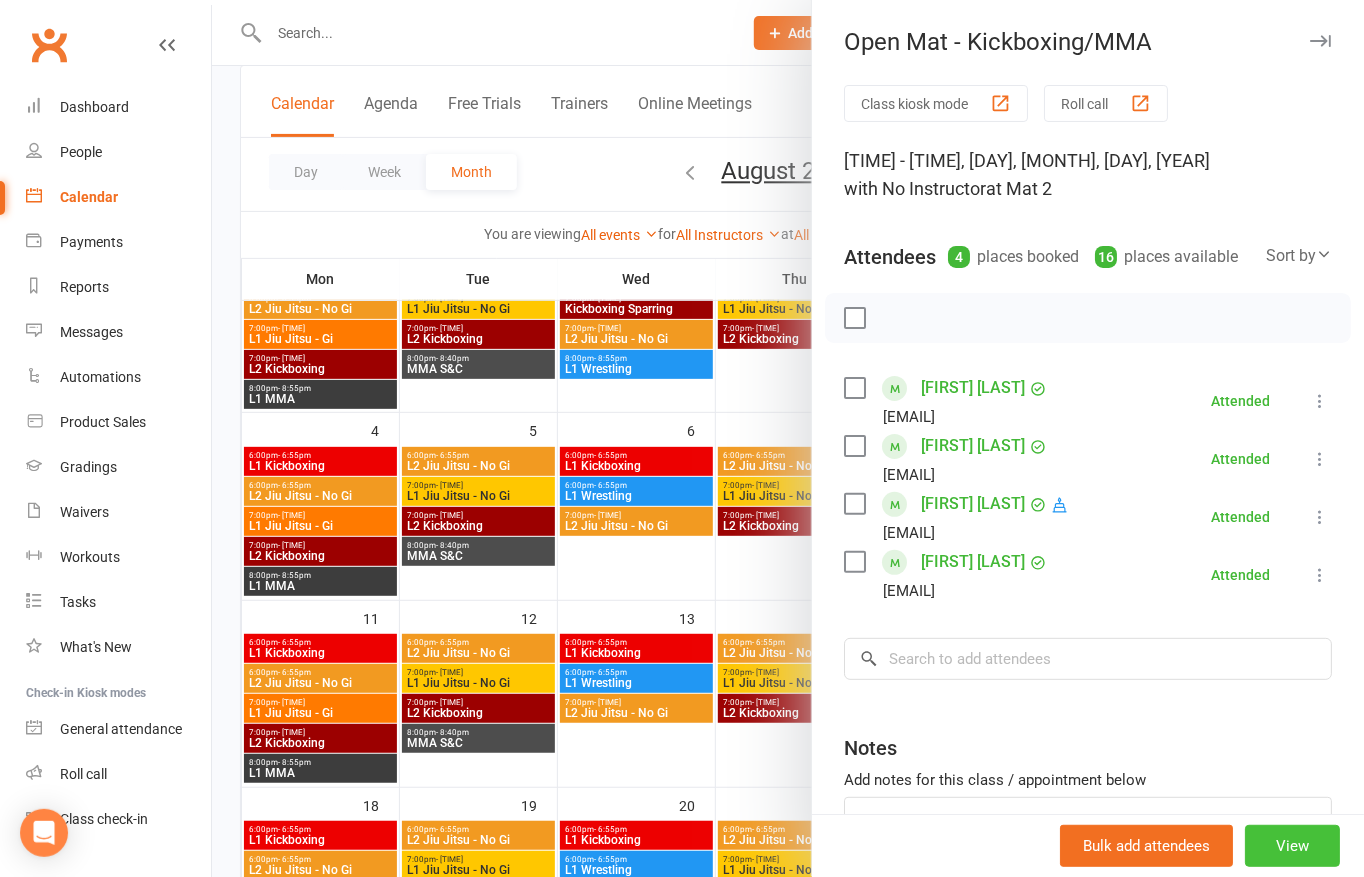 click on "View" at bounding box center [1292, 846] 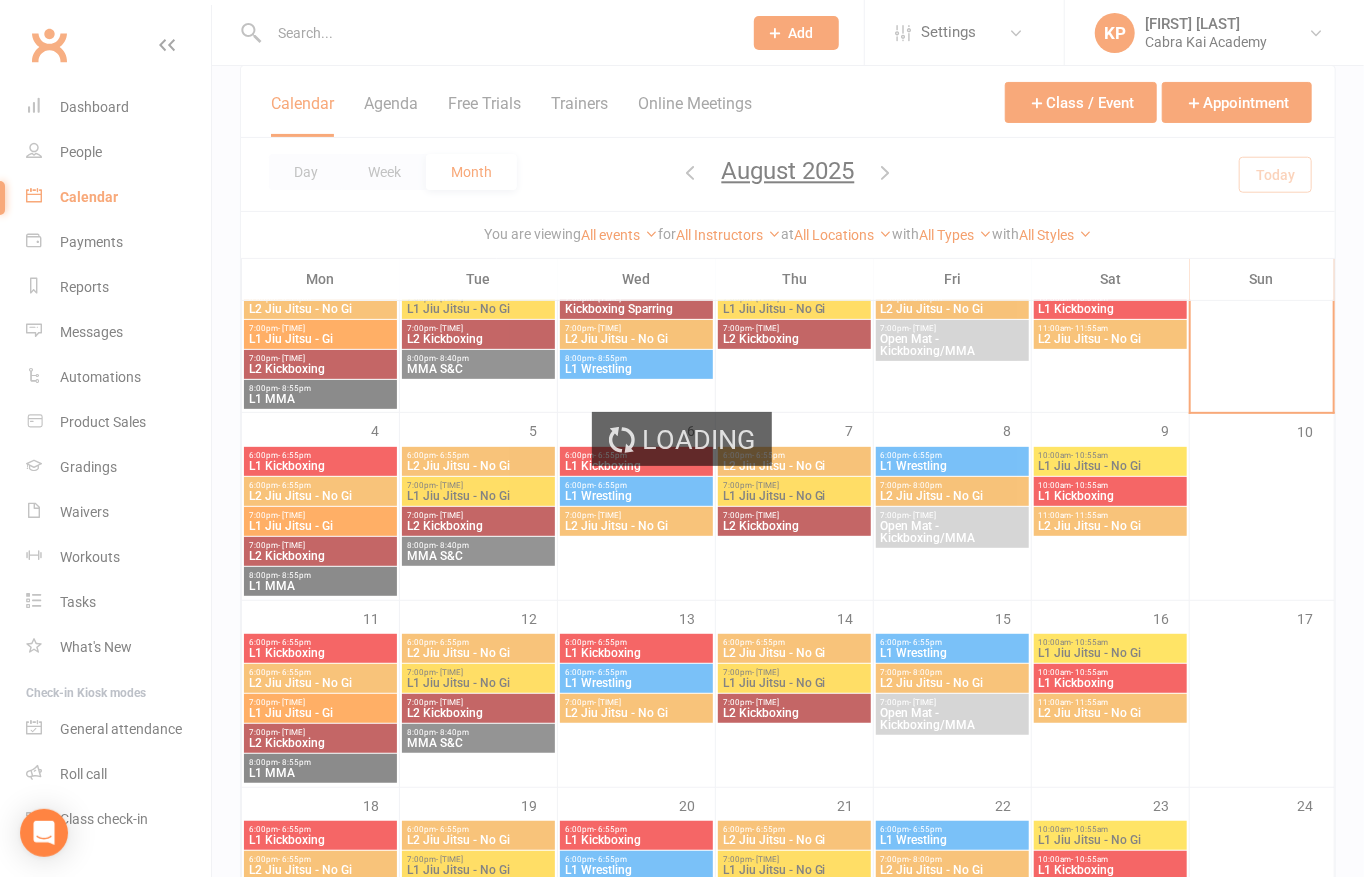 scroll, scrollTop: 0, scrollLeft: 0, axis: both 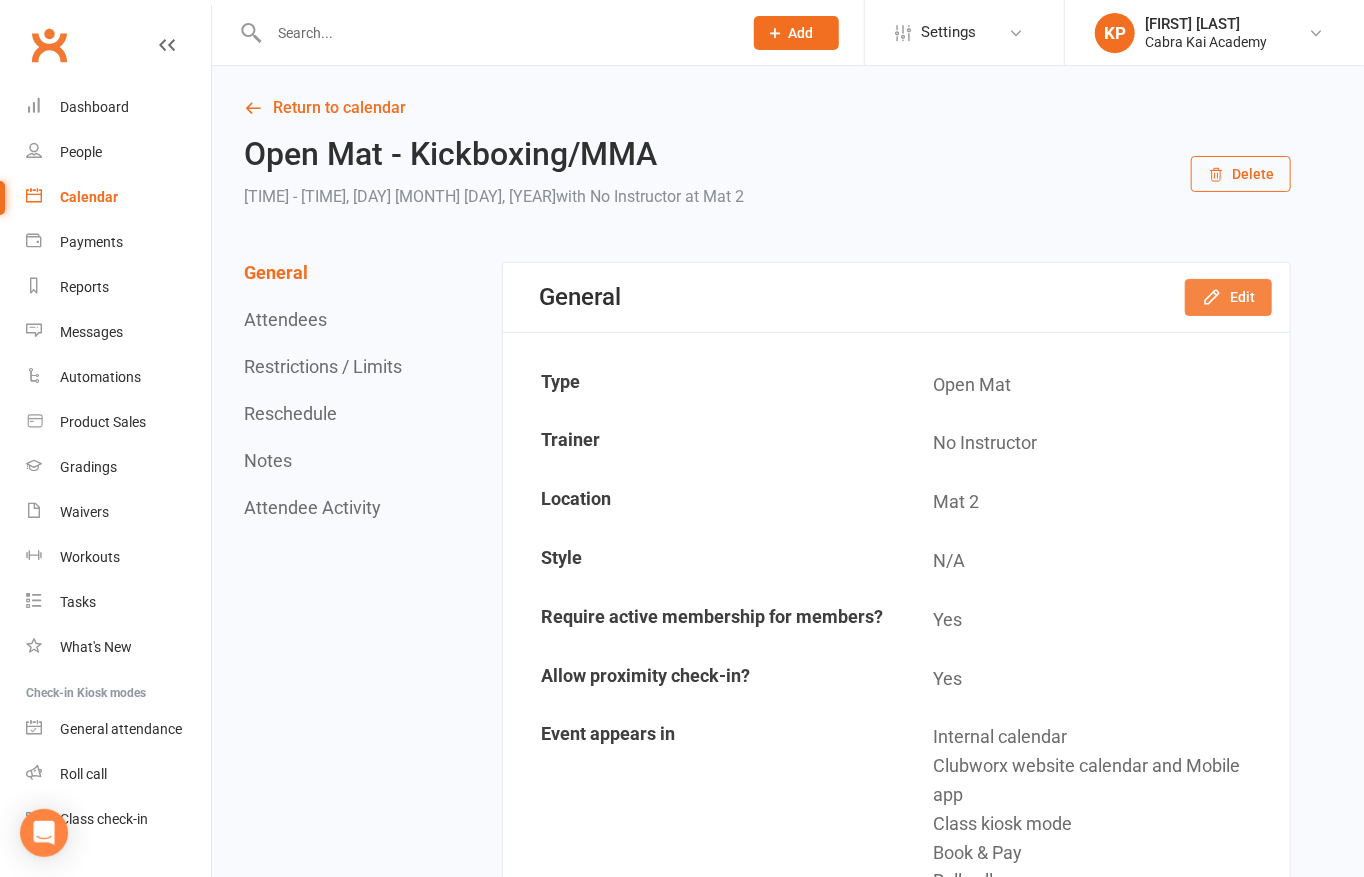 click on "Edit" at bounding box center [1228, 297] 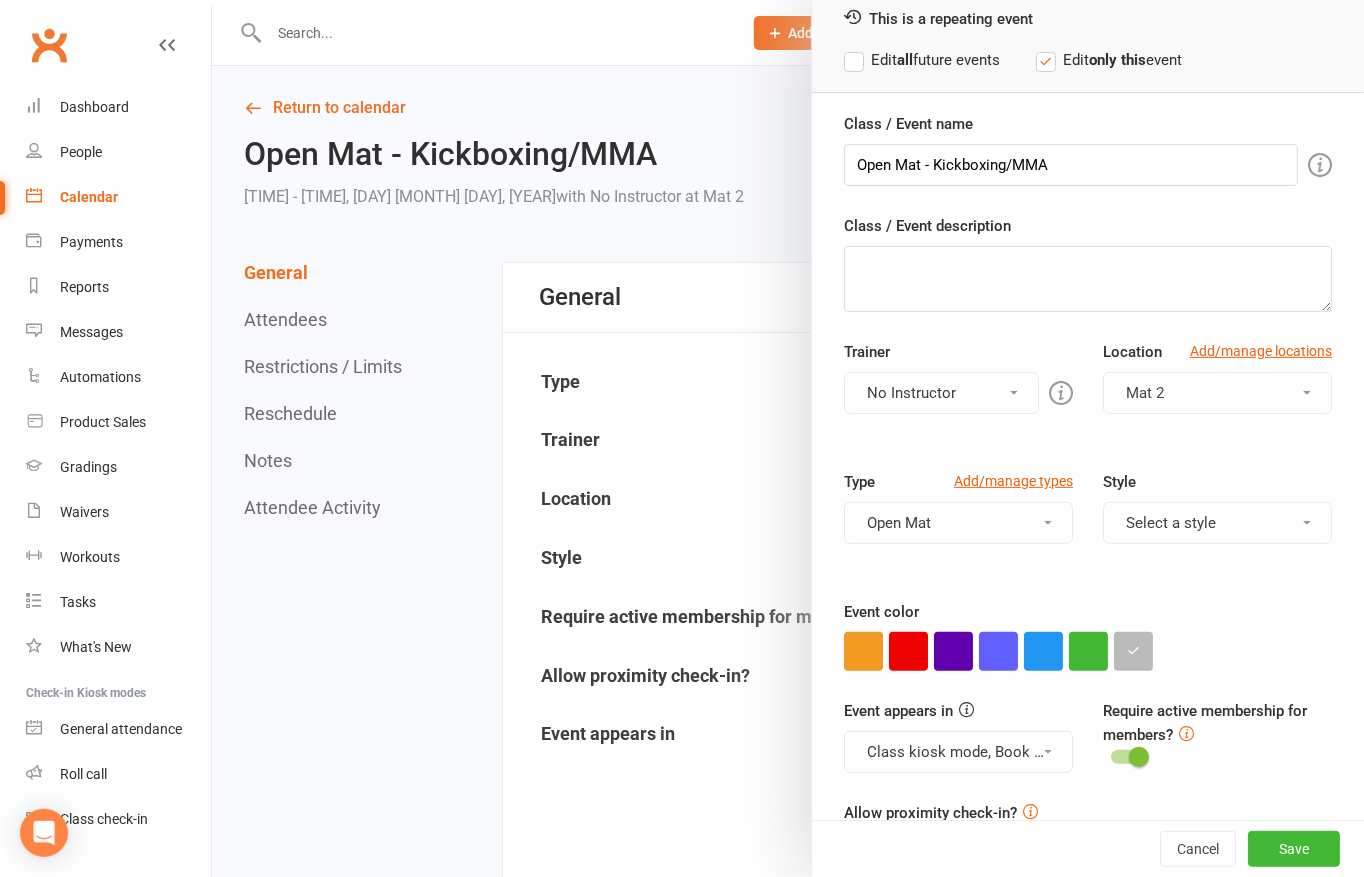 scroll, scrollTop: 100, scrollLeft: 0, axis: vertical 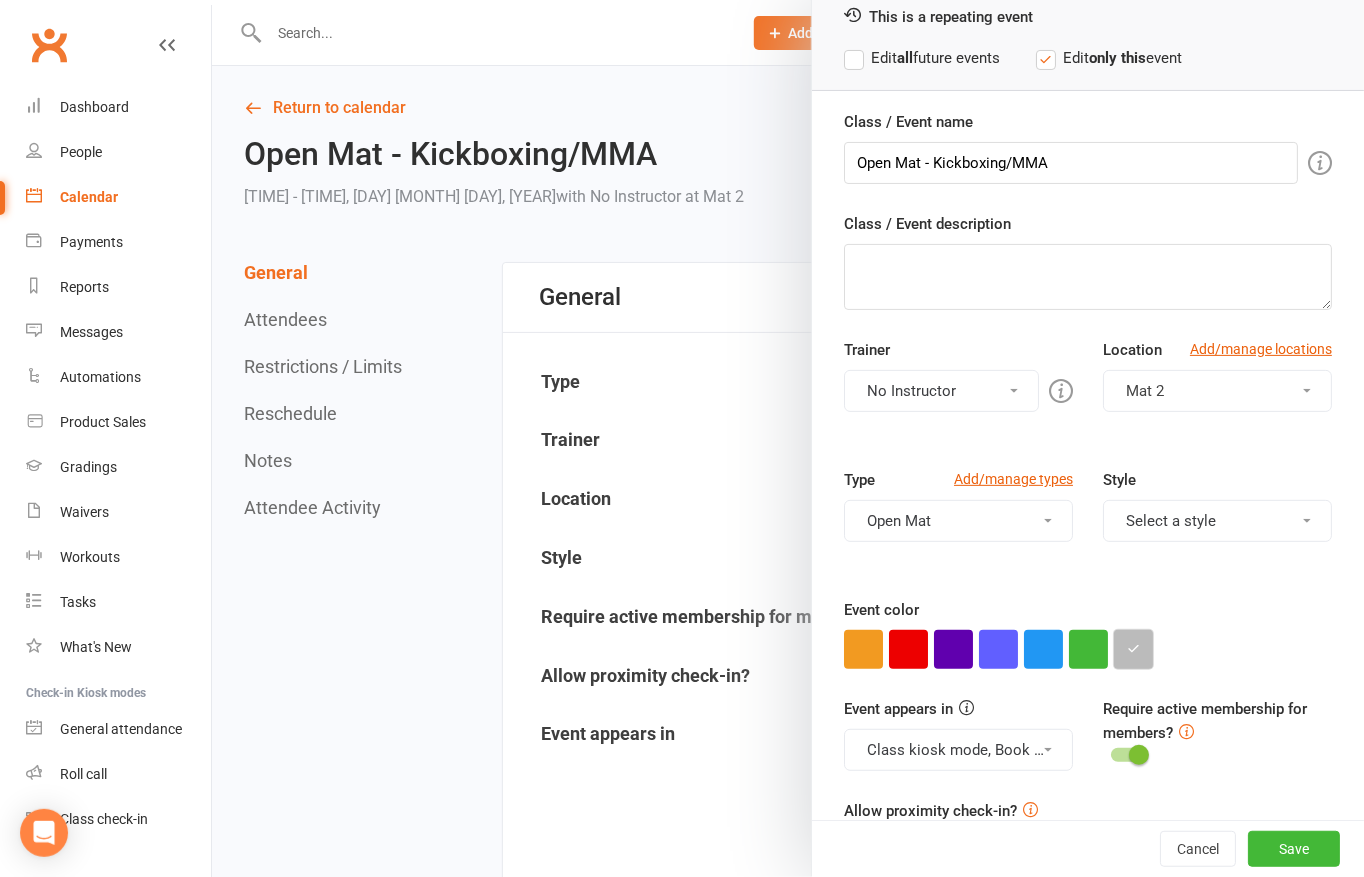 click at bounding box center (1133, 649) 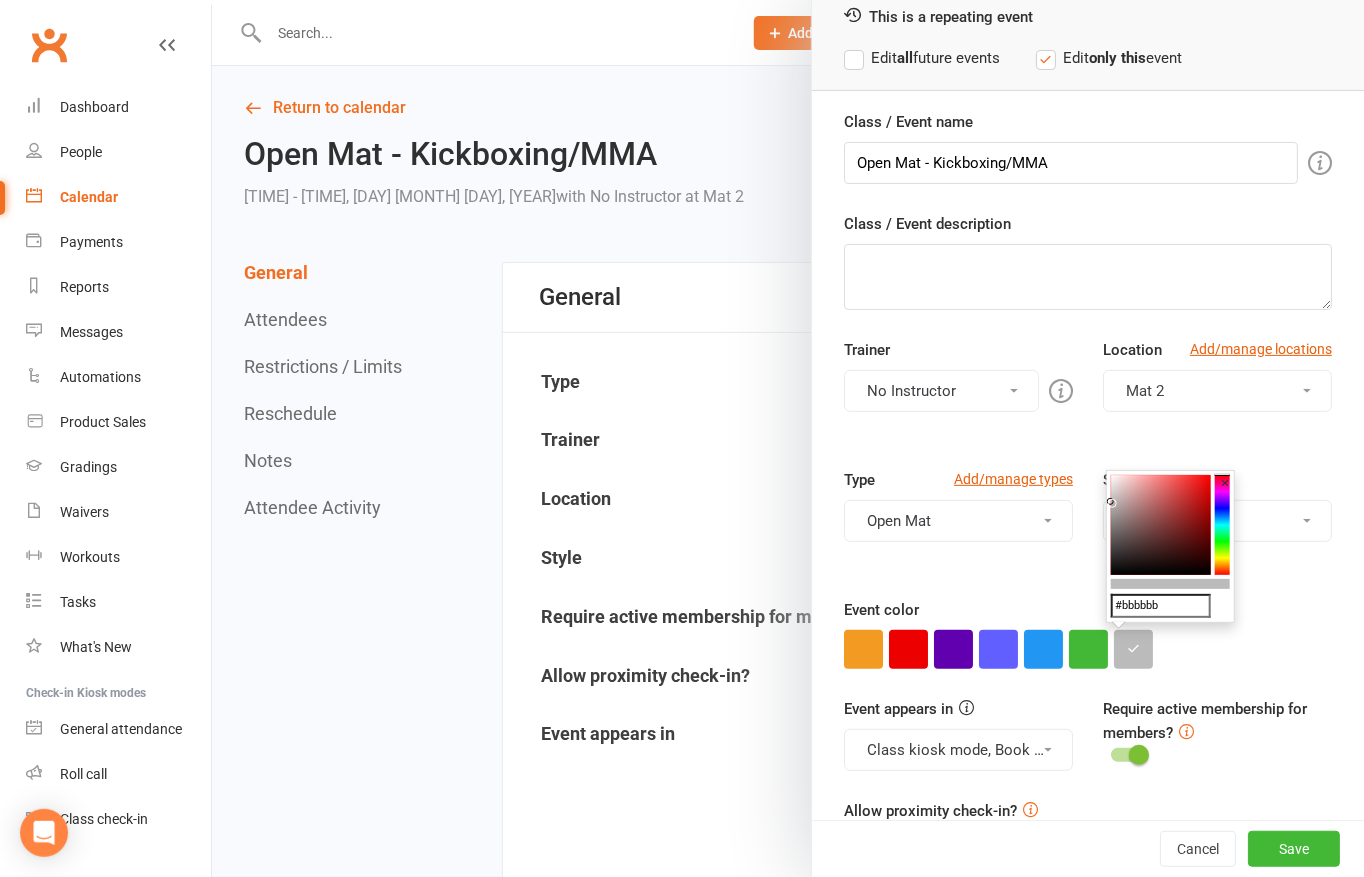 drag, startPoint x: 1174, startPoint y: 607, endPoint x: 1012, endPoint y: 593, distance: 162.6038 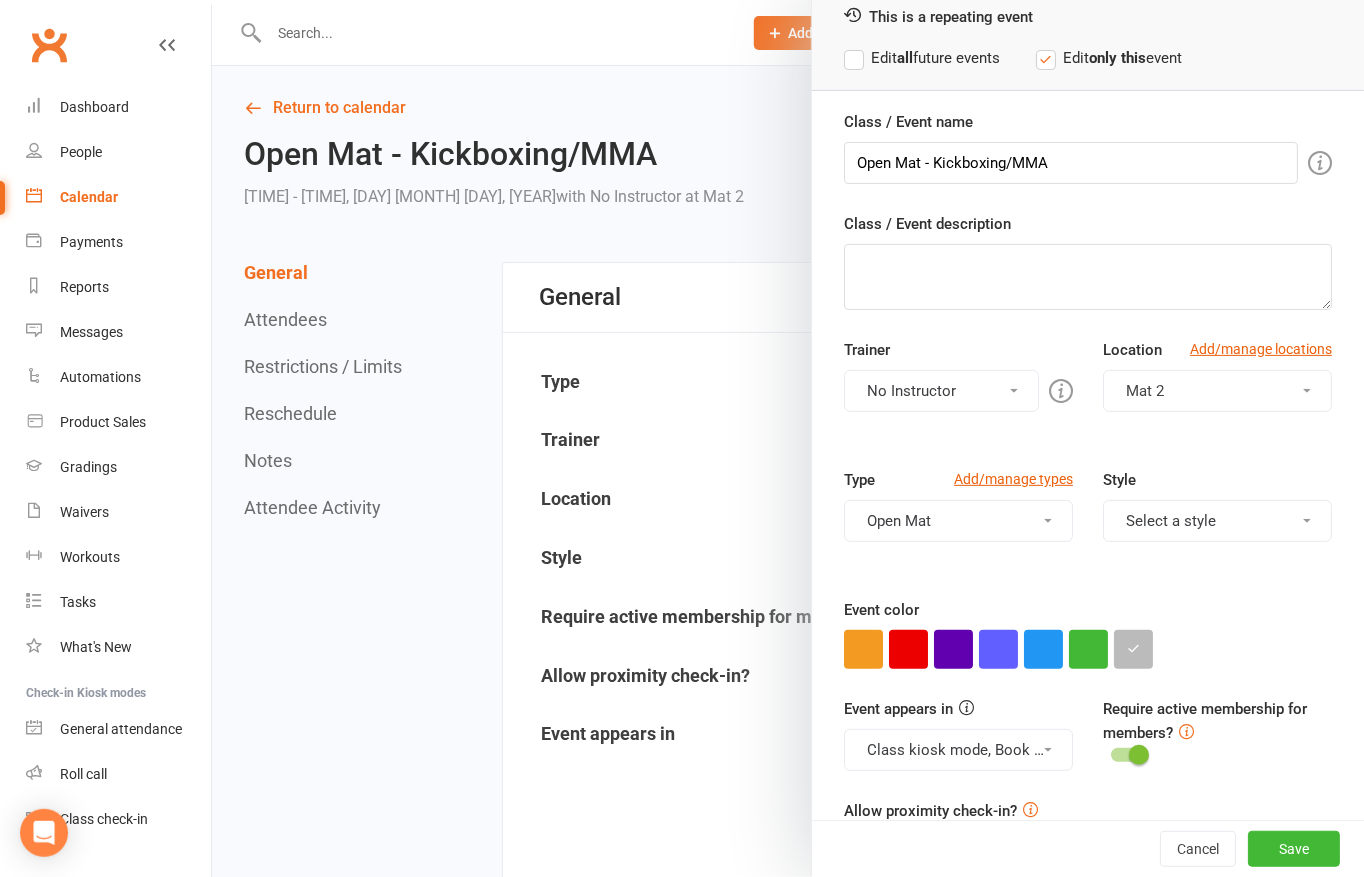 click on "Event color" at bounding box center [1088, 633] 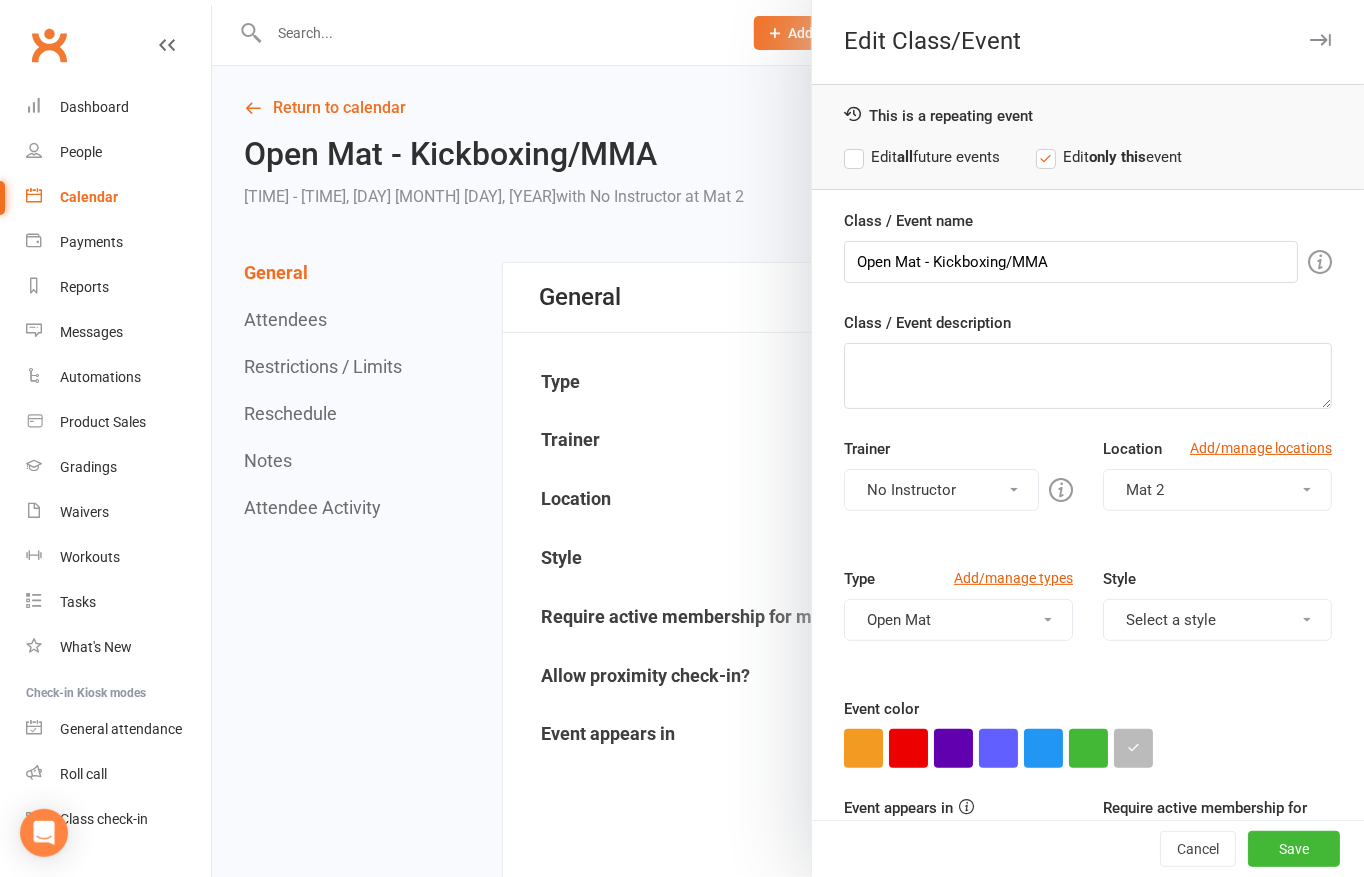 scroll, scrollTop: 0, scrollLeft: 0, axis: both 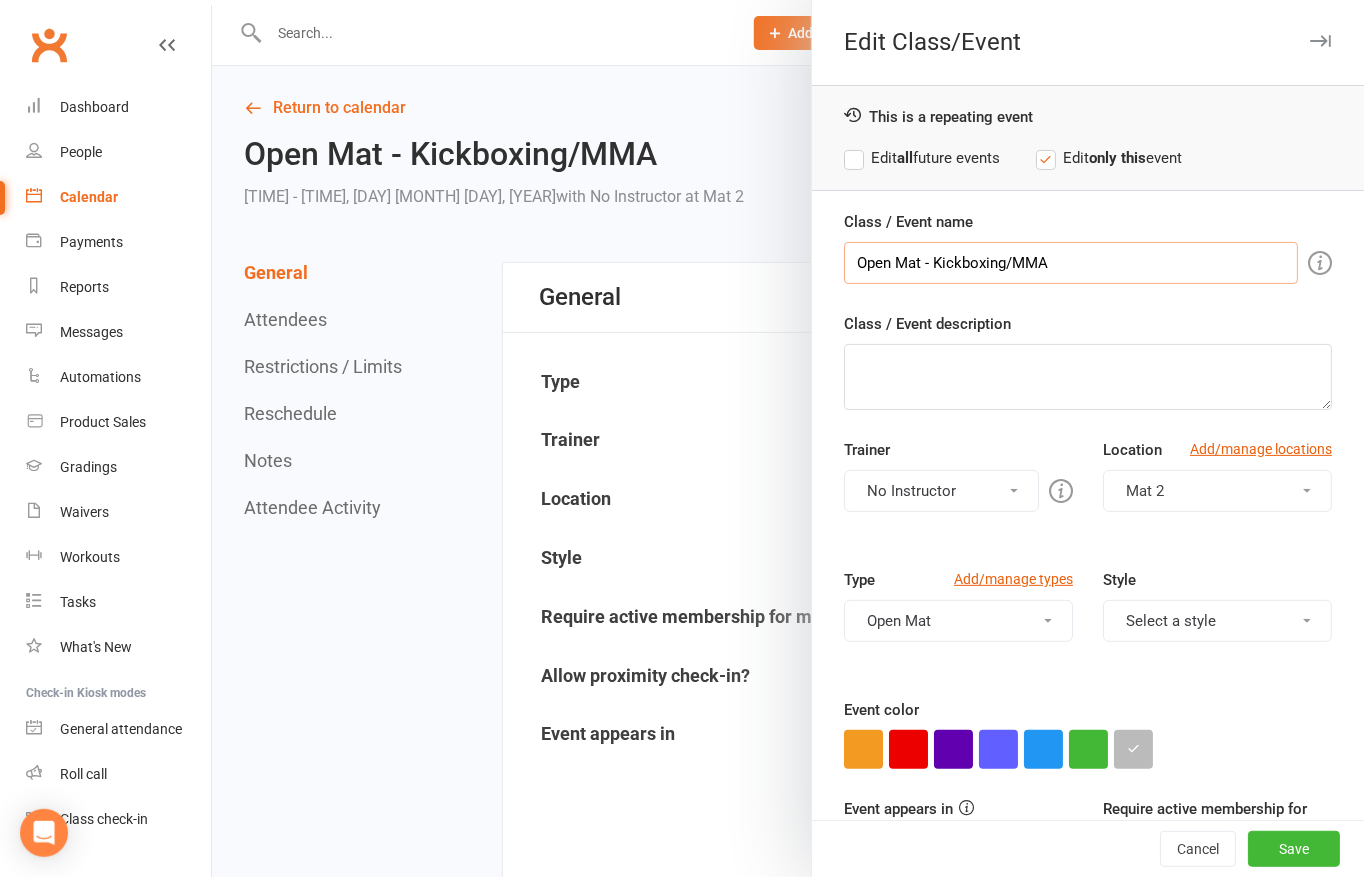 drag, startPoint x: 1100, startPoint y: 255, endPoint x: 651, endPoint y: 246, distance: 449.09018 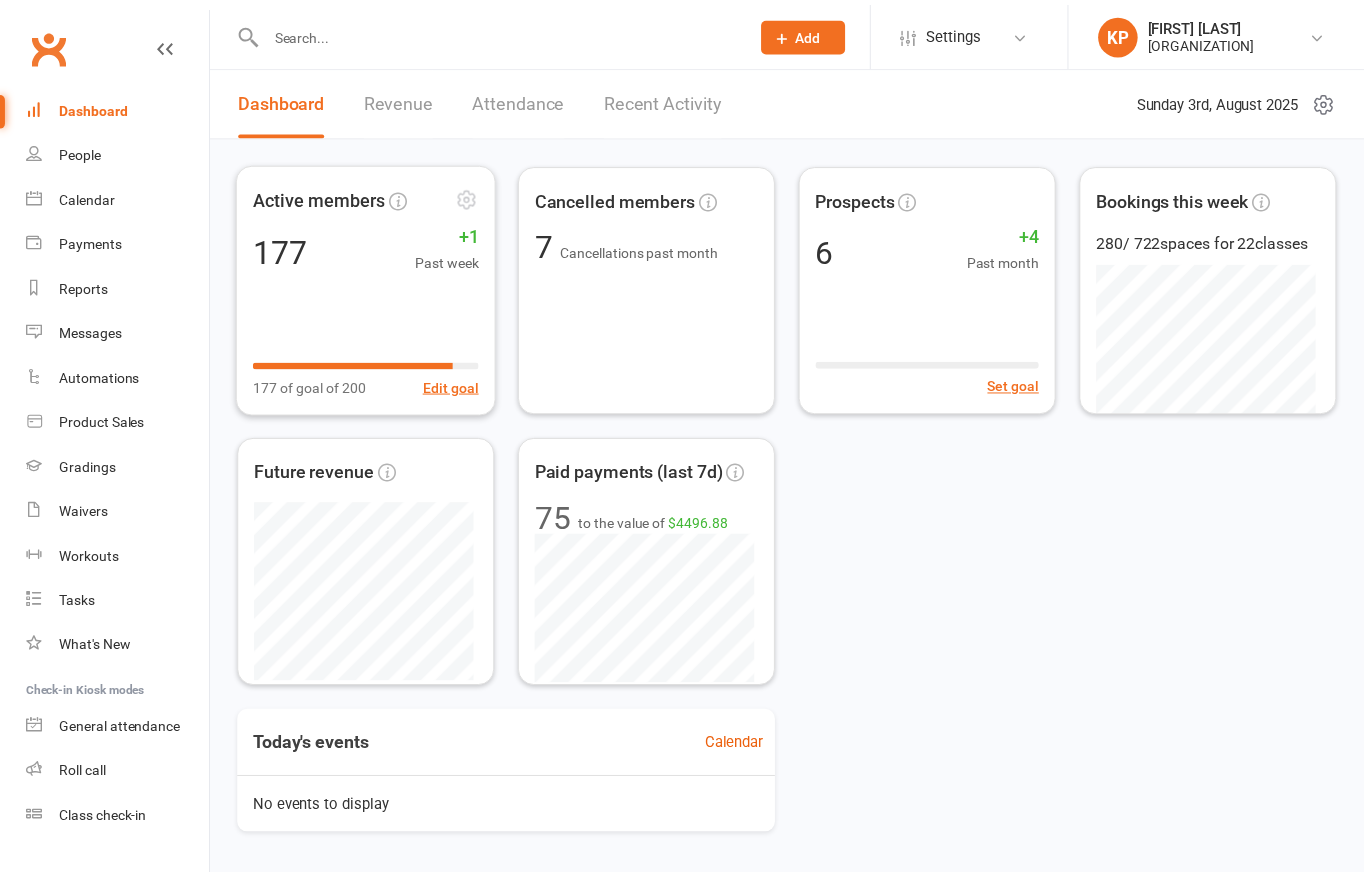 scroll, scrollTop: 0, scrollLeft: 0, axis: both 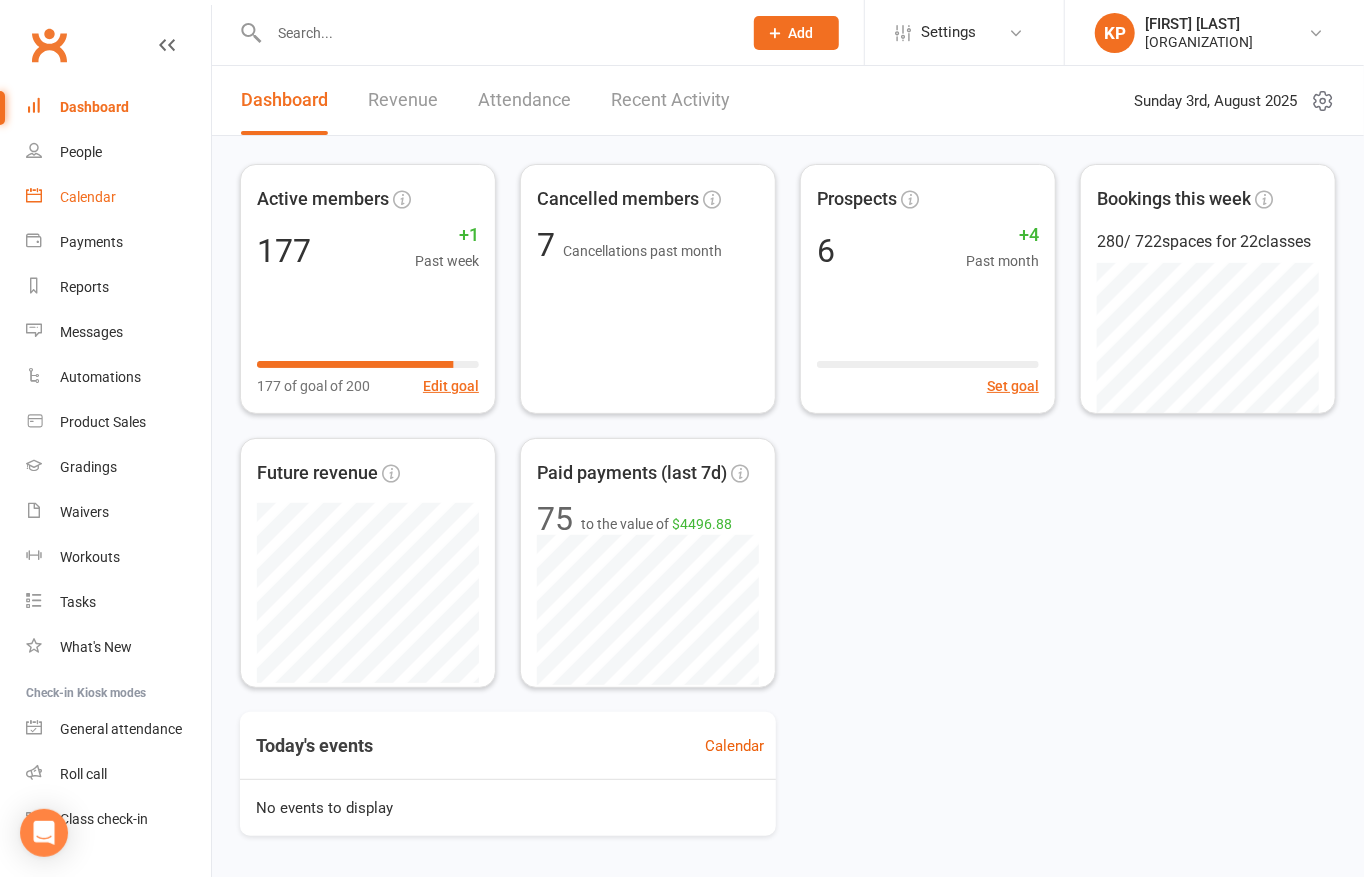 click on "Calendar" at bounding box center [88, 197] 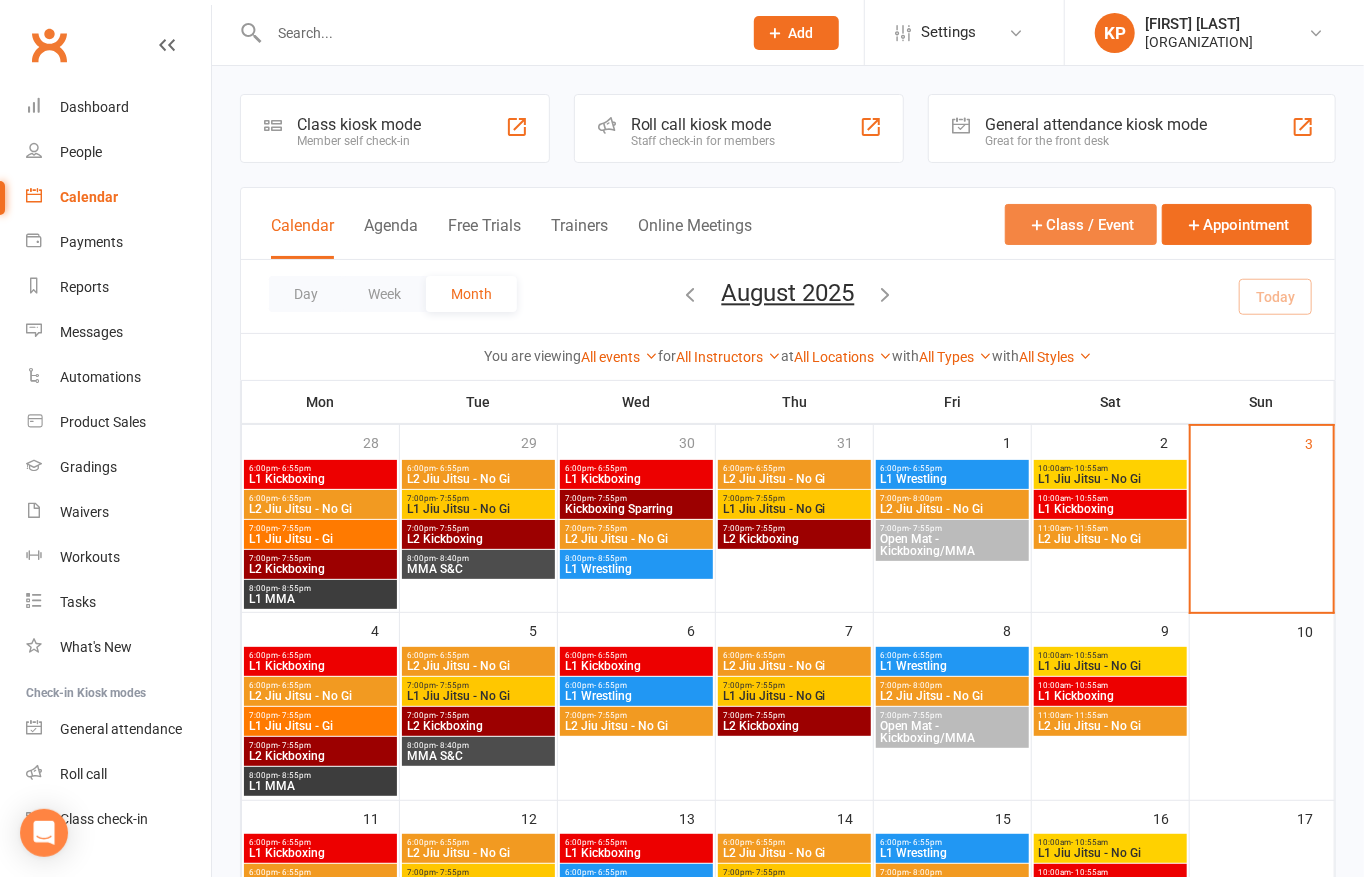 click on "Class / Event" at bounding box center (1081, 224) 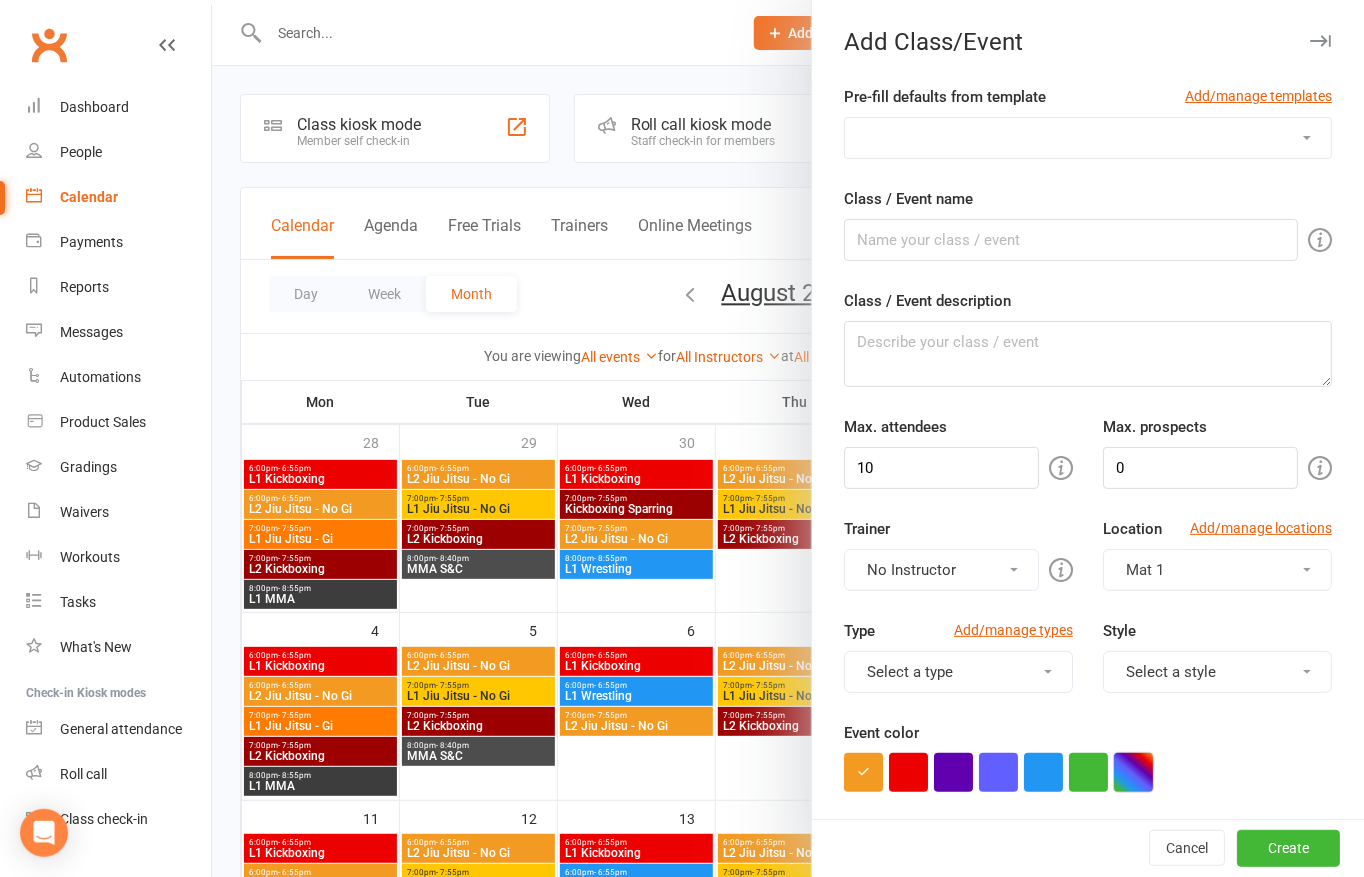 click at bounding box center [1133, 772] 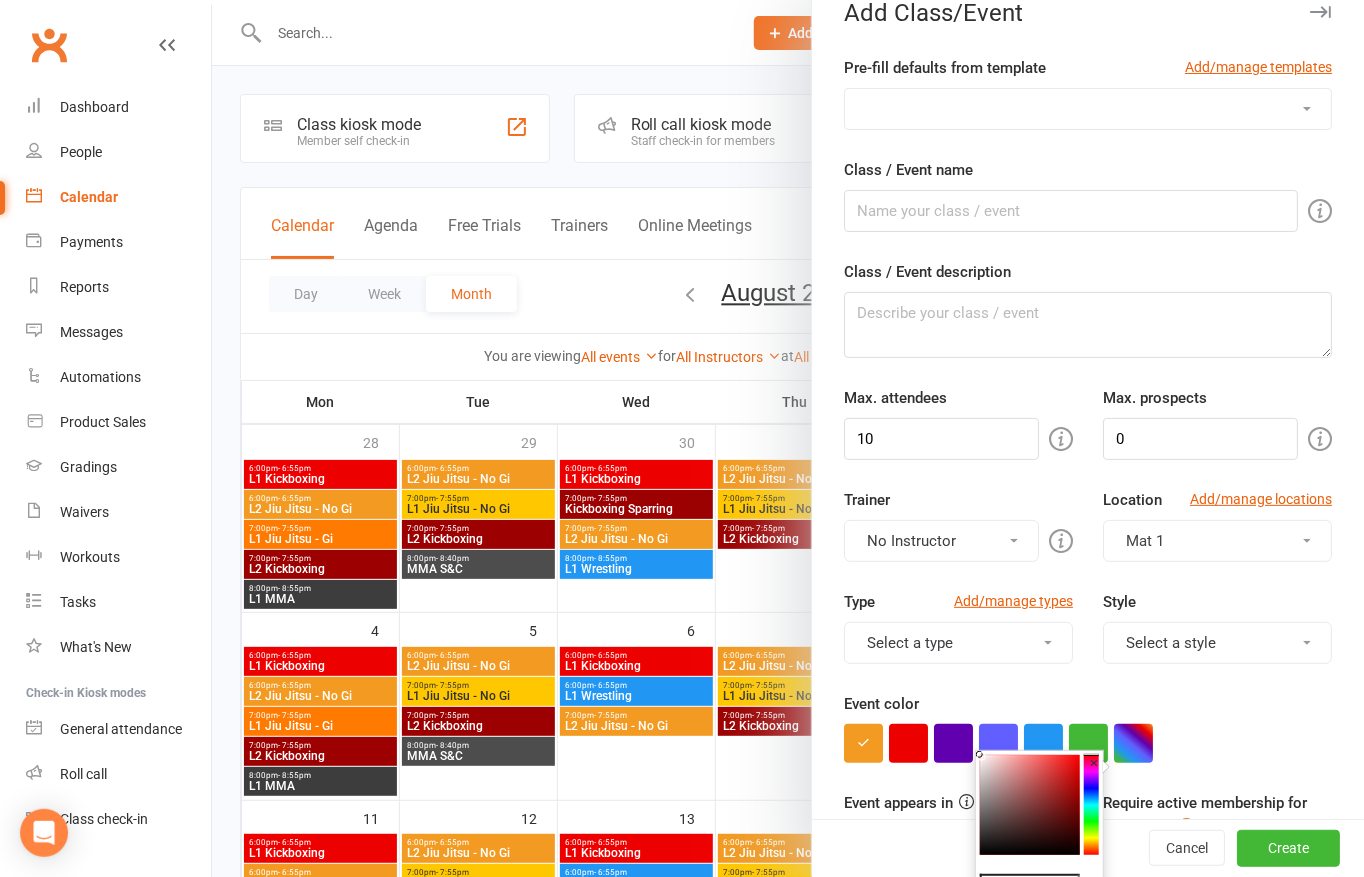 scroll, scrollTop: 200, scrollLeft: 0, axis: vertical 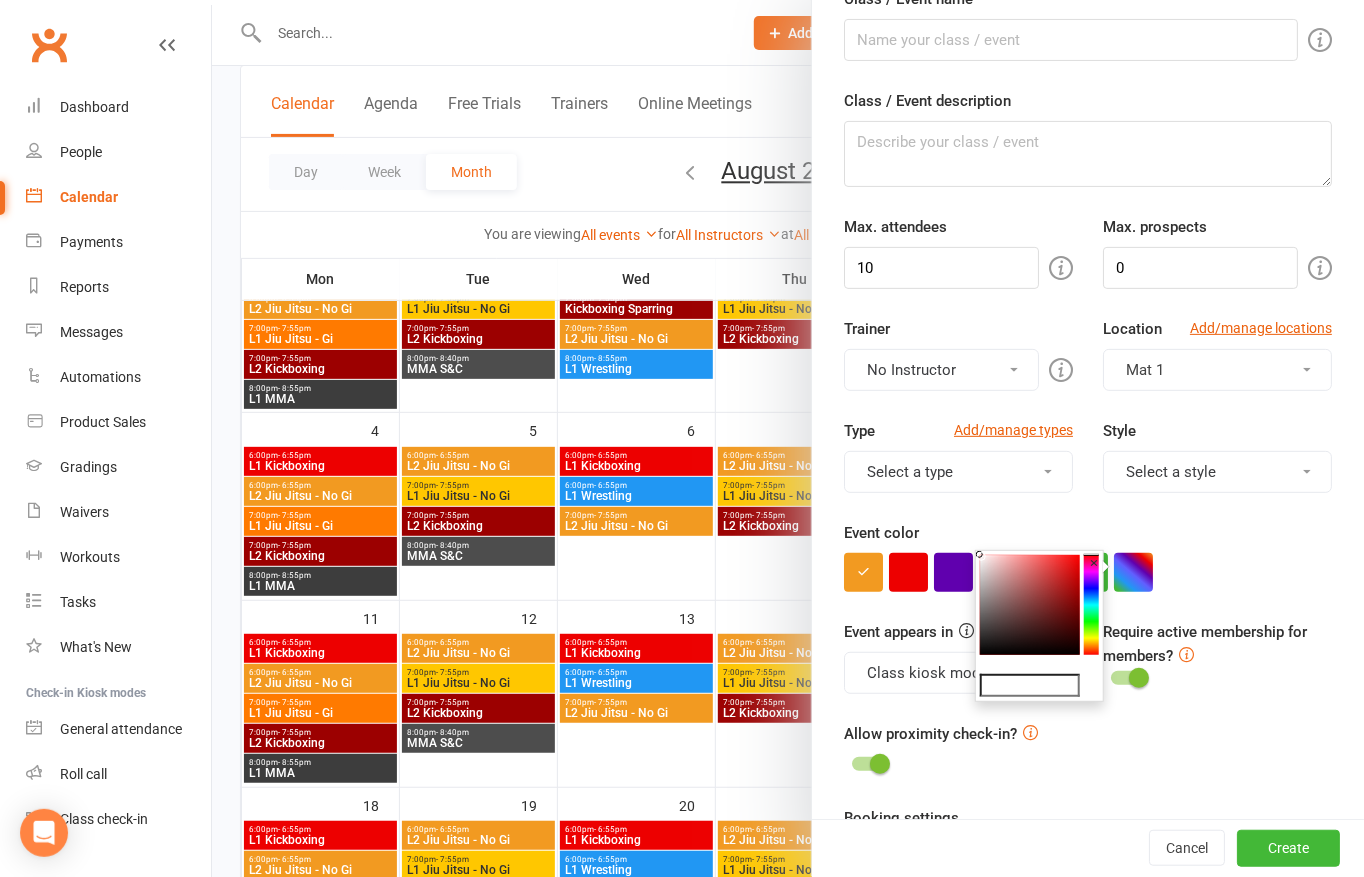 click at bounding box center [1030, 686] 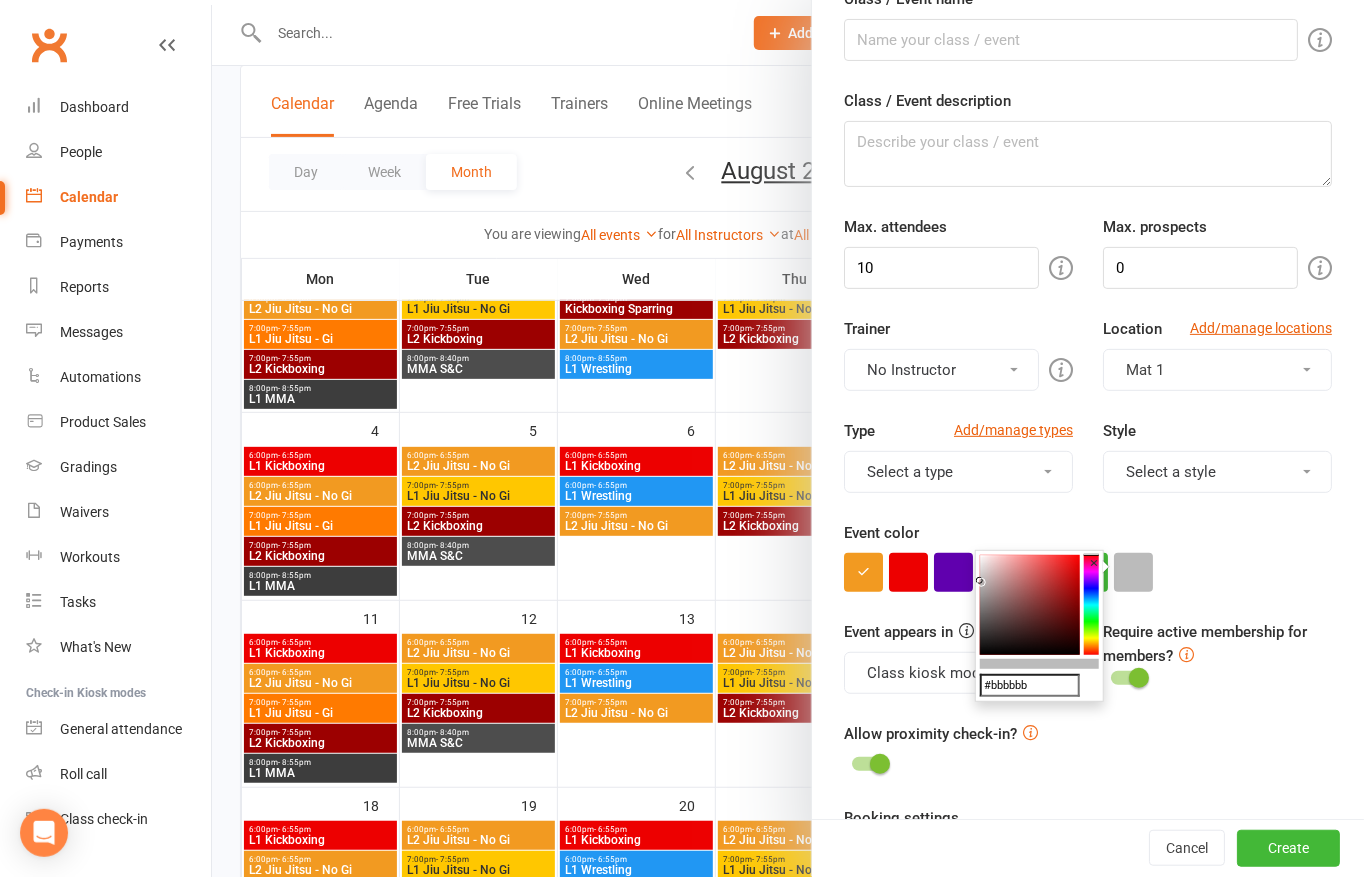 click at bounding box center [1088, 572] 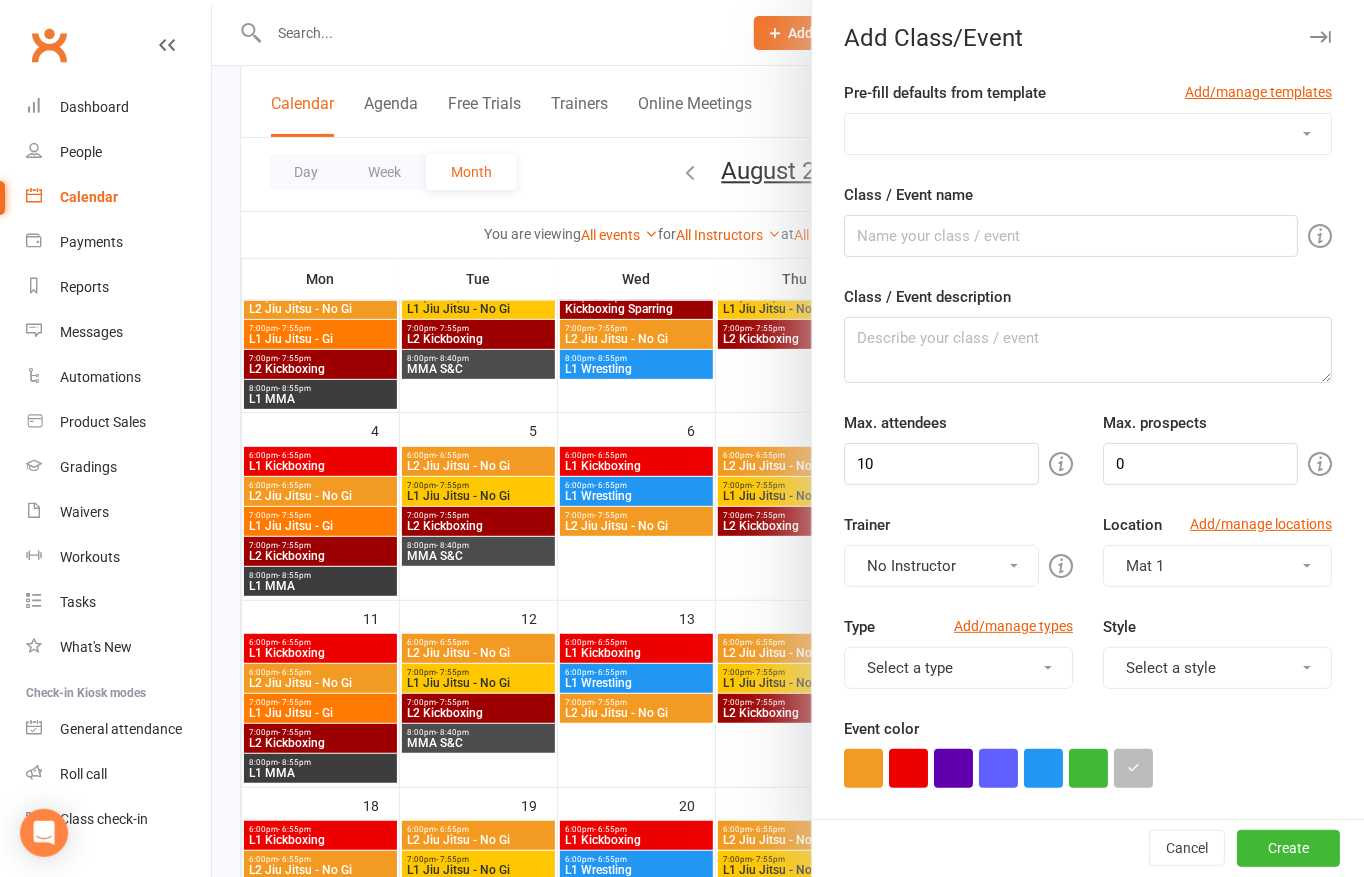 scroll, scrollTop: 0, scrollLeft: 0, axis: both 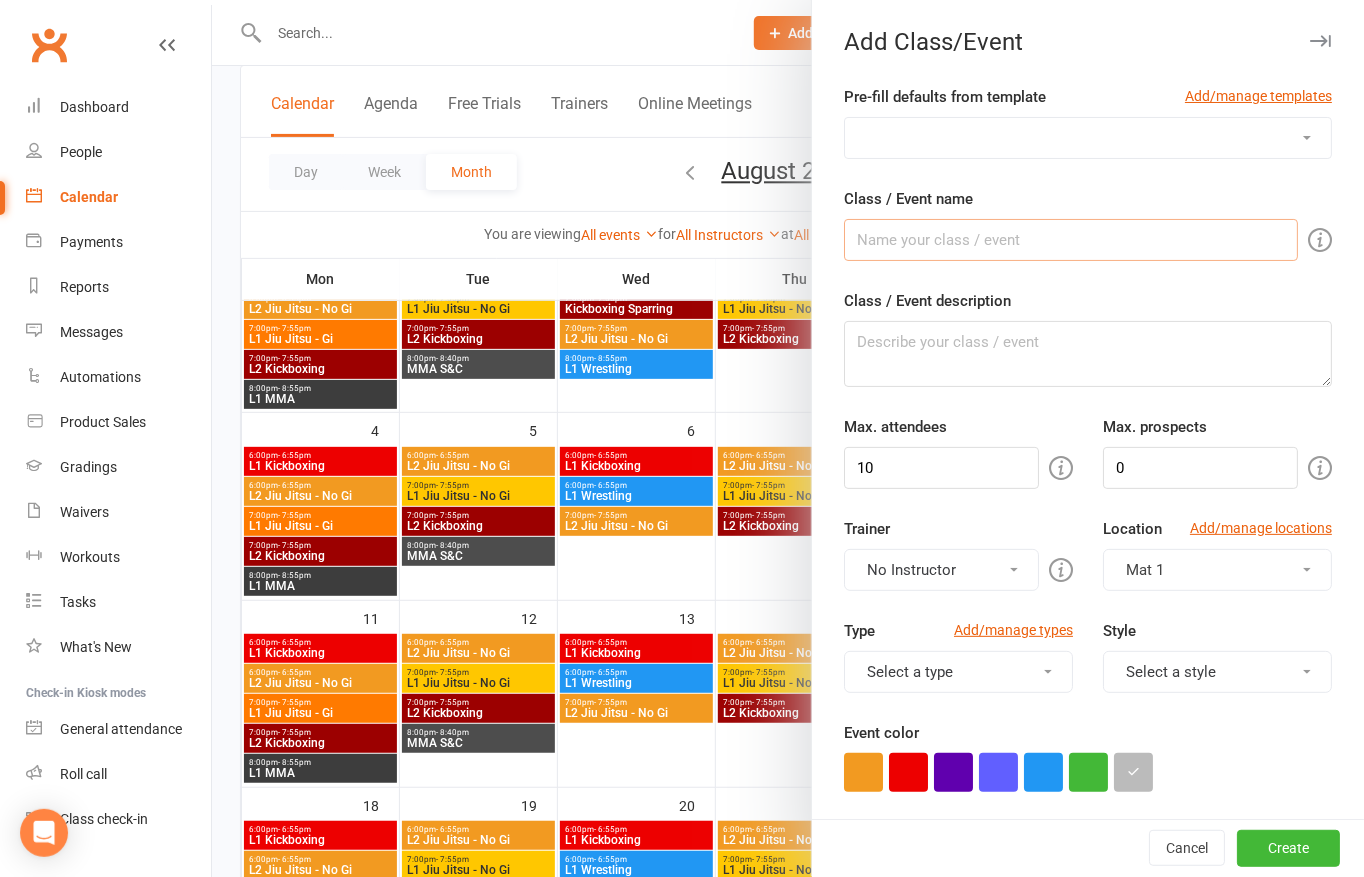 click on "Class / Event name" at bounding box center [1071, 240] 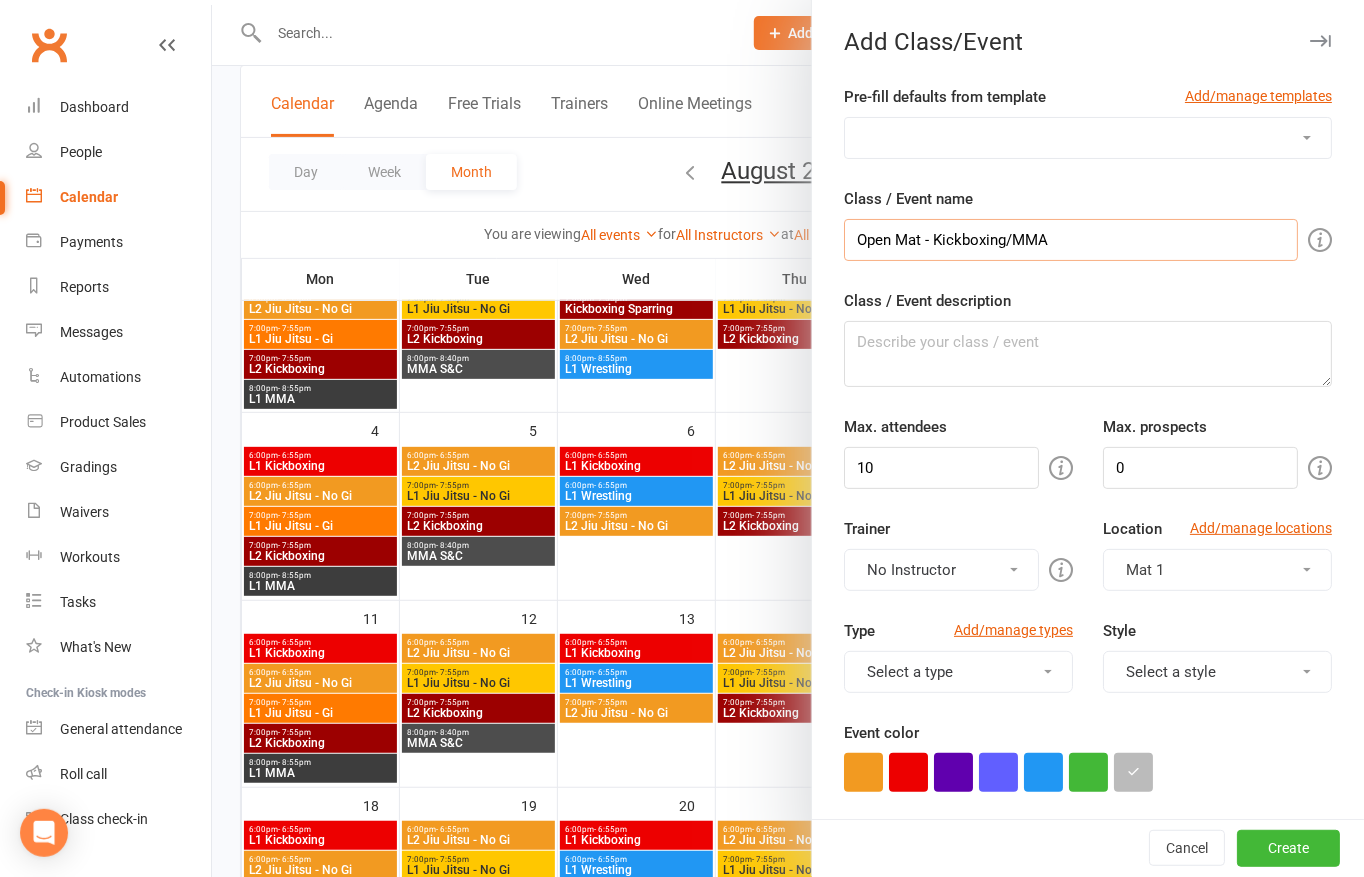 click on "Open Mat - Kickboxing/MMA" at bounding box center [1071, 240] 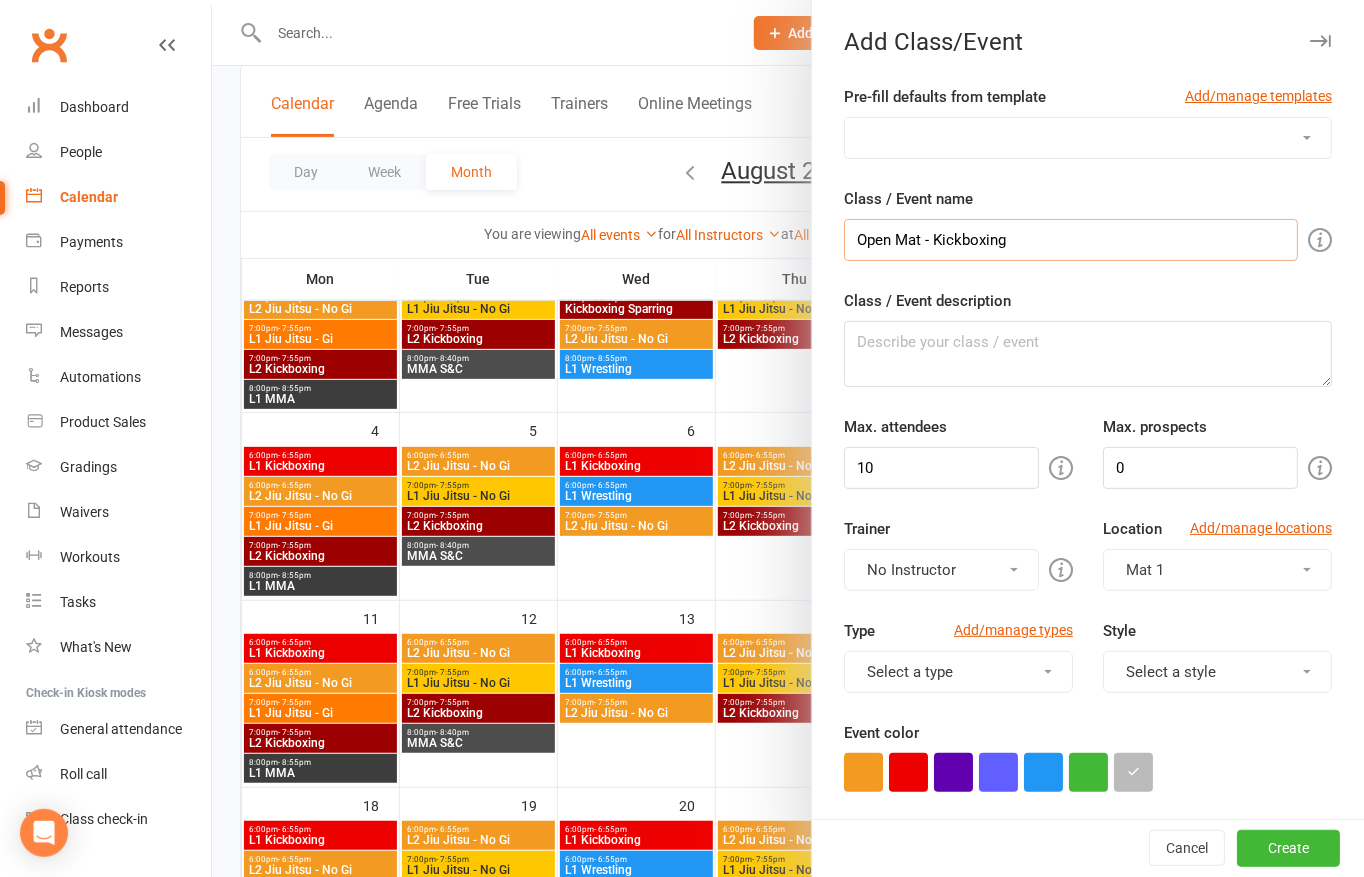 type on "Open Mat - Kickboxing" 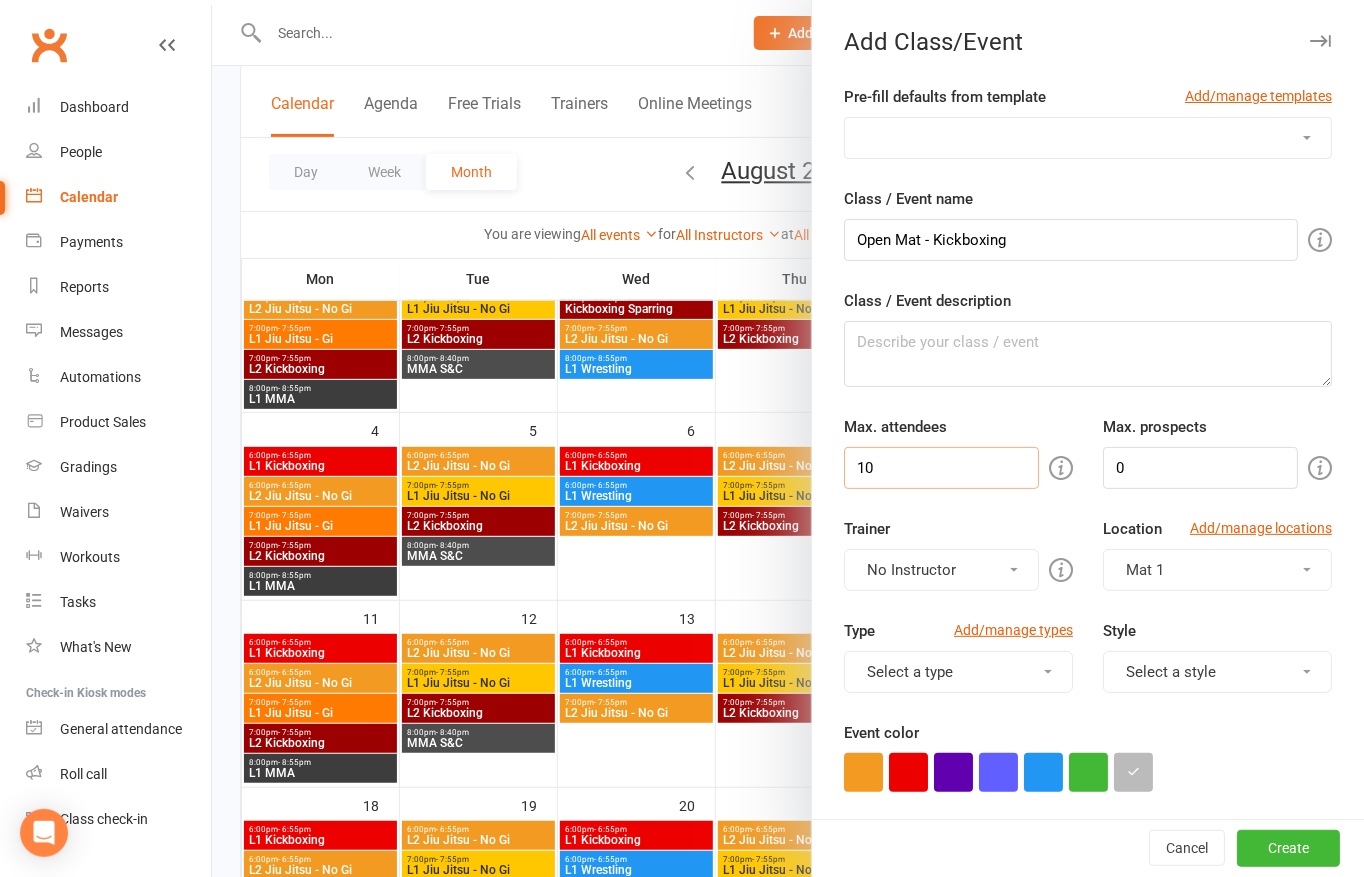 drag, startPoint x: 857, startPoint y: 472, endPoint x: 765, endPoint y: 458, distance: 93.05912 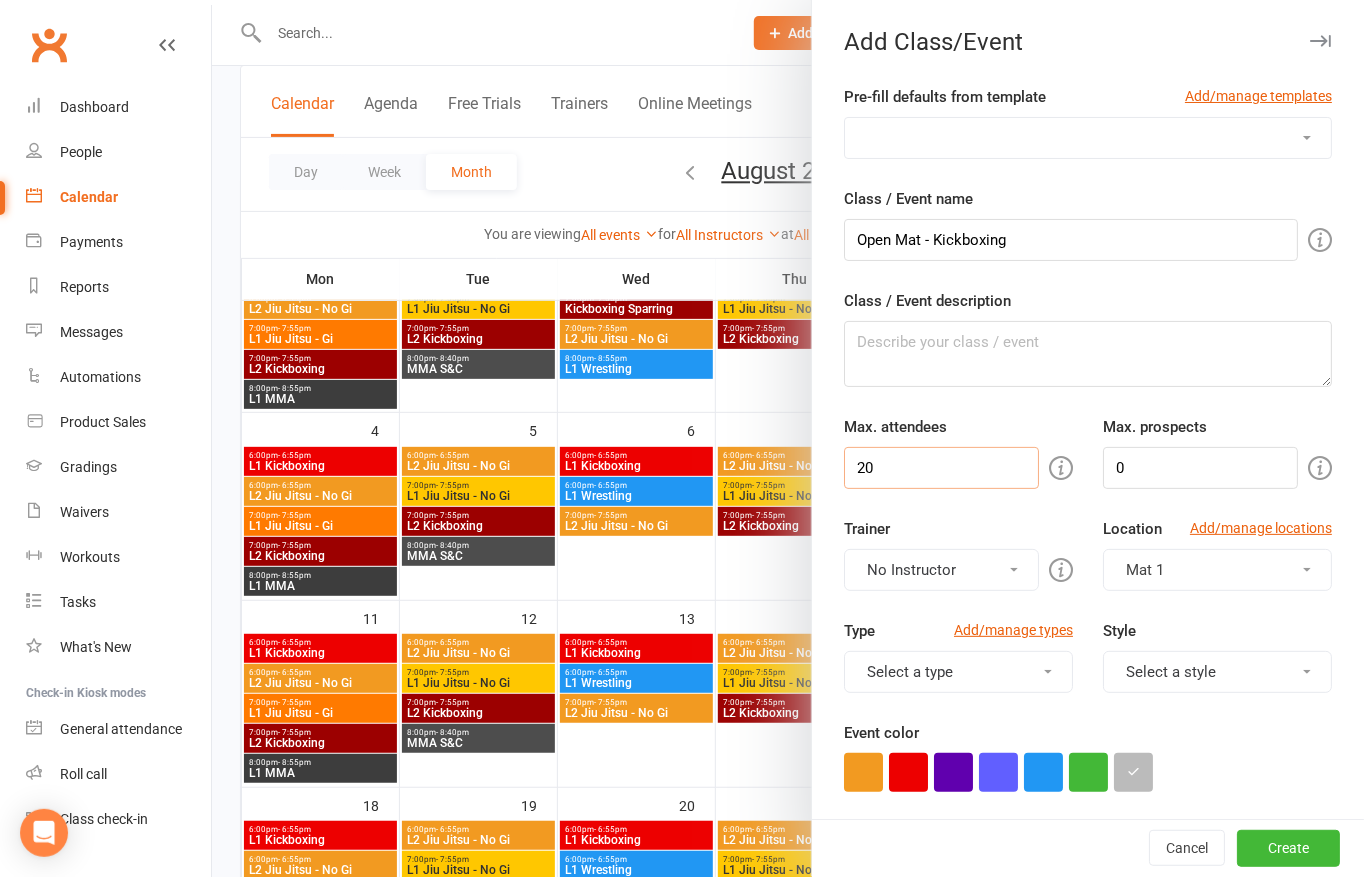type on "20" 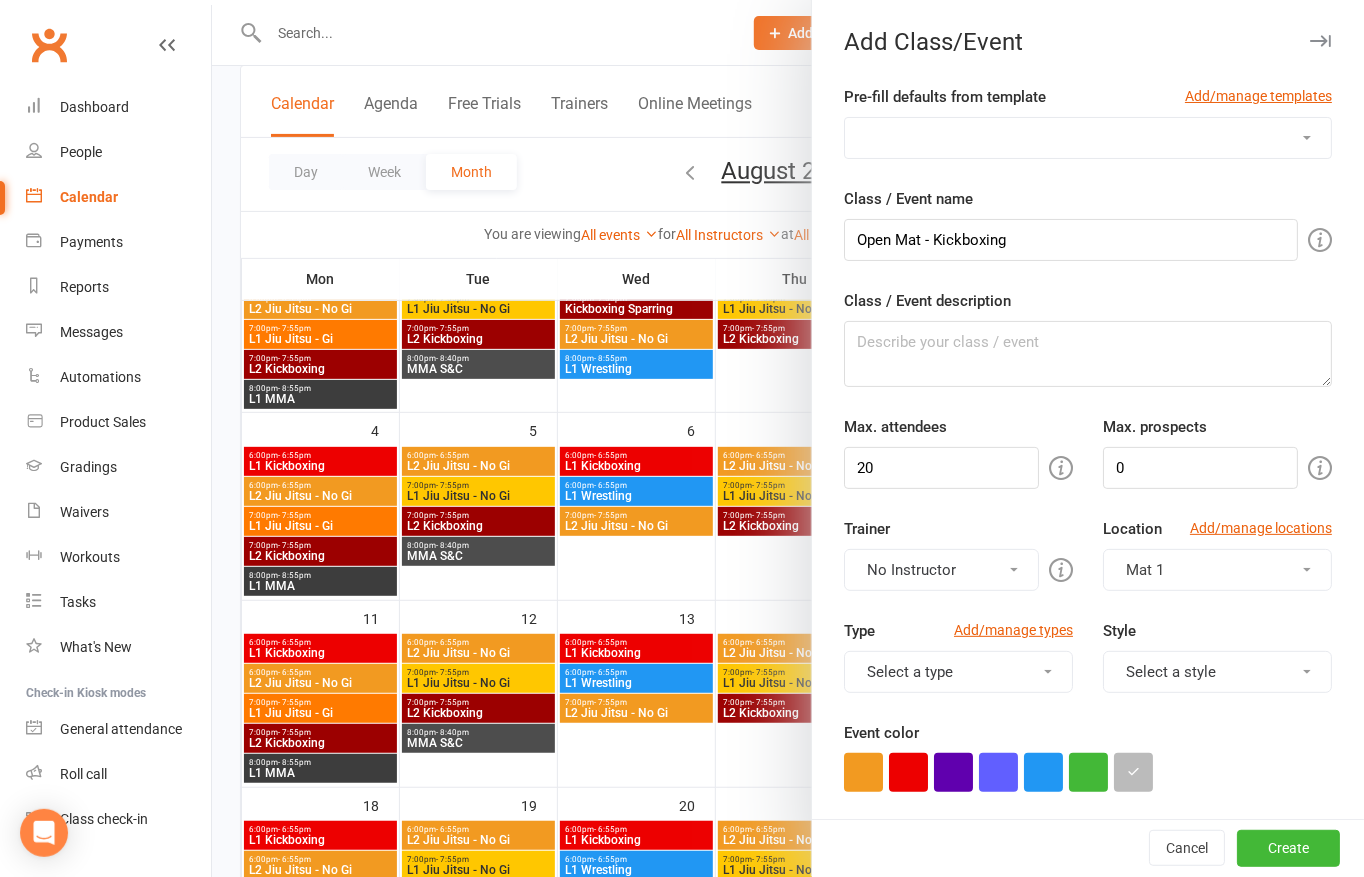 click on "No Instructor" at bounding box center (941, 570) 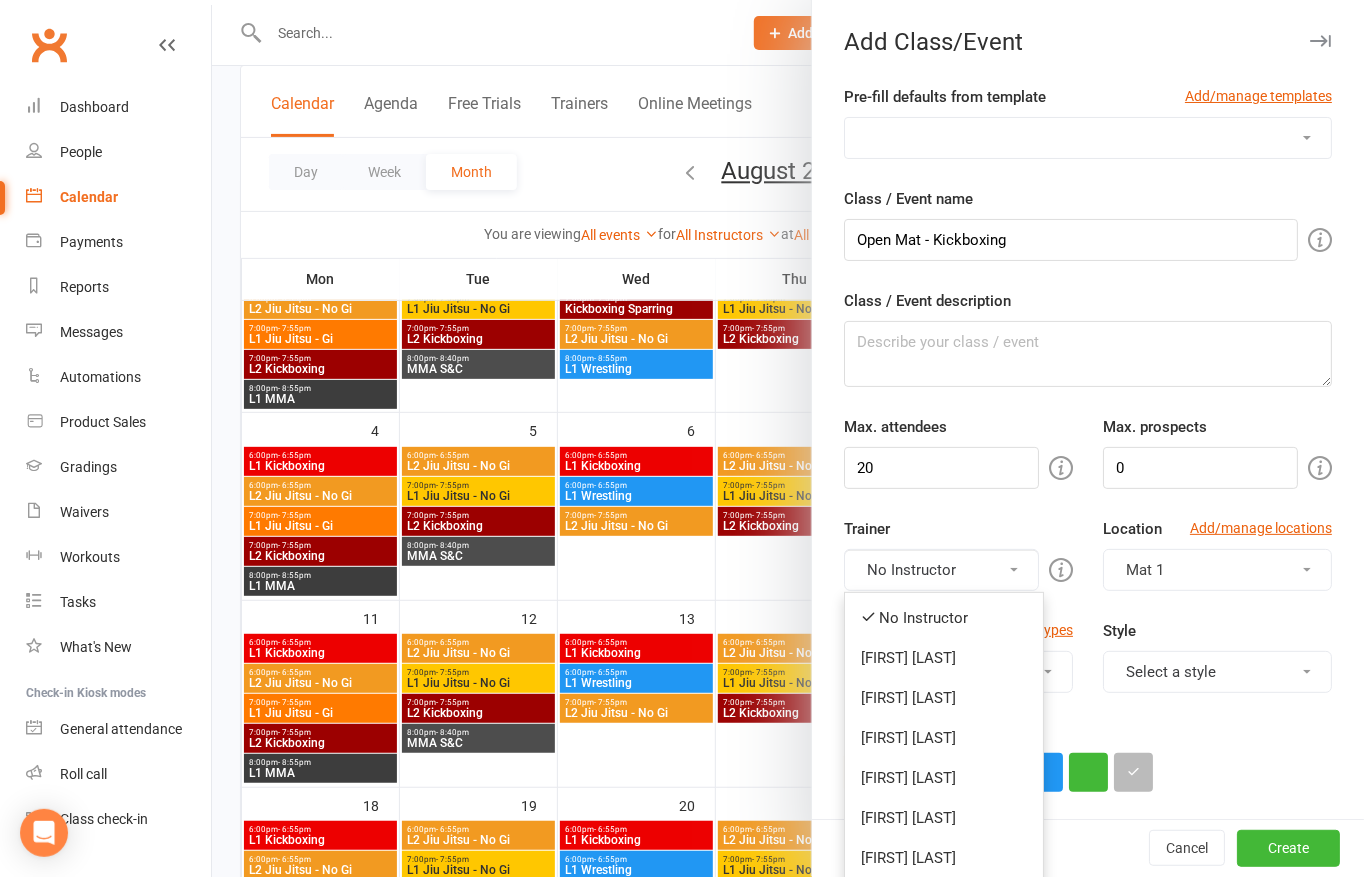click on "No Instructor" at bounding box center (941, 570) 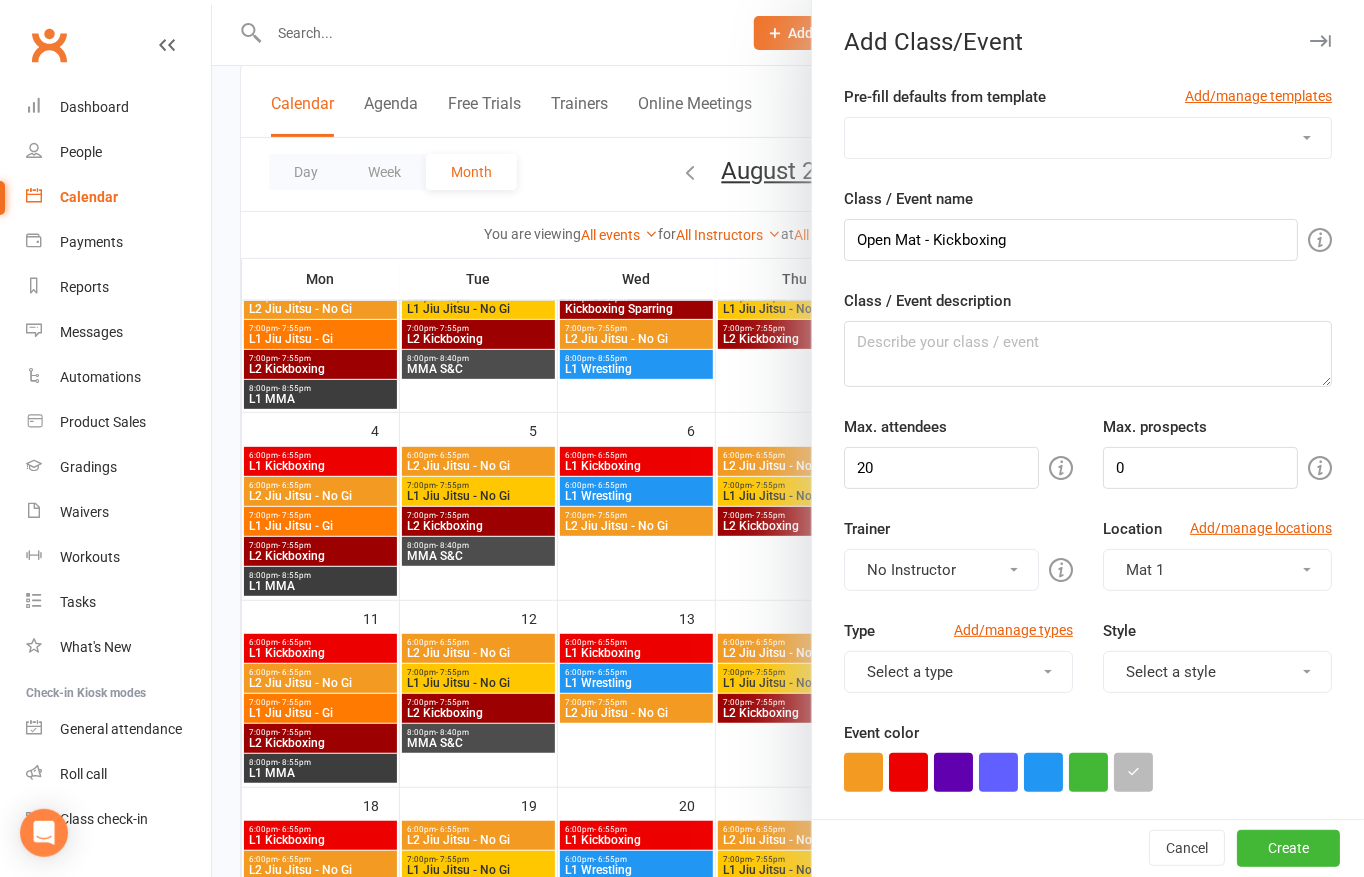 click on "Pre-fill defaults from template Add/manage templates Curriculum/Open Mat Grading Slot L1 Kickboxing L2 Jiu Jitsu - No Gi L2 Kickboxing Open Mat Promotions Night Class / Event name Open Mat - Kickboxing Class / Event description Max. attendees 20 Max. prospects 0 Trainer No Instructor  No Instructor Colin Nguyen Carlos Gonzalez Chrysler De Castro Anh Pham Kian Pham Daniel Vuong Martin Nguyen David Truong Harry Tran Location Add/manage locations
Mat 1
Type Add/manage types Select a type  Class Open Mat Special Event Training Session Style Select a style  Jiu Jitsu Kickboxing MMA Event color Event appears in Class kiosk mode, Book & Pay, Roll call, Clubworx website calendar and Mobile app  Clubworx website calendar and Mobile app Class kiosk mode Book & Pay Roll call
Require active membership for members?
Allow proximity check-in?
Booking settings
Earliest booking can occur 1
hour(s)" at bounding box center (1088, 912) 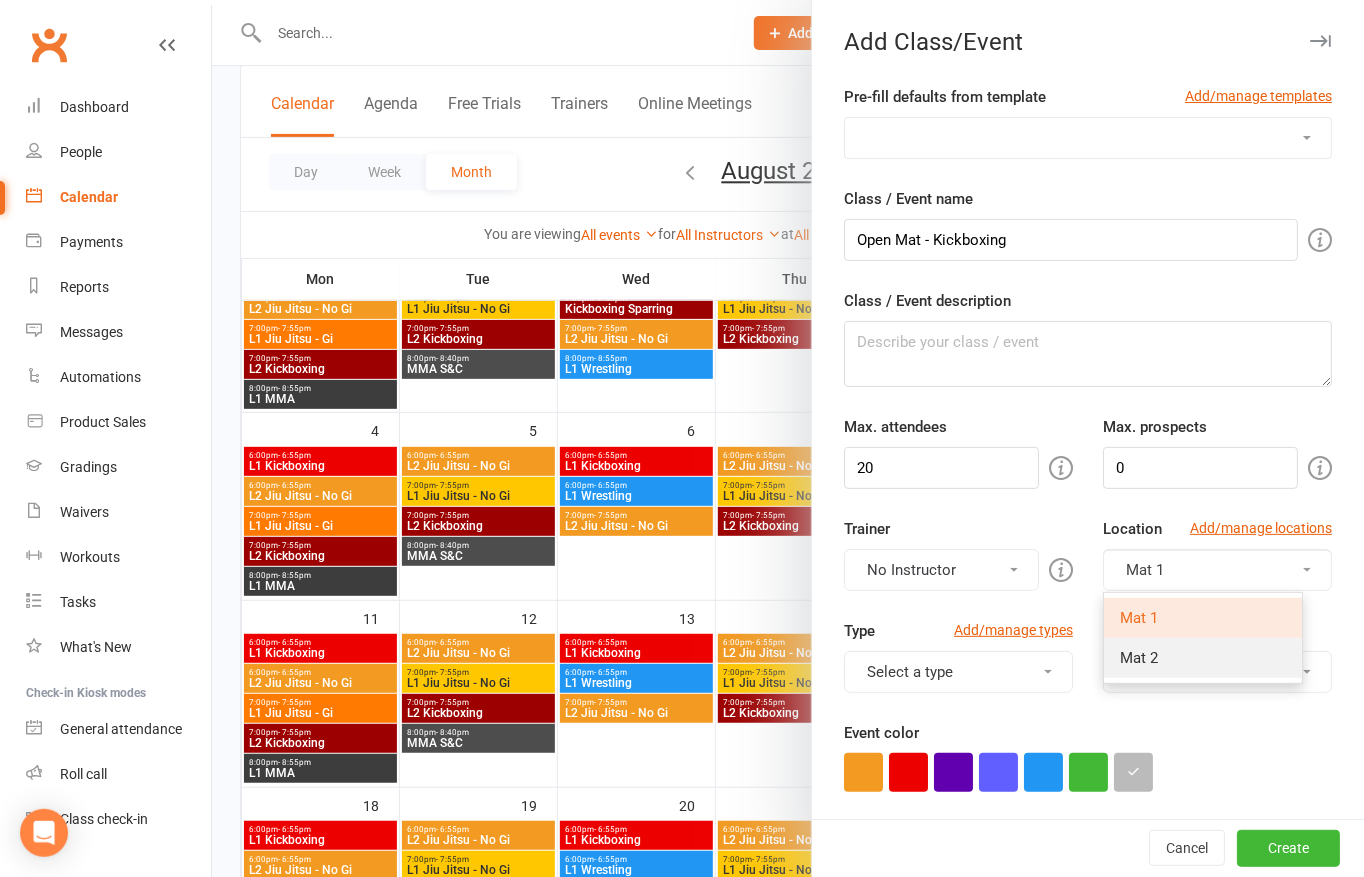 click on "Mat 2" at bounding box center [1203, 658] 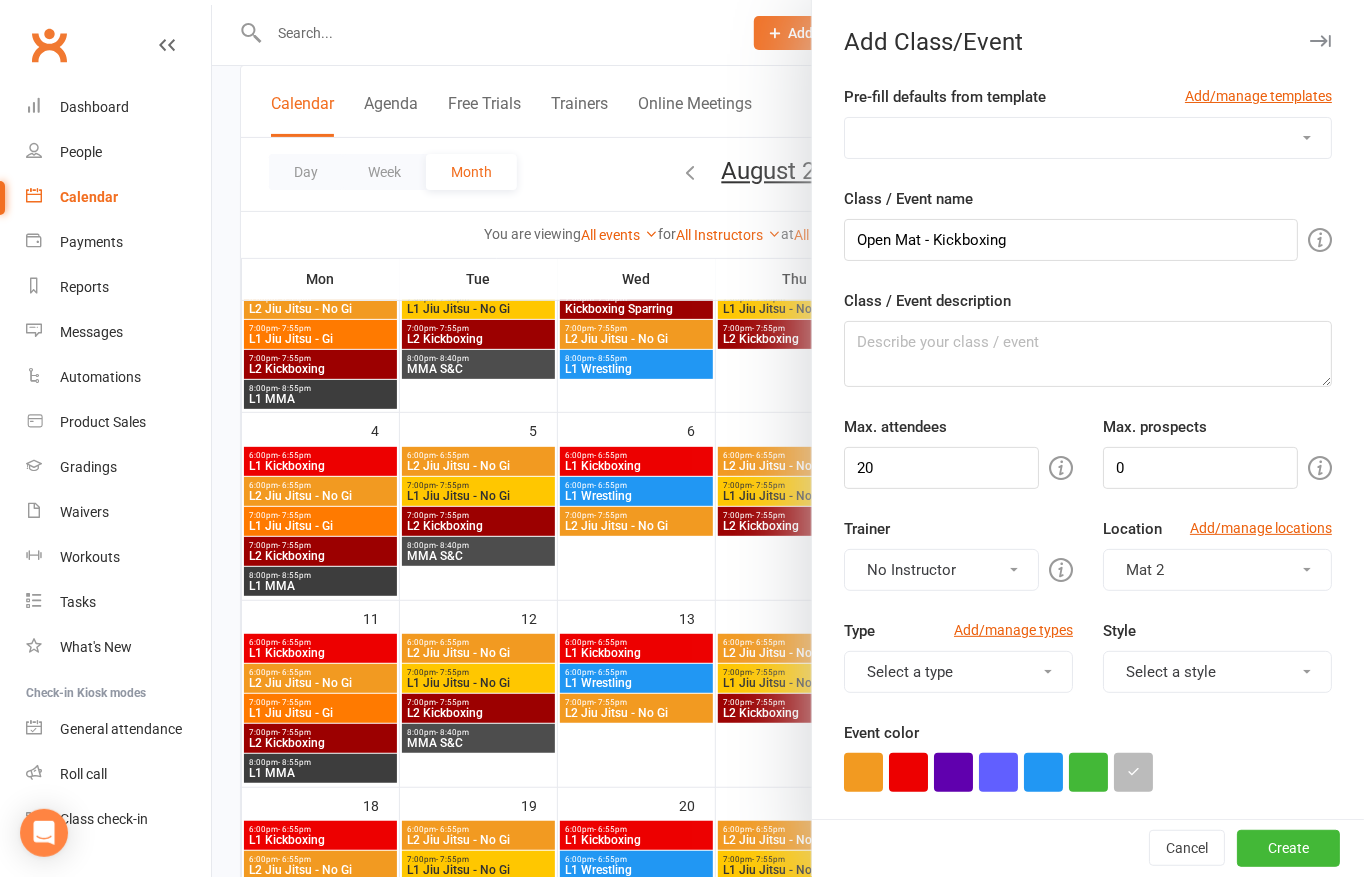 click on "Pre-fill defaults from template Add/manage templates Curriculum/Open Mat Grading Slot L1 Kickboxing L2 Jiu Jitsu - No Gi L2 Kickboxing Open Mat Promotions Night Class / Event name Open Mat - Kickboxing Class / Event description Max. attendees 20 Max. prospects 0 Trainer No Instructor  No Instructor Colin Nguyen Carlos Gonzalez Chrysler De Castro Anh Pham Kian Pham Daniel Vuong Martin Nguyen David Truong Harry Tran Location Add/manage locations
Mat 2
Type Add/manage types Select a type  Class Open Mat Special Event Training Session Style Select a style  Jiu Jitsu Kickboxing MMA Event color Event appears in Class kiosk mode, Book & Pay, Roll call, Clubworx website calendar and Mobile app  Clubworx website calendar and Mobile app Class kiosk mode Book & Pay Roll call
Require active membership for members?
Allow proximity check-in?
Booking settings
Earliest booking can occur 1
hour(s)" at bounding box center [1088, 928] 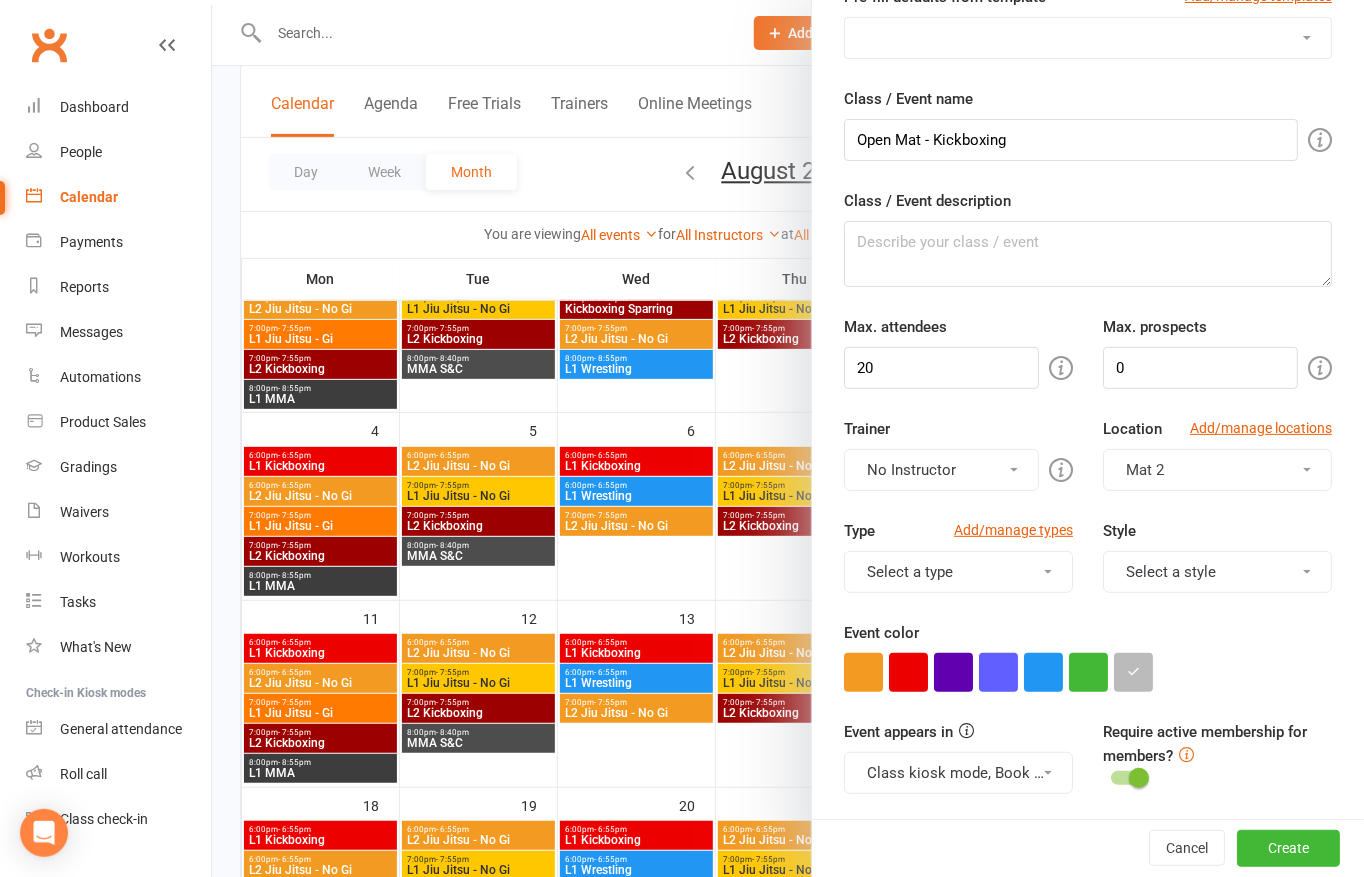scroll, scrollTop: 200, scrollLeft: 0, axis: vertical 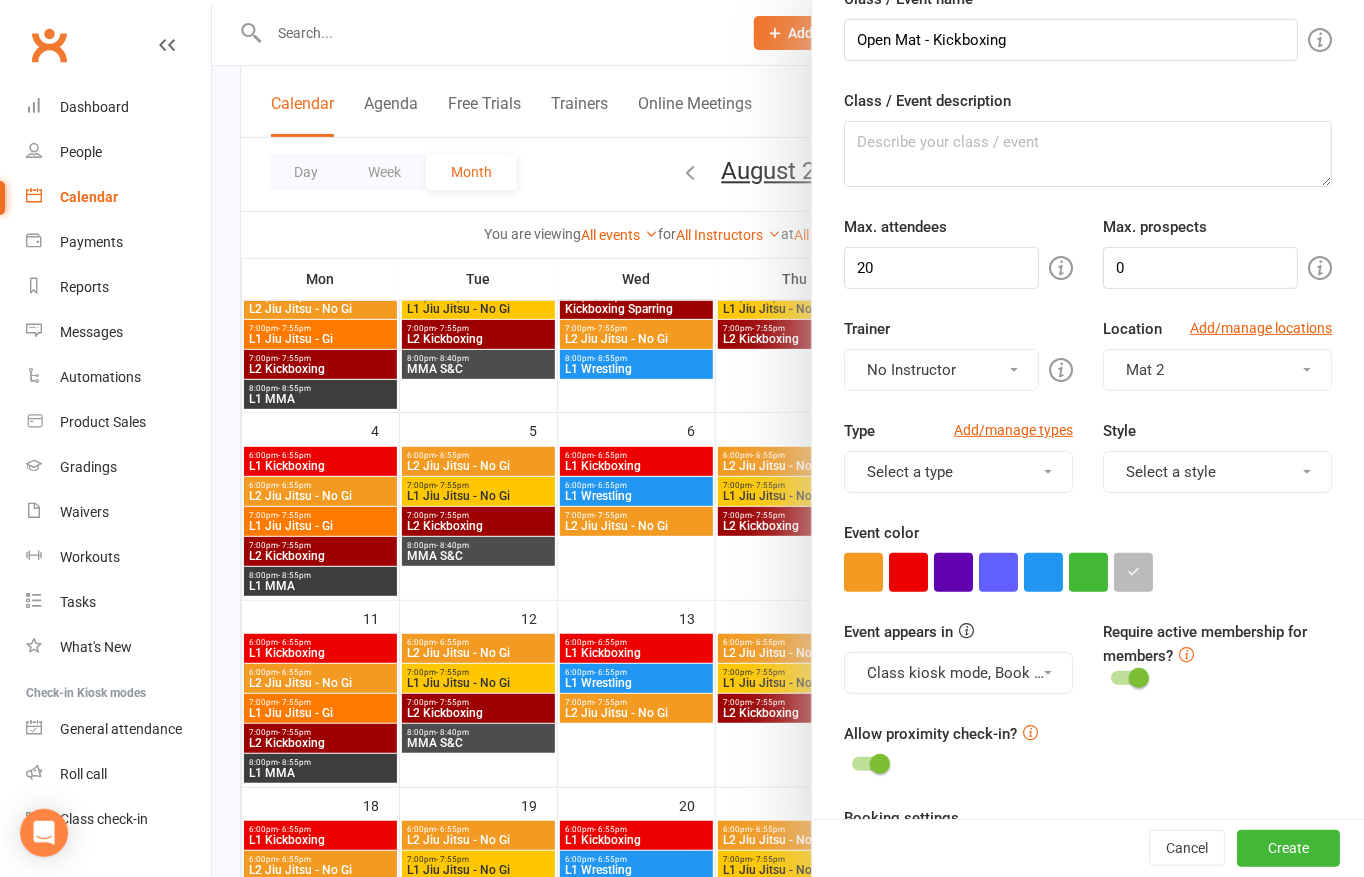 click on "Select a type" at bounding box center (958, 472) 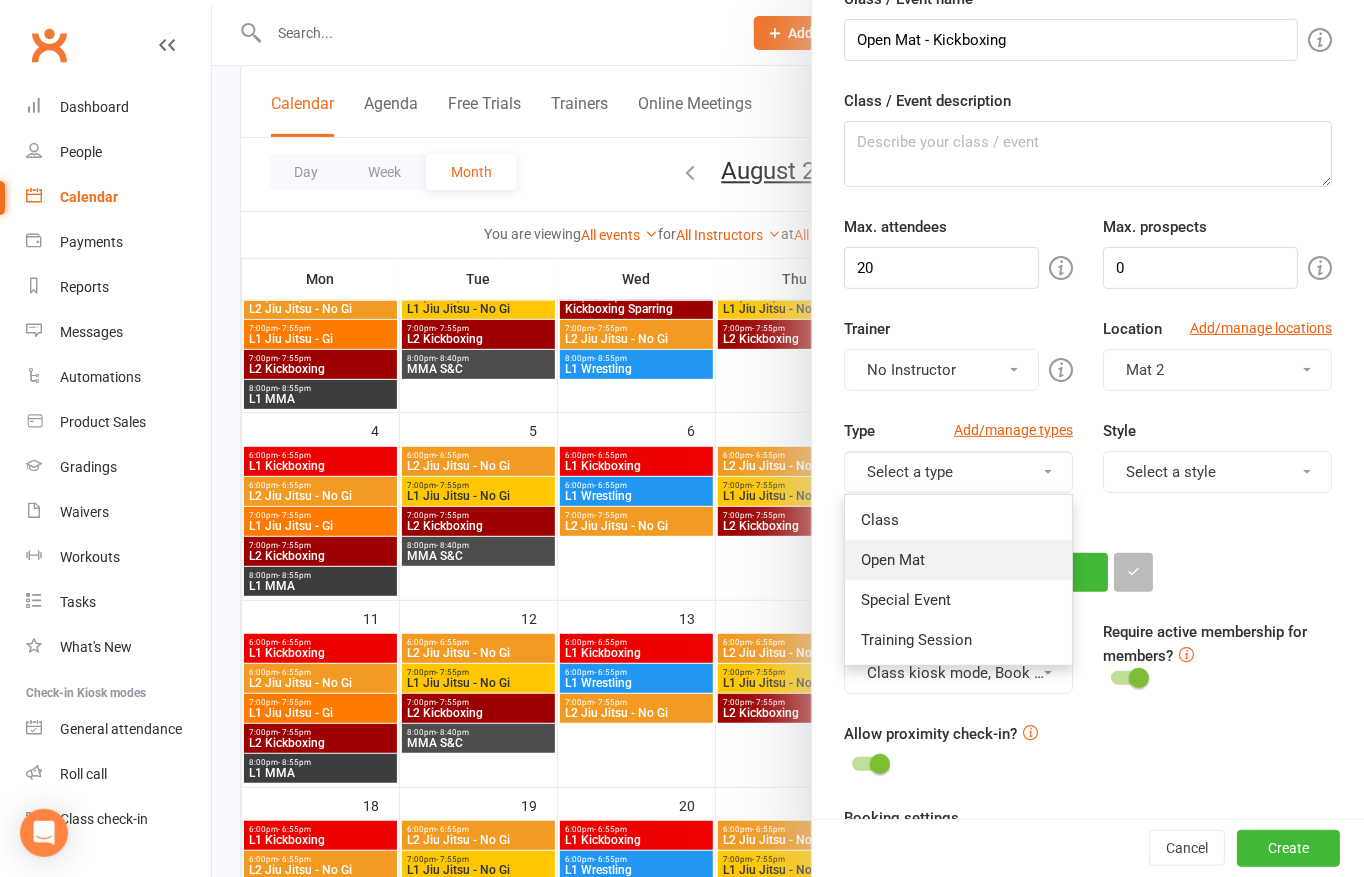 click on "Open Mat" at bounding box center [958, 560] 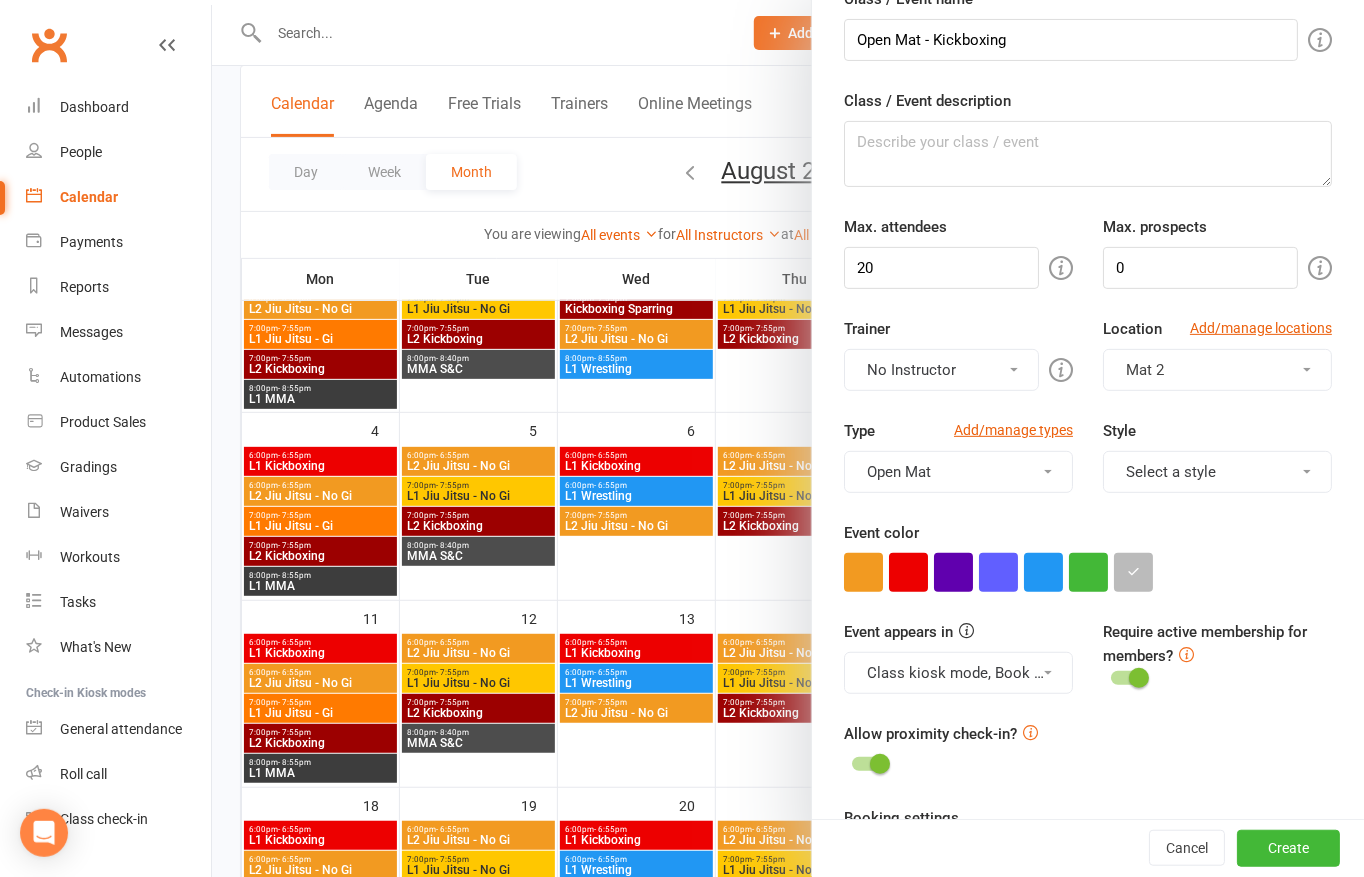 click on "Pre-fill defaults from template Add/manage templates Curriculum/Open Mat Grading Slot L1 Kickboxing L2 Jiu Jitsu - No Gi L2 Kickboxing Open Mat Promotions Night Class / Event name Open Mat - Kickboxing Class / Event description Max. attendees 20 Max. prospects 0 Trainer No Instructor  No Instructor Colin Nguyen Carlos Gonzalez Chrysler De Castro Anh Pham Kian Pham Daniel Vuong Martin Nguyen David Truong Harry Tran Location Add/manage locations
Mat 2
Type Add/manage types Open Mat  Class Open Mat Special Event Training Session Style Select a style  Jiu Jitsu Kickboxing MMA Event color Event appears in Class kiosk mode, Book & Pay, Roll call, Clubworx website calendar and Mobile app  Clubworx website calendar and Mobile app Class kiosk mode Book & Pay Roll call
Require active membership for members?
Allow proximity check-in?
Booking settings
Earliest booking can occur 1
hour(s)
1" at bounding box center [1088, 728] 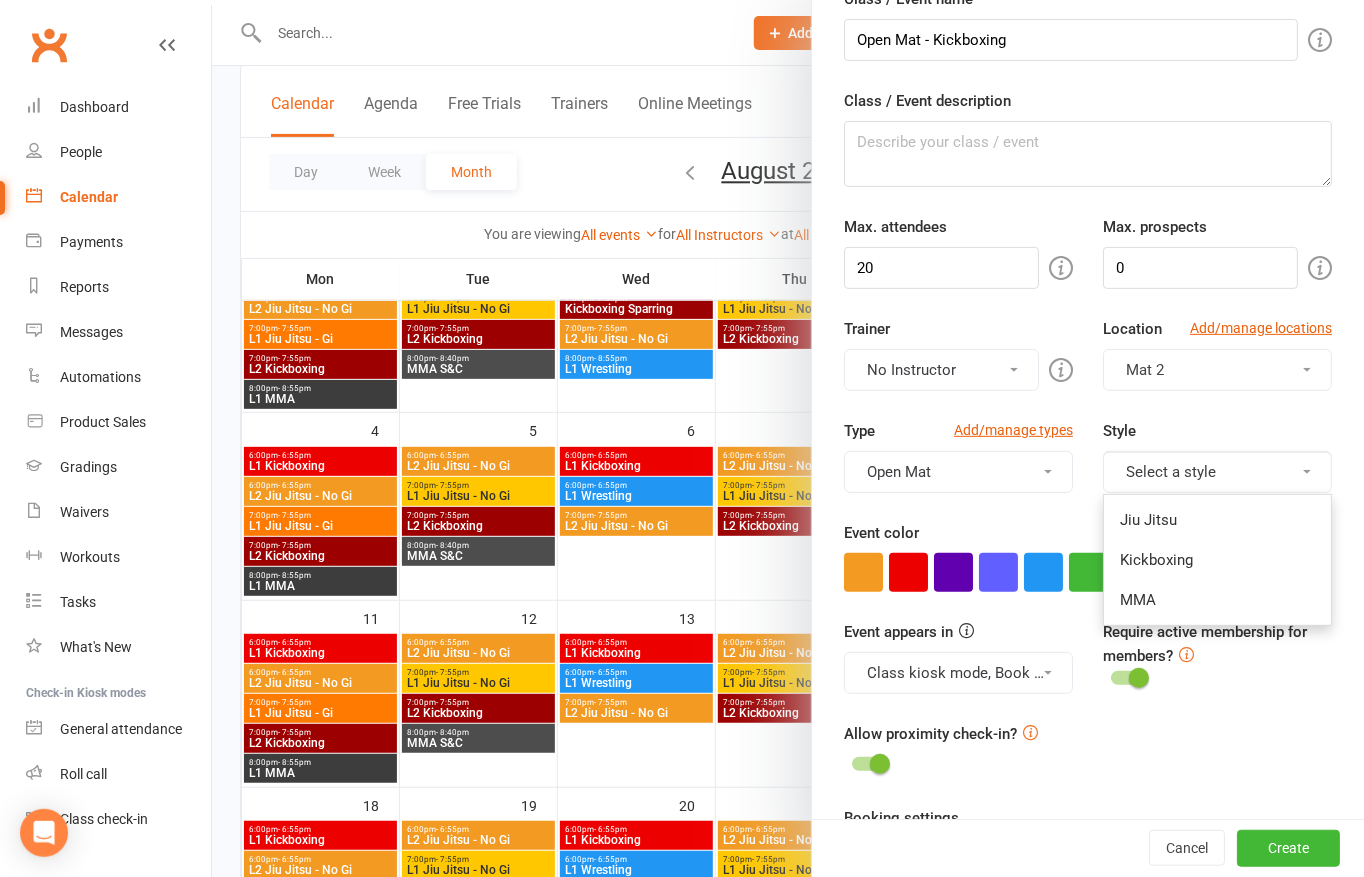 click on "Pre-fill defaults from template Add/manage templates Curriculum/Open Mat Grading Slot L1 Kickboxing L2 Jiu Jitsu - No Gi L2 Kickboxing Open Mat Promotions Night Class / Event name Open Mat - Kickboxing Class / Event description Max. attendees 20 Max. prospects 0 Trainer No Instructor  No Instructor Colin Nguyen Carlos Gonzalez Chrysler De Castro Anh Pham Kian Pham Daniel Vuong Martin Nguyen David Truong Harry Tran Location Add/manage locations
Mat 2
Type Add/manage types Open Mat  Class Open Mat Special Event Training Session Style Select a style  Jiu Jitsu Kickboxing MMA Event color Event appears in Class kiosk mode, Book & Pay, Roll call, Clubworx website calendar and Mobile app  Clubworx website calendar and Mobile app Class kiosk mode Book & Pay Roll call
Require active membership for members?
Allow proximity check-in?
Booking settings
Earliest booking can occur 1
hour(s)
1" at bounding box center (1088, 728) 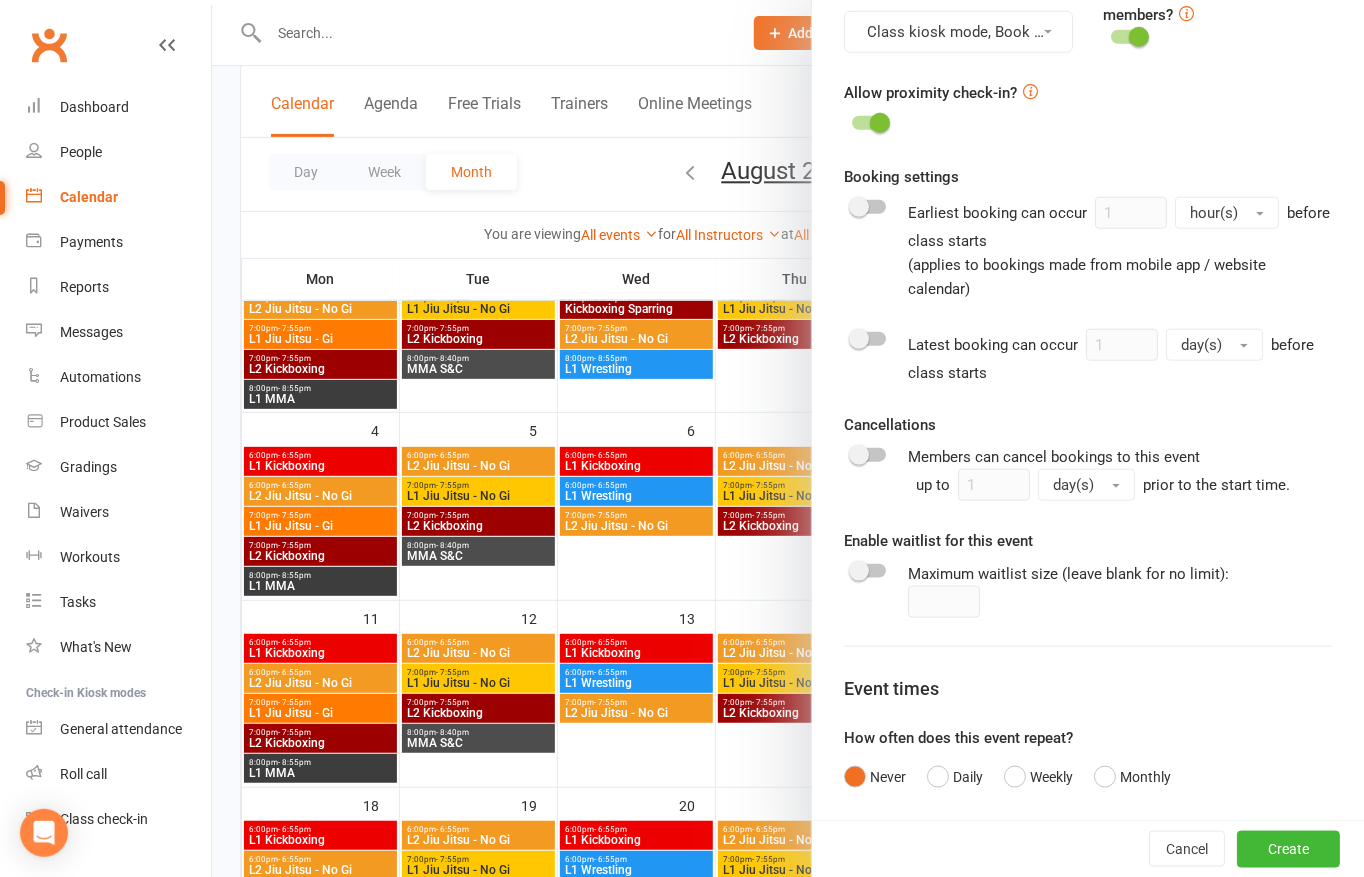 scroll, scrollTop: 900, scrollLeft: 0, axis: vertical 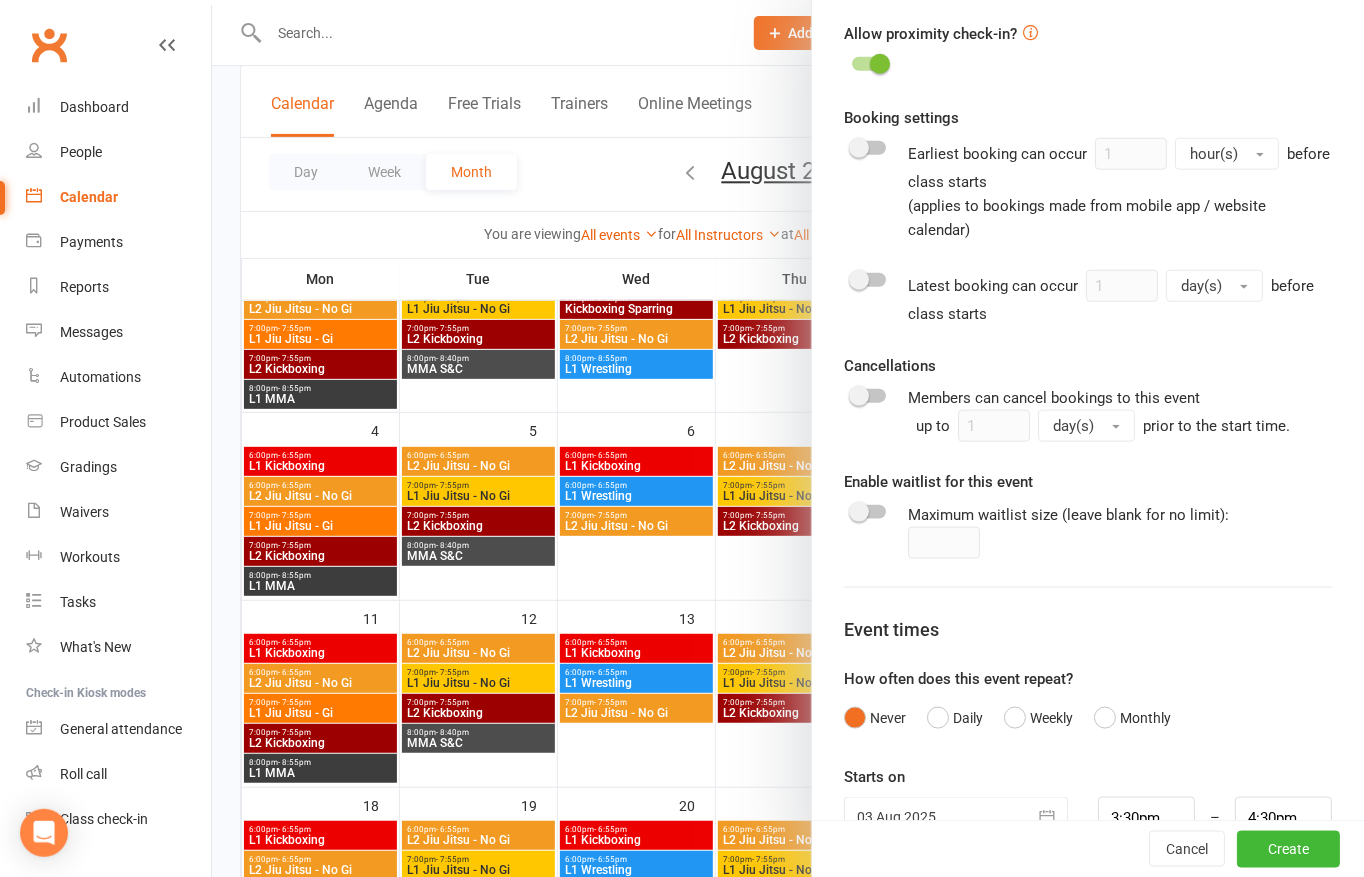 click at bounding box center (859, 396) 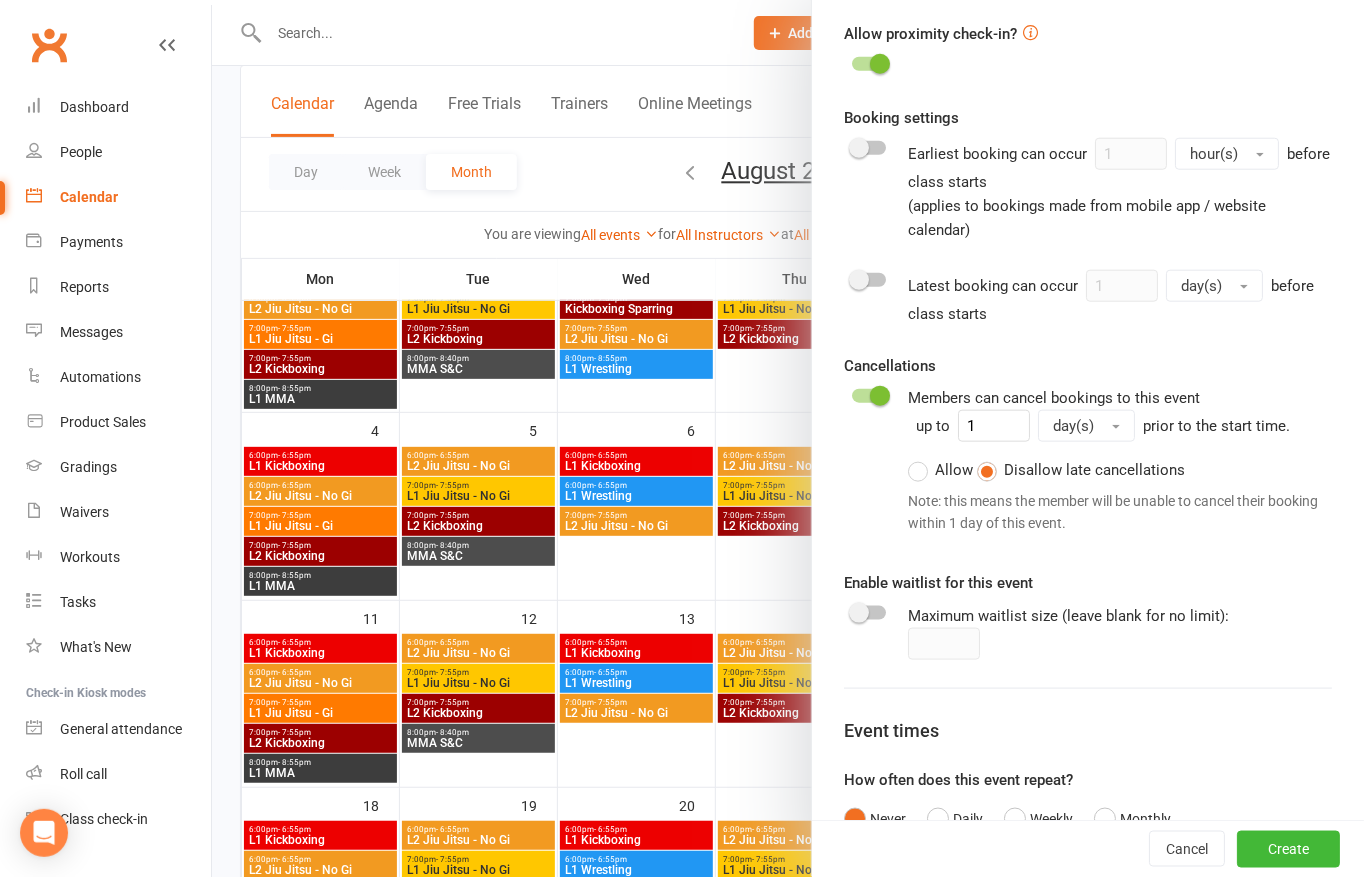 click on "day(s)" at bounding box center [1073, 426] 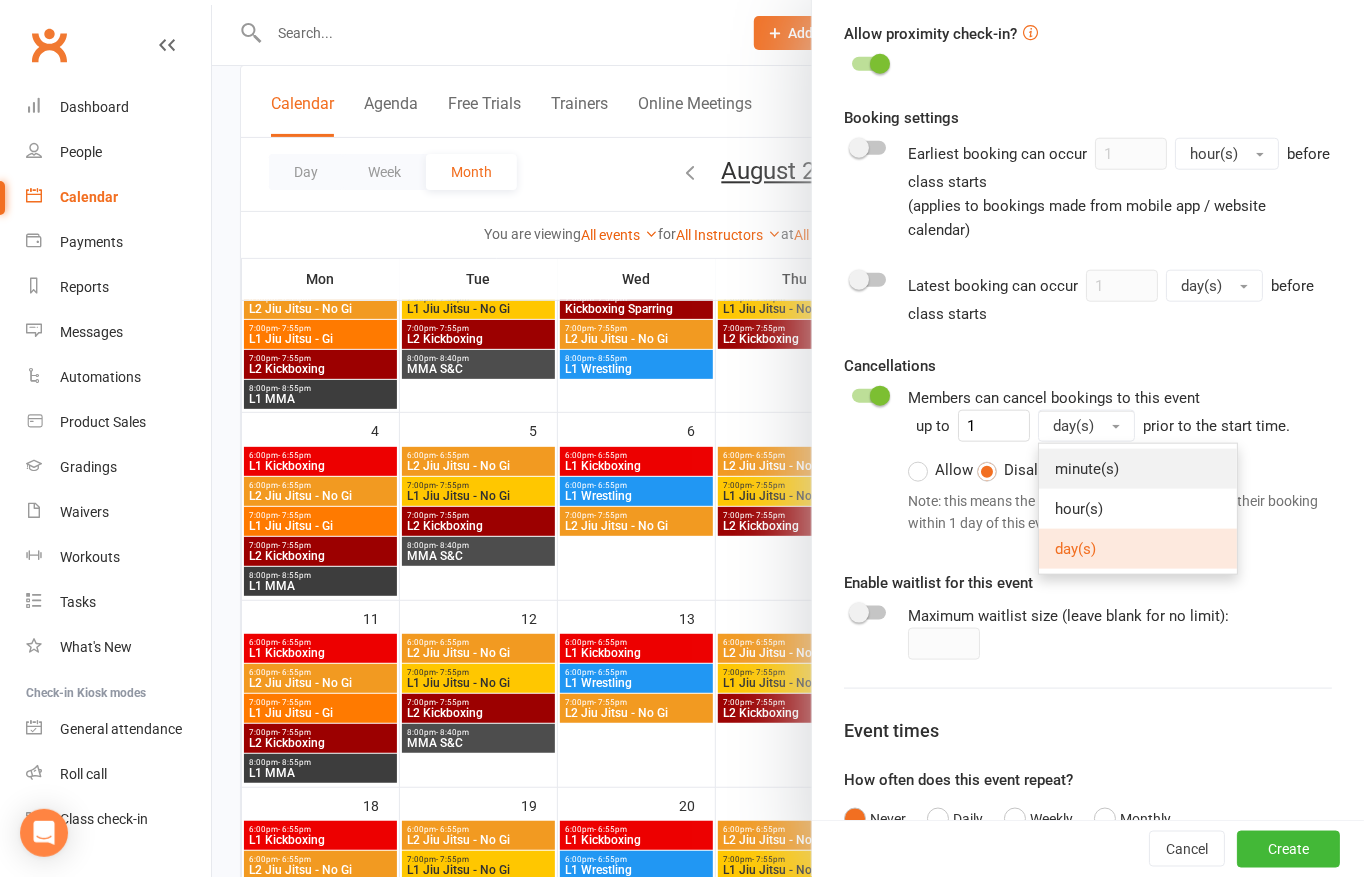 click on "minute(s)" at bounding box center (1087, 469) 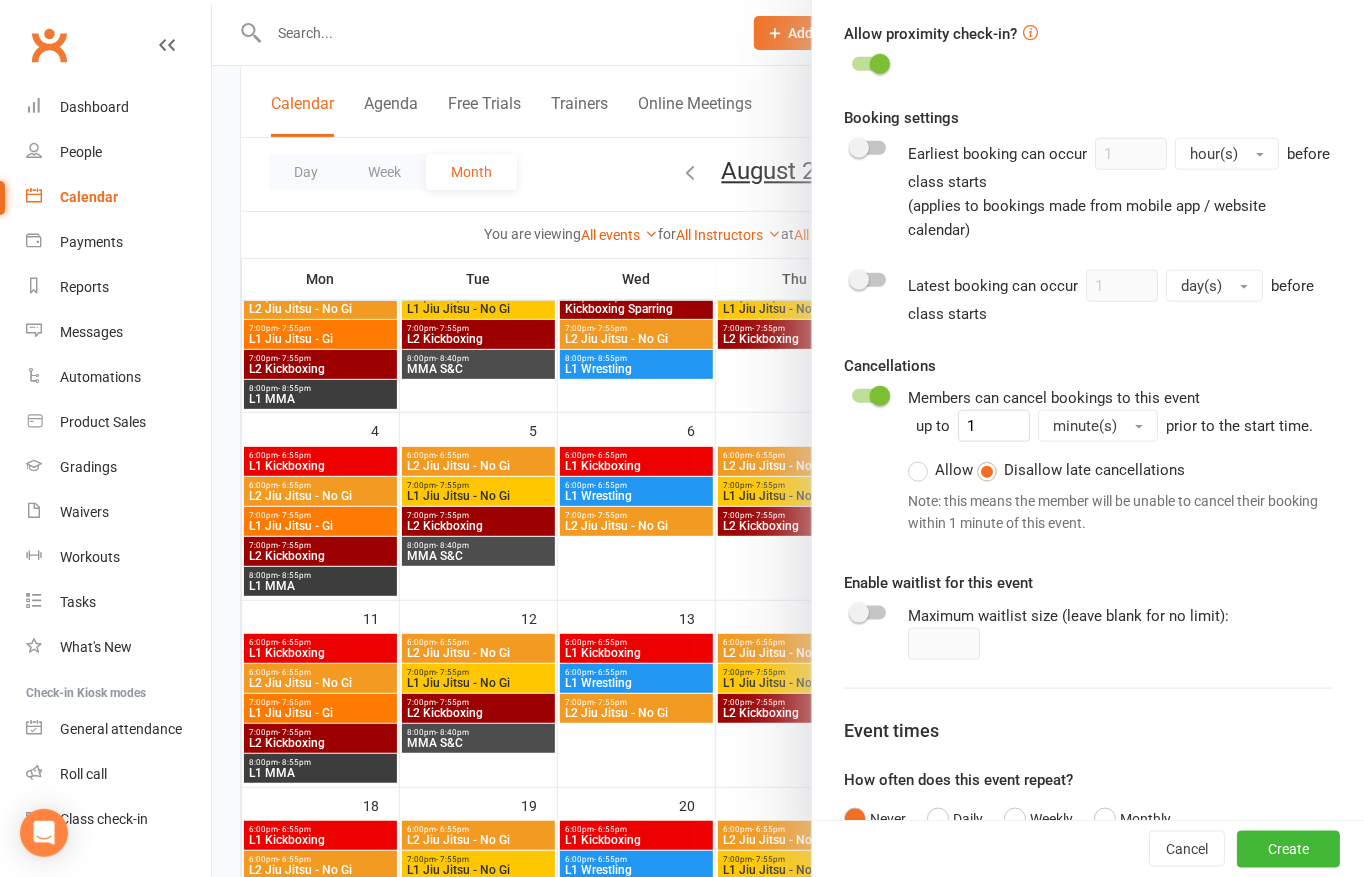 click on "Allow" at bounding box center [940, 470] 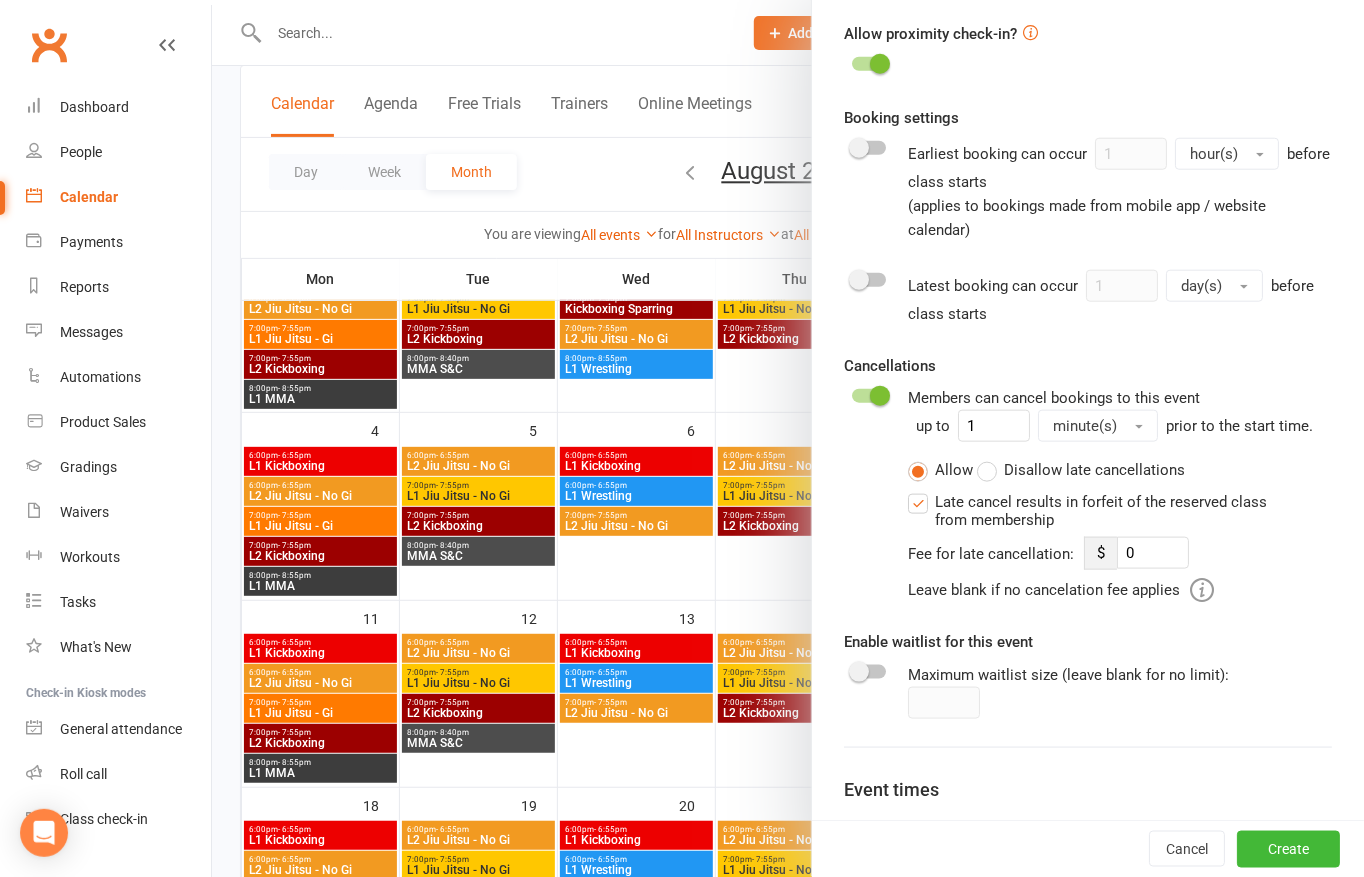click on "Late cancel results in forfeit of the reserved class from membership" at bounding box center [1117, 509] 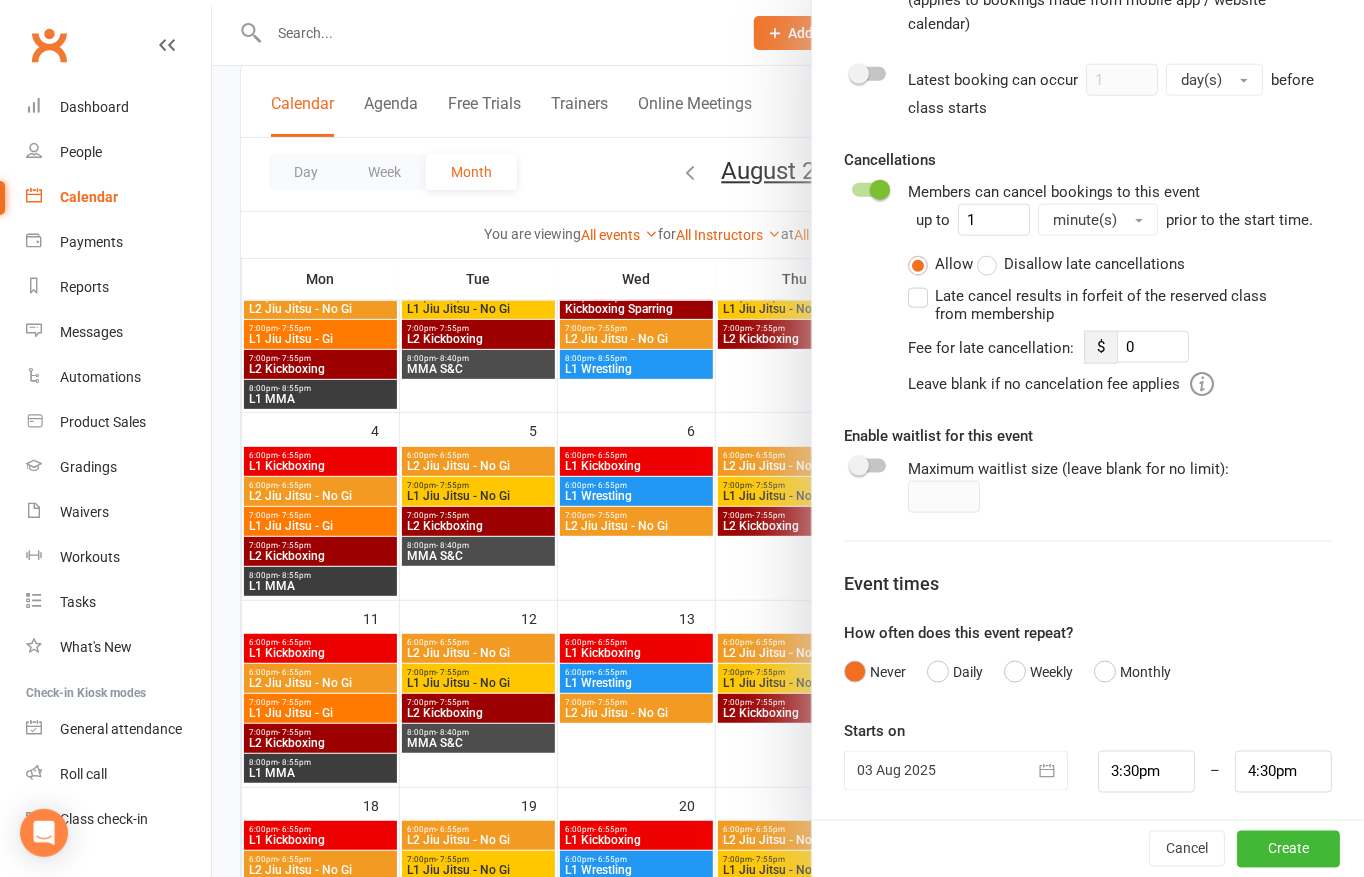 scroll, scrollTop: 1106, scrollLeft: 0, axis: vertical 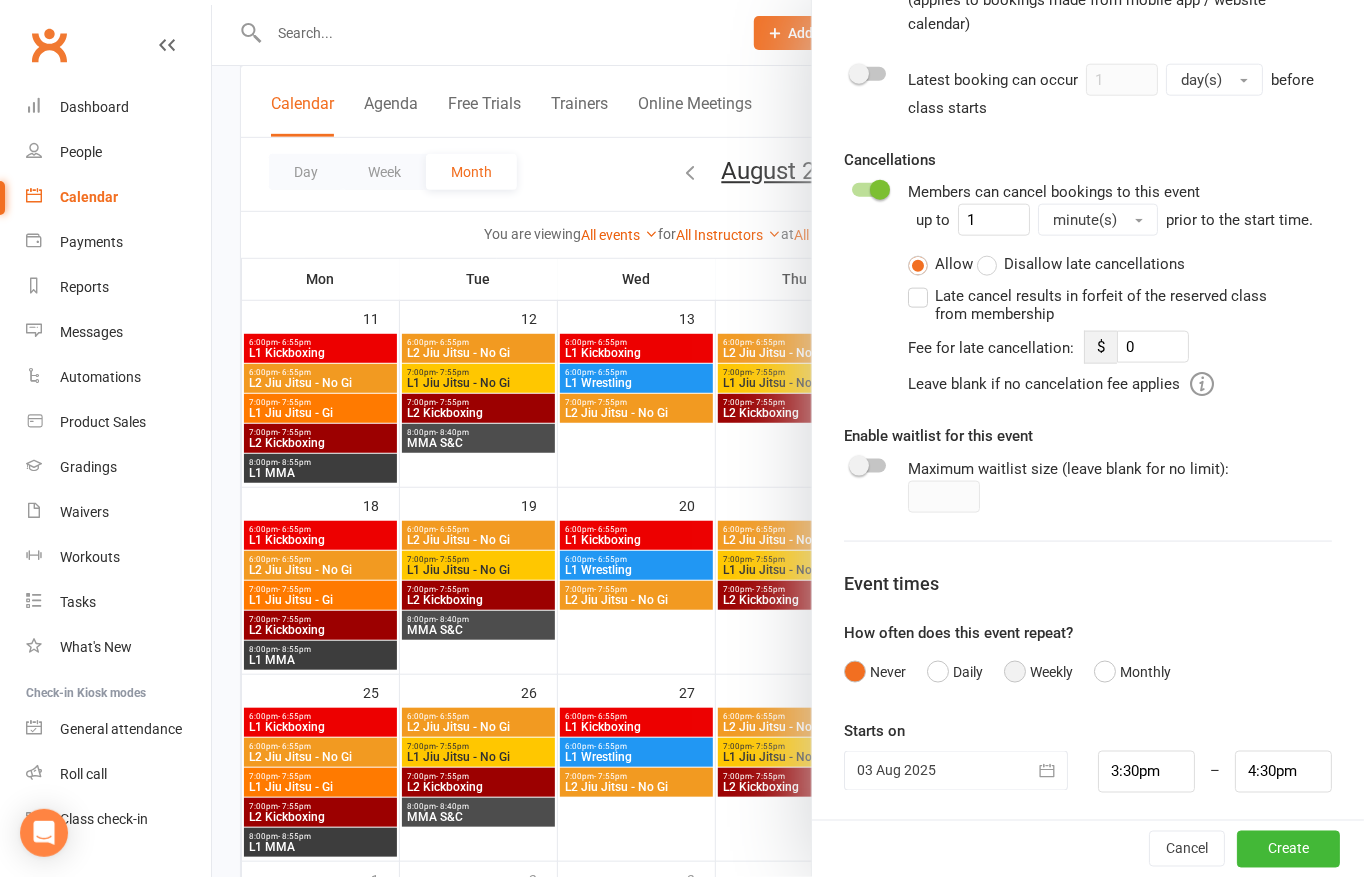 click on "Weekly" at bounding box center [1038, 672] 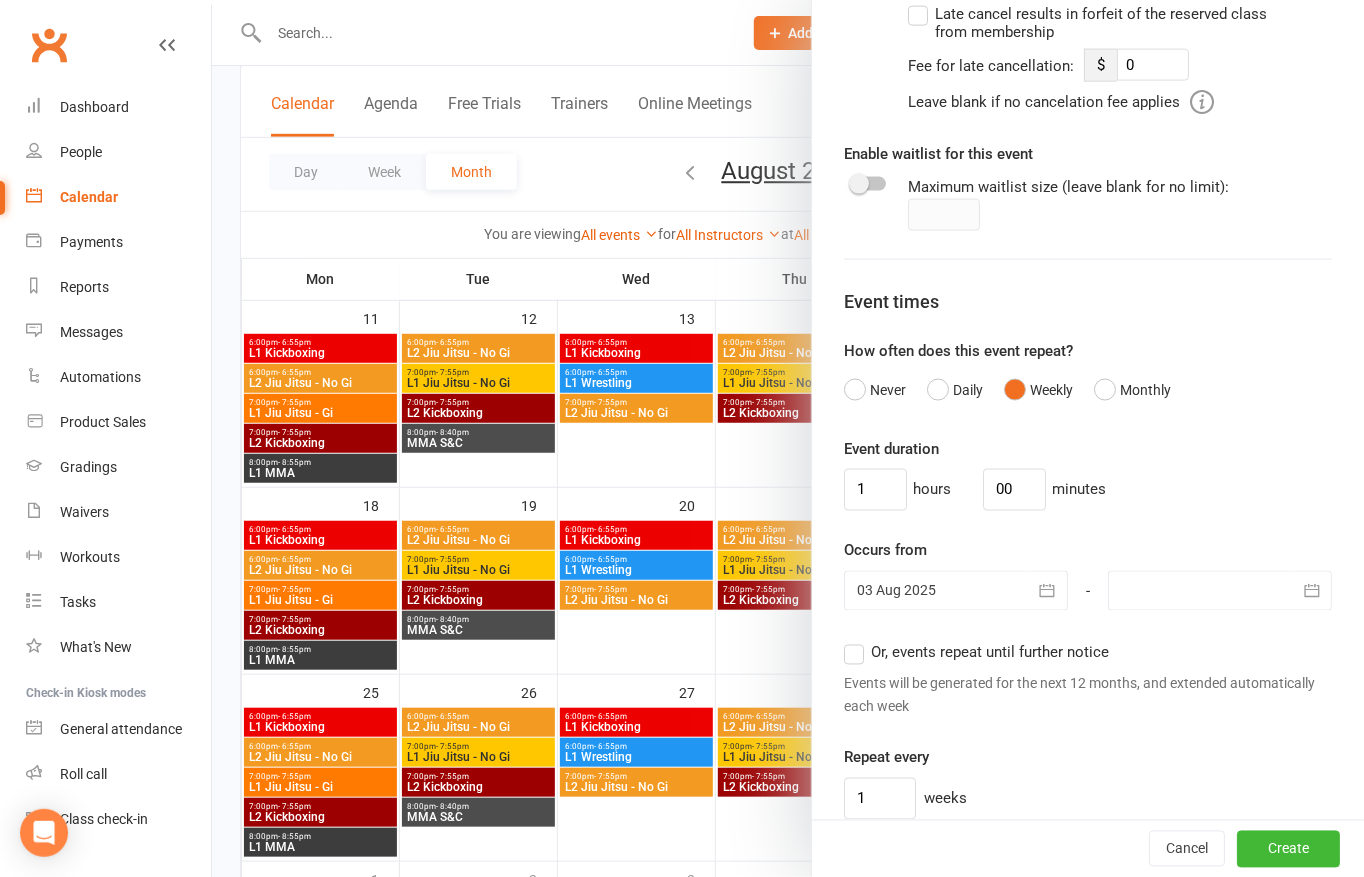 scroll, scrollTop: 1407, scrollLeft: 0, axis: vertical 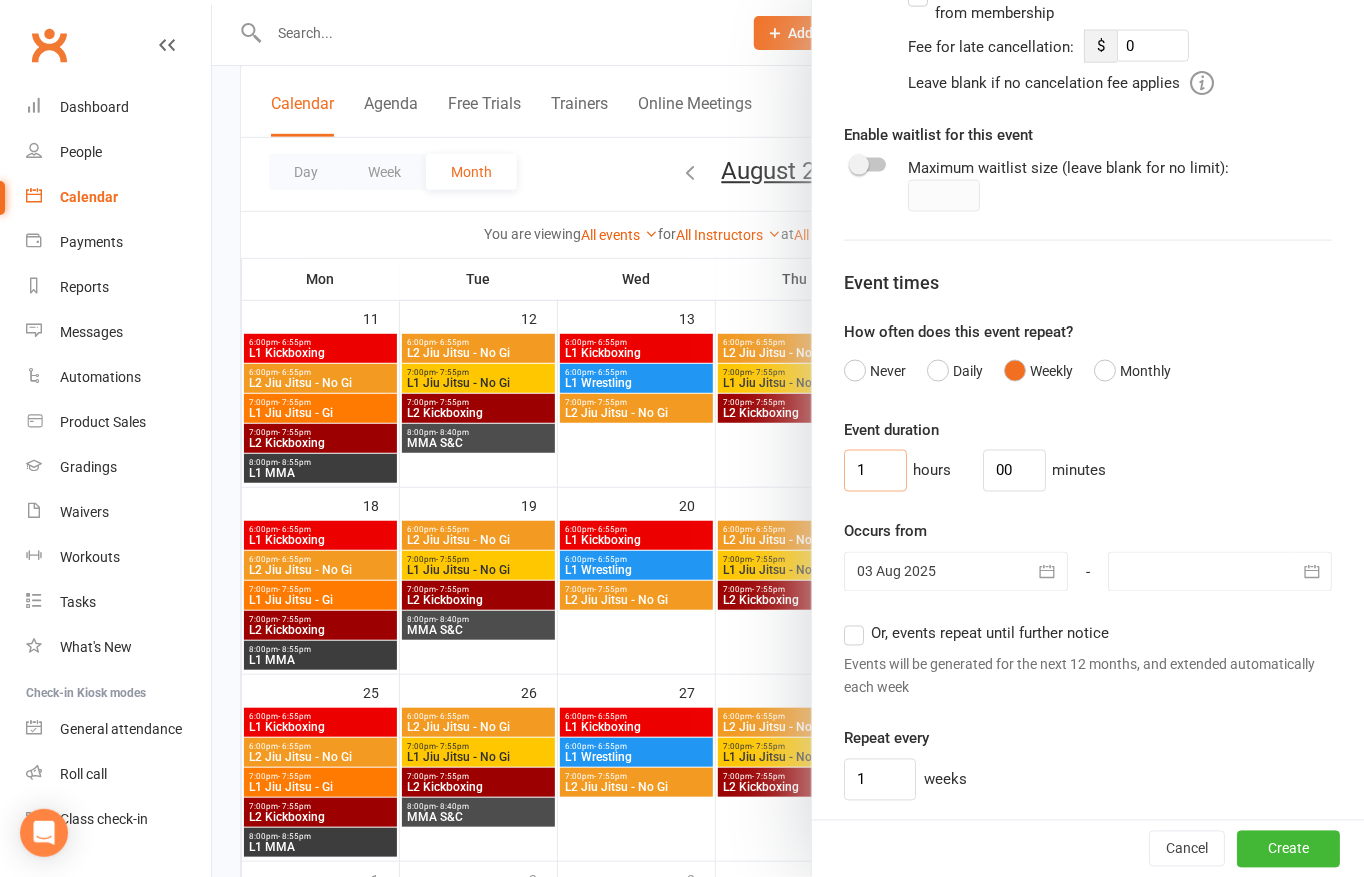 drag, startPoint x: 877, startPoint y: 471, endPoint x: 768, endPoint y: 468, distance: 109.041275 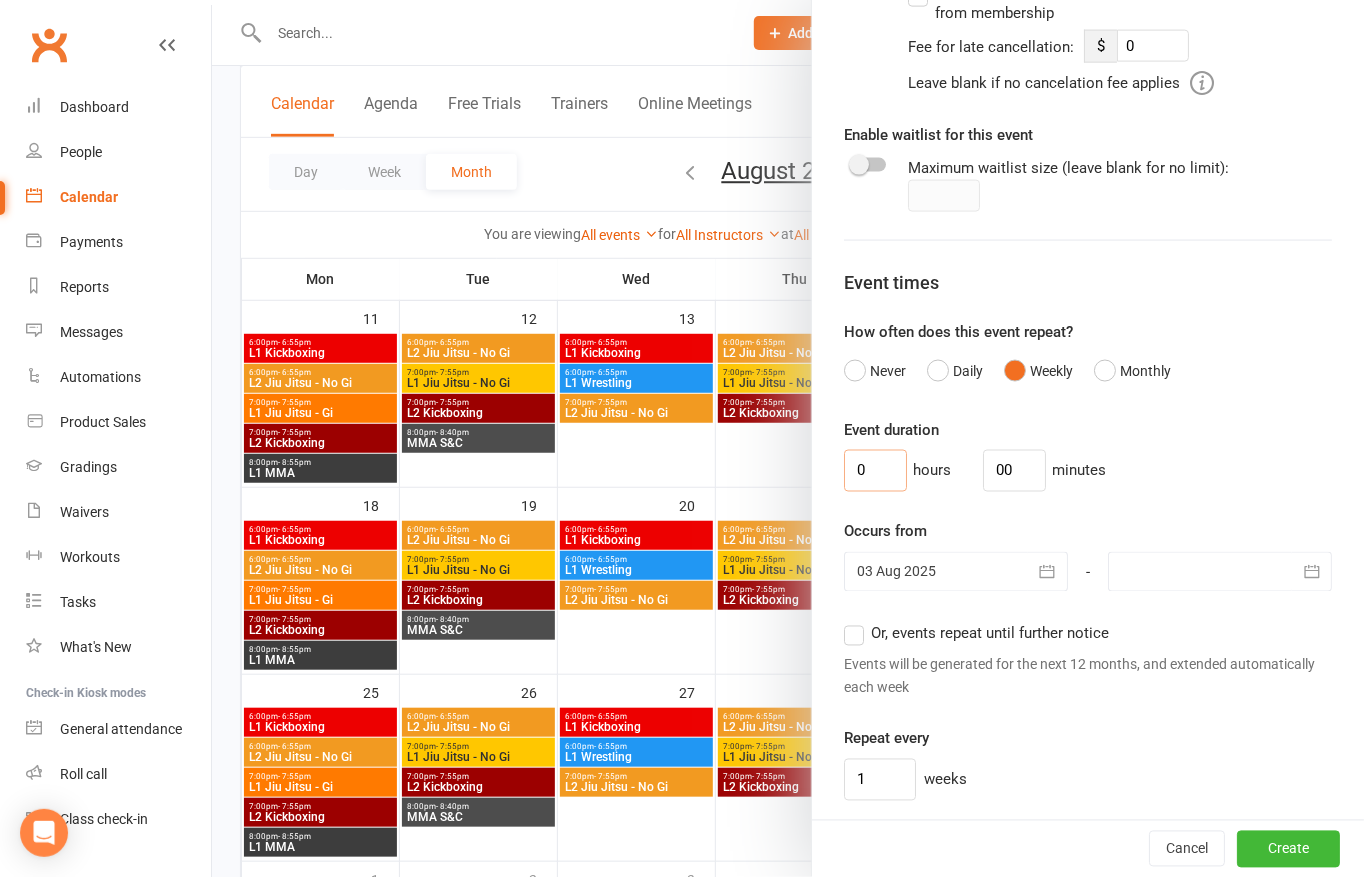 type on "0" 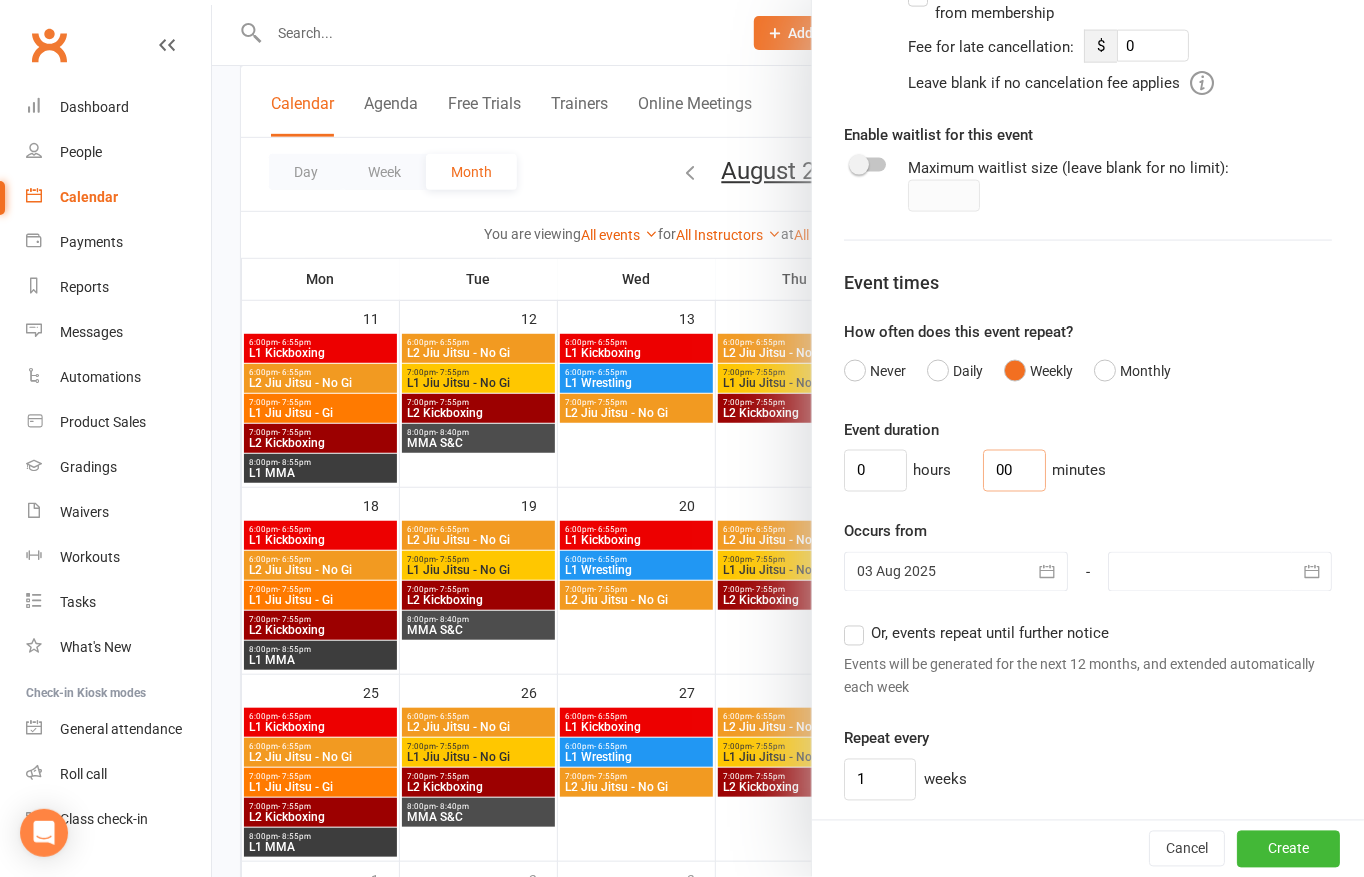 drag, startPoint x: 1012, startPoint y: 472, endPoint x: 858, endPoint y: 463, distance: 154.26276 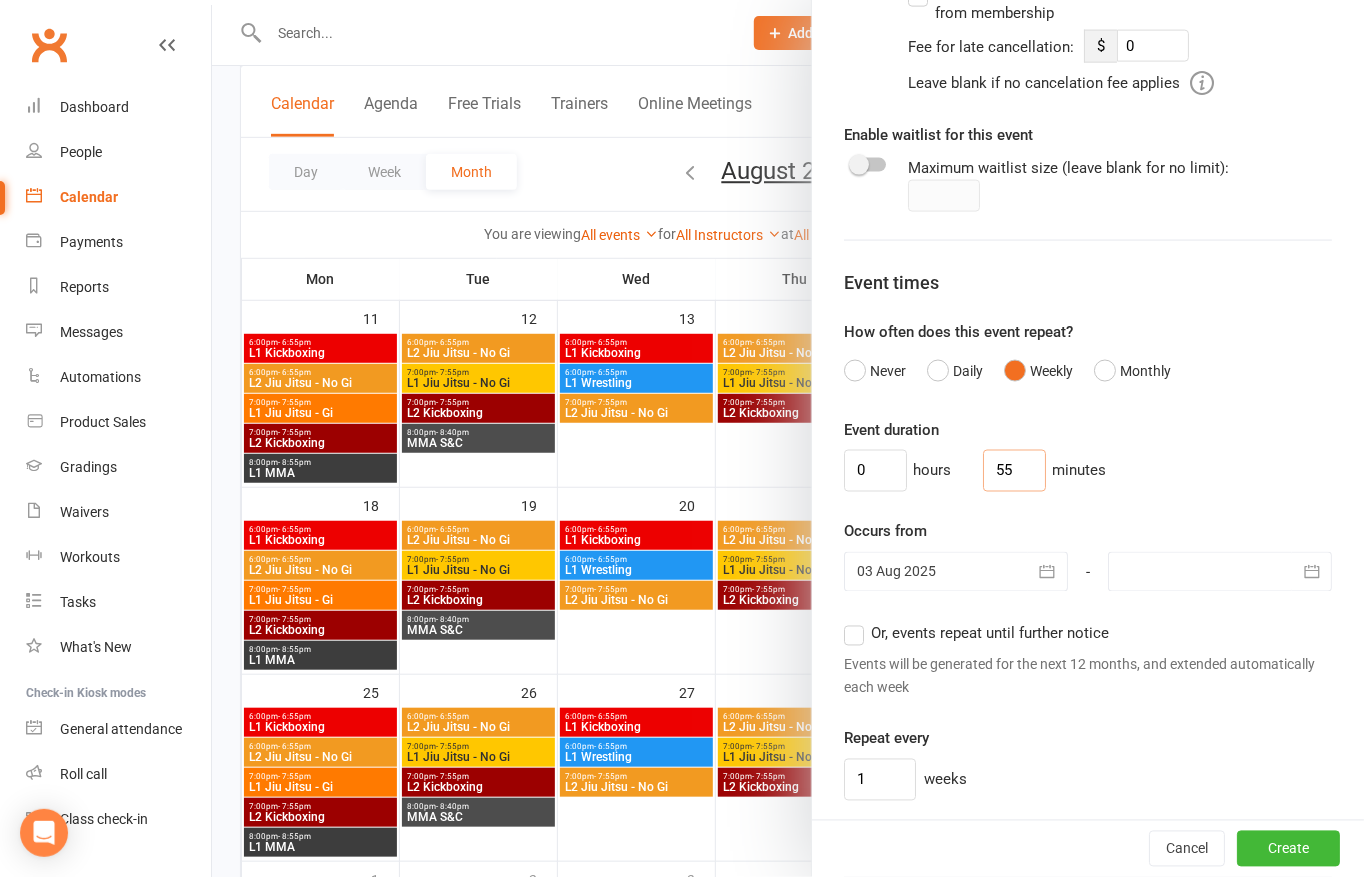 type on "55" 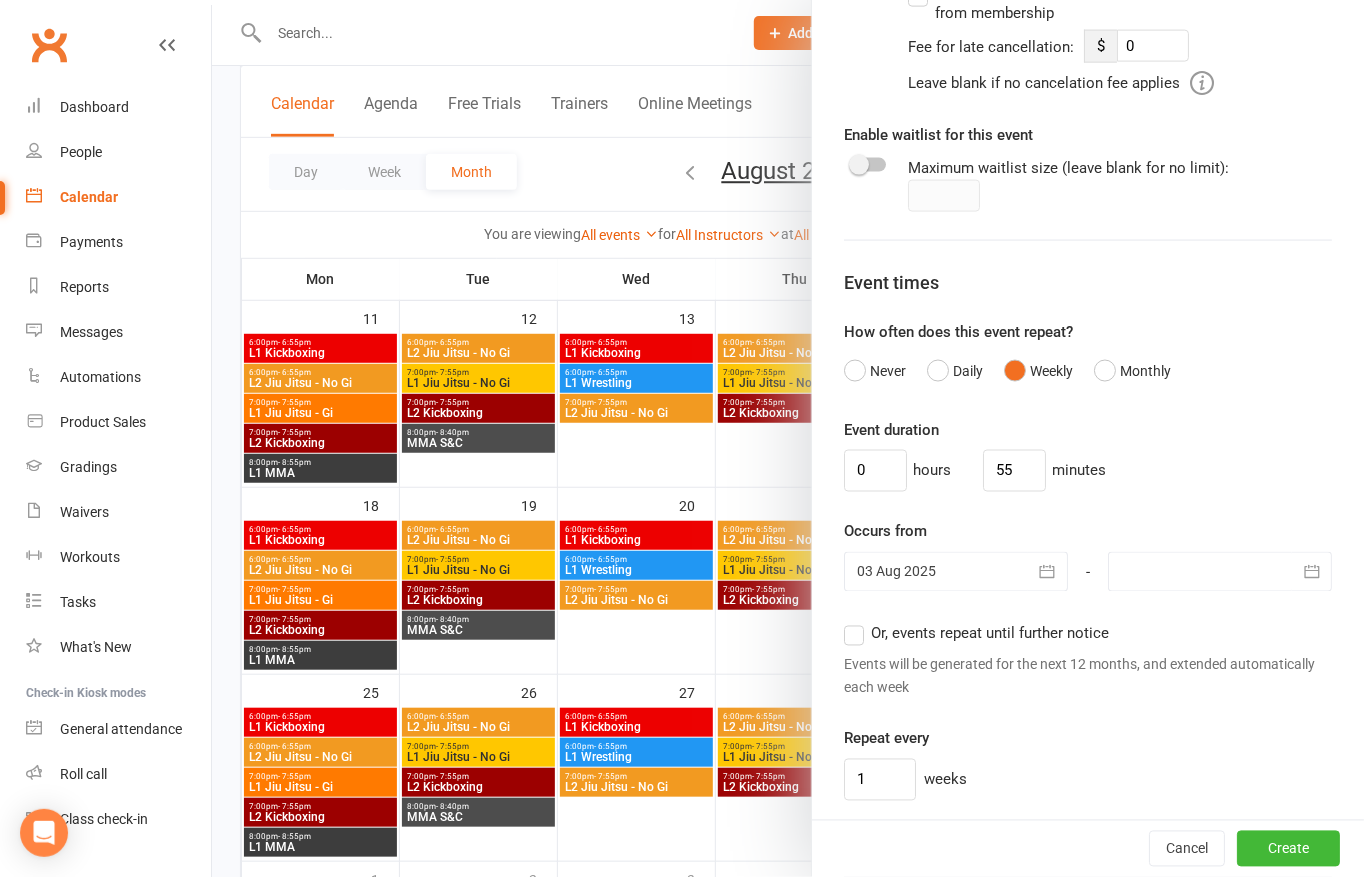 click on "0 hours 55 minutes" at bounding box center (1088, 471) 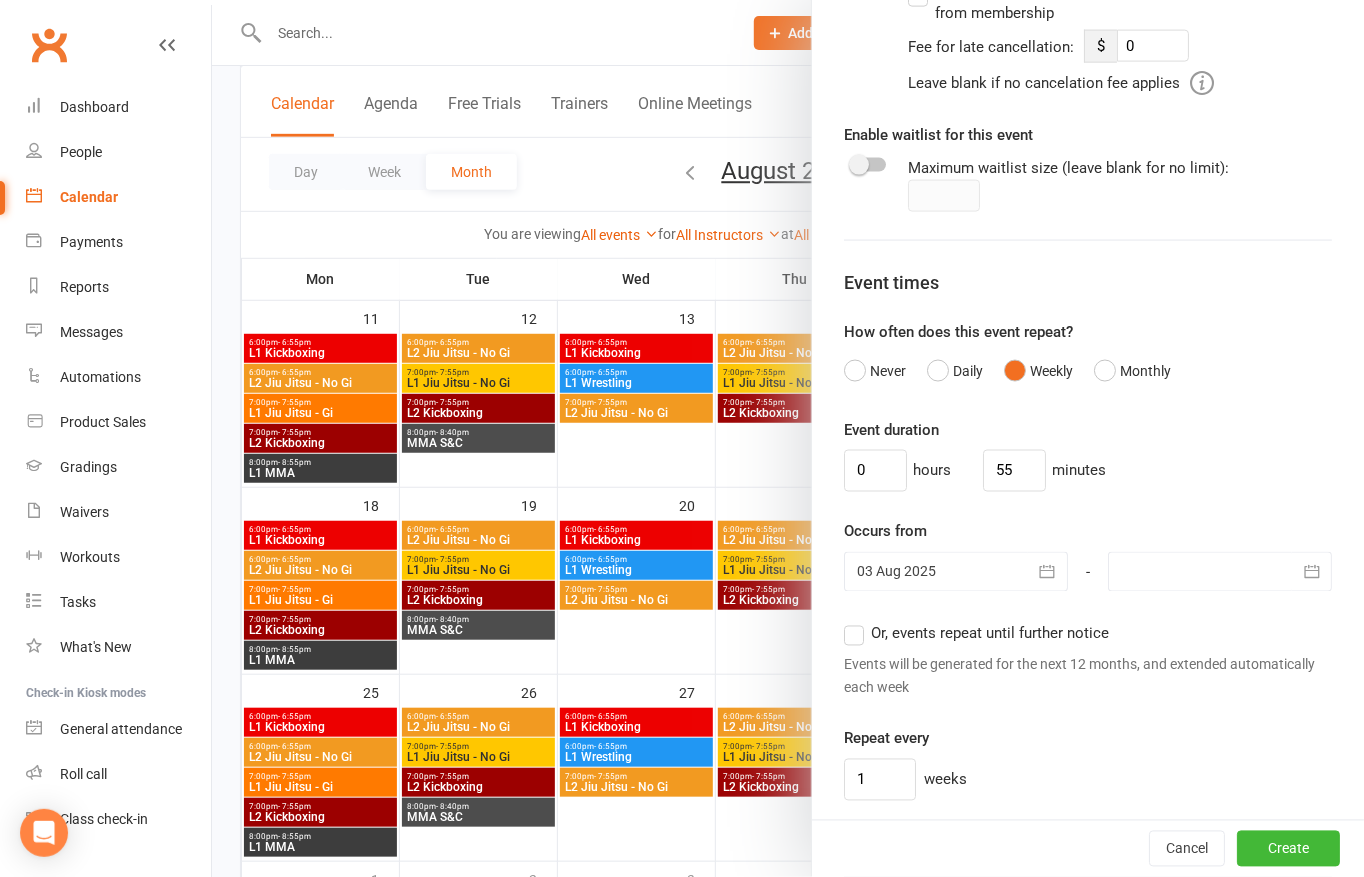 click 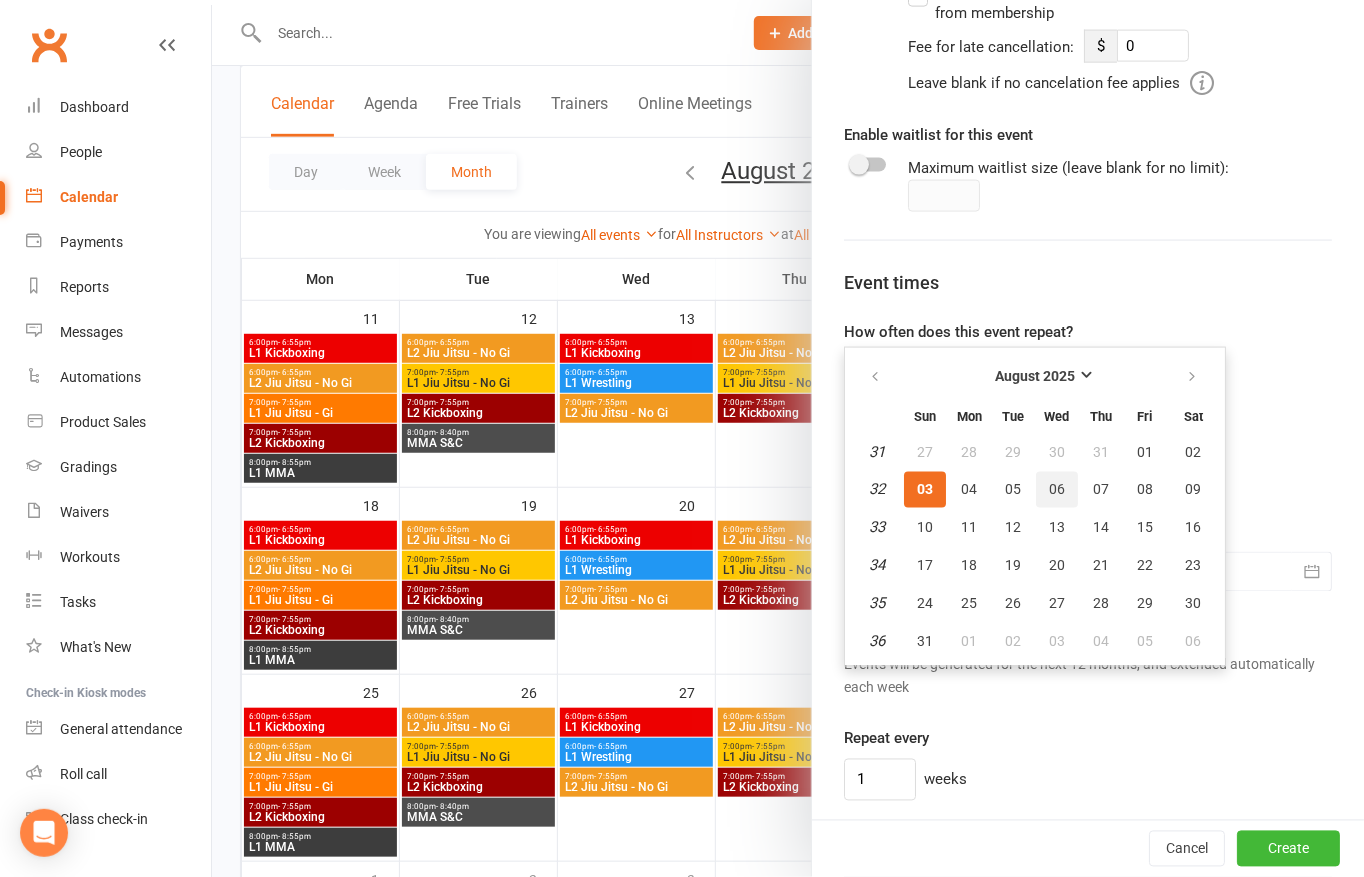 click on "06" at bounding box center (1057, 490) 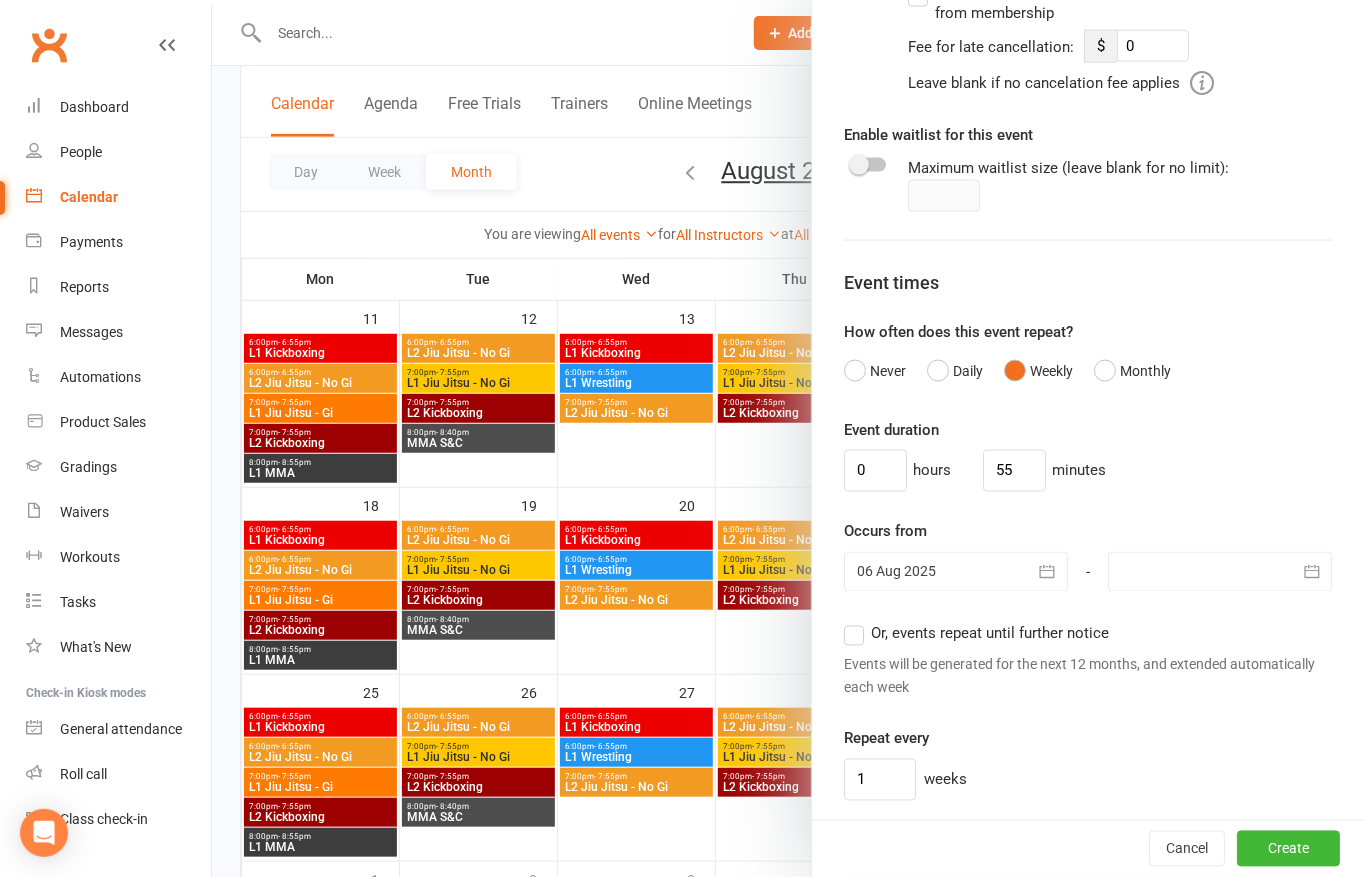 click on "Or, events repeat until further notice" at bounding box center (990, 632) 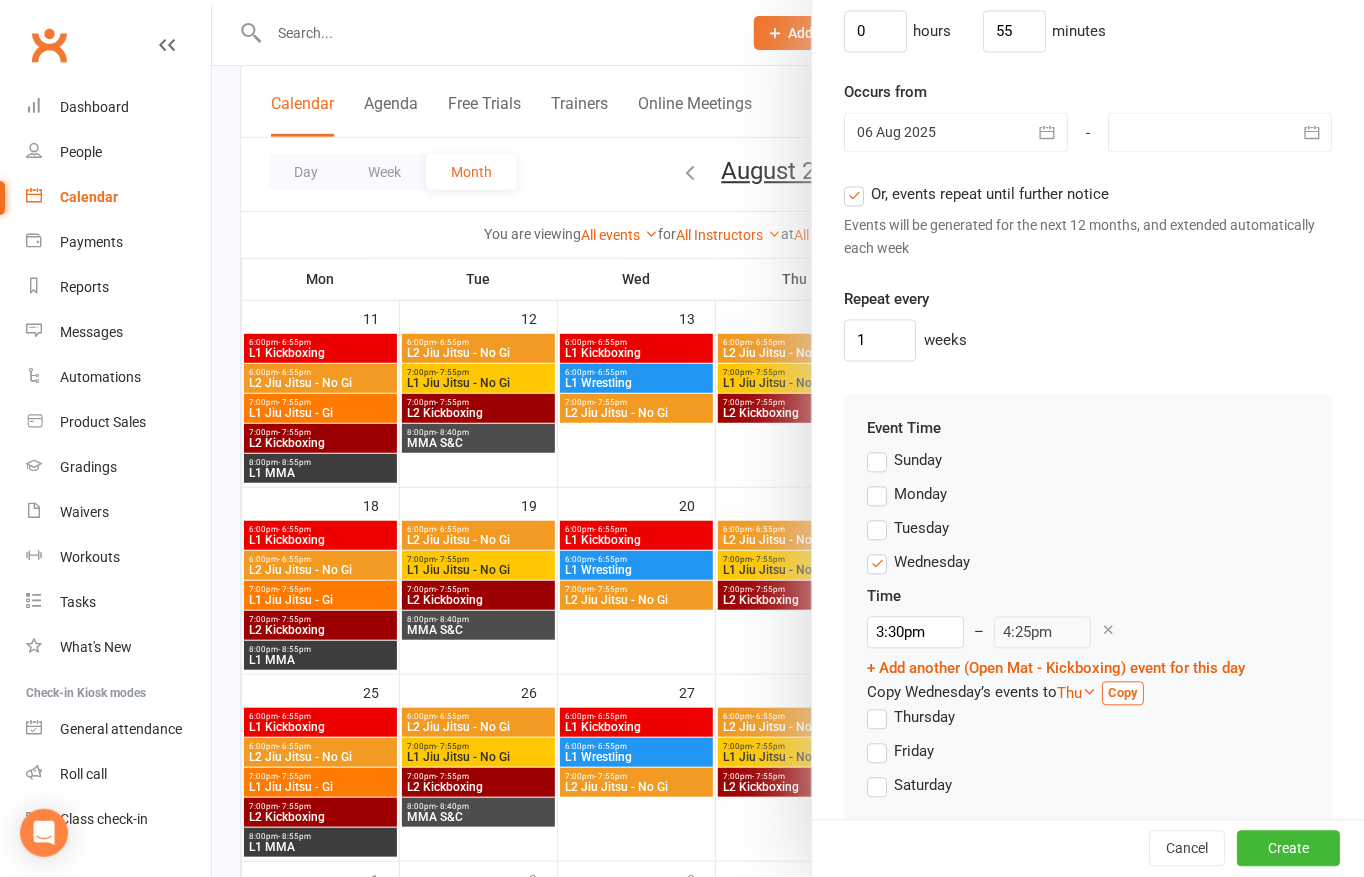 scroll, scrollTop: 1884, scrollLeft: 0, axis: vertical 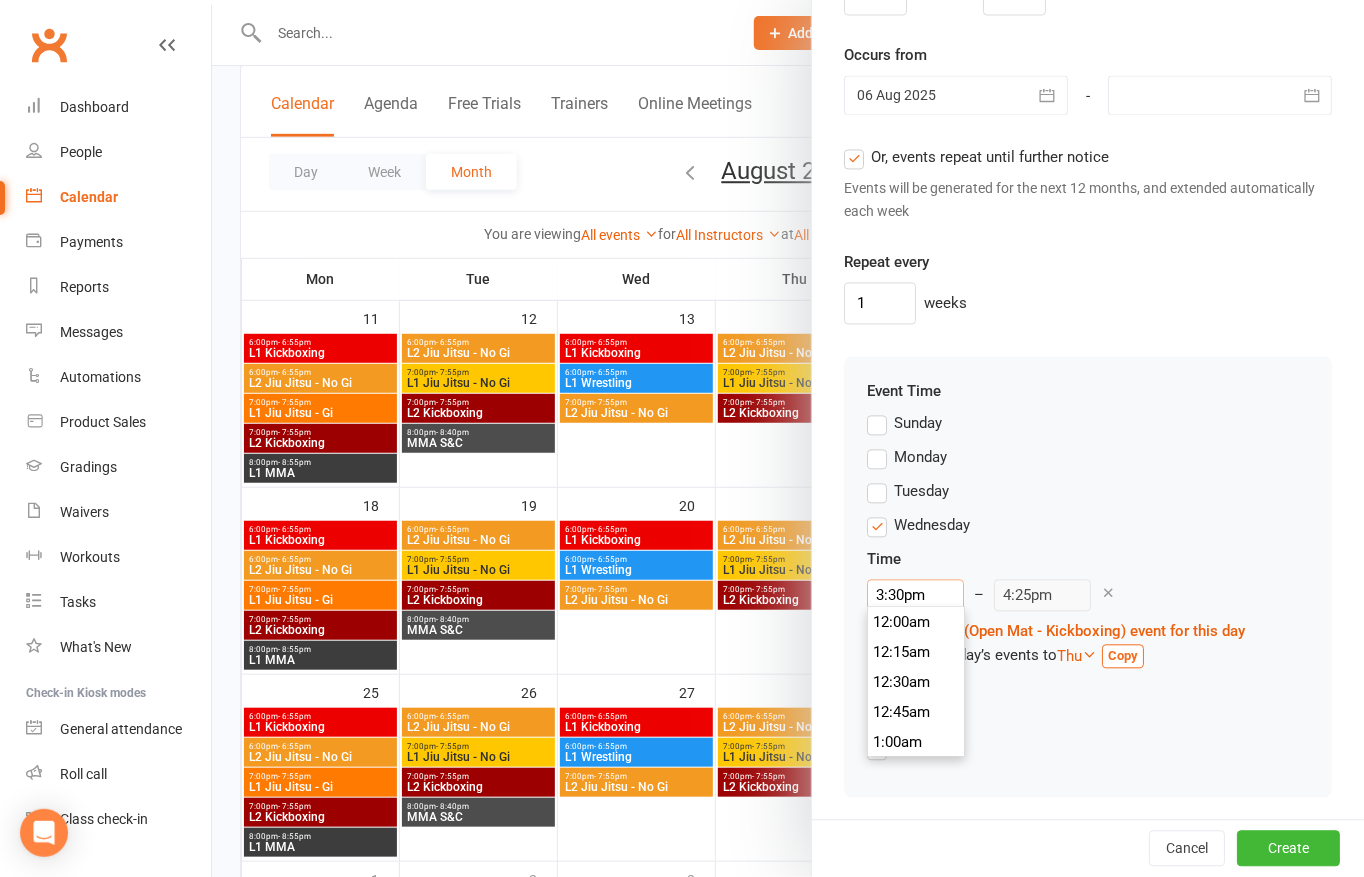 click on "3:30pm" at bounding box center (915, 595) 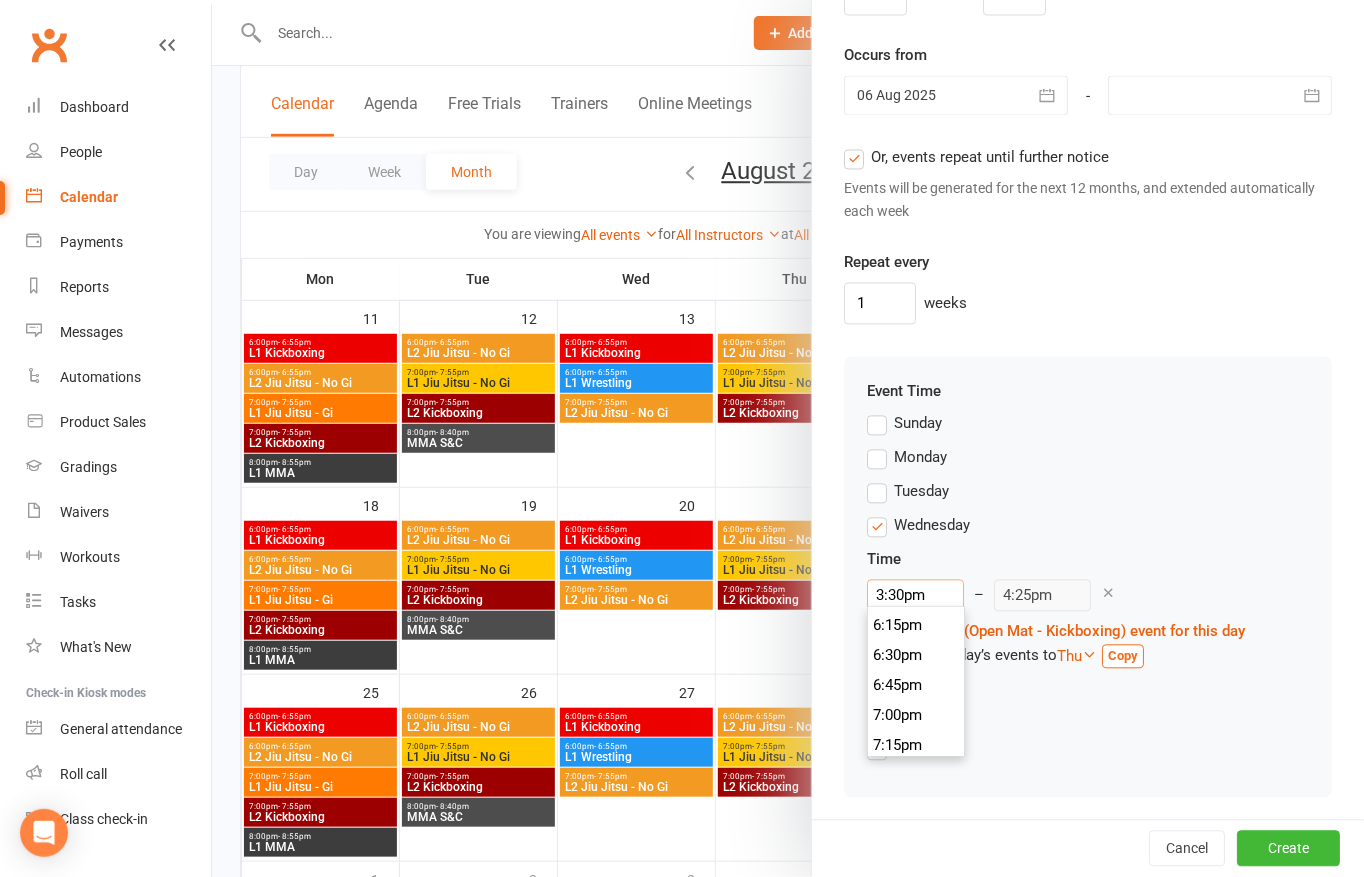 scroll, scrollTop: 2229, scrollLeft: 0, axis: vertical 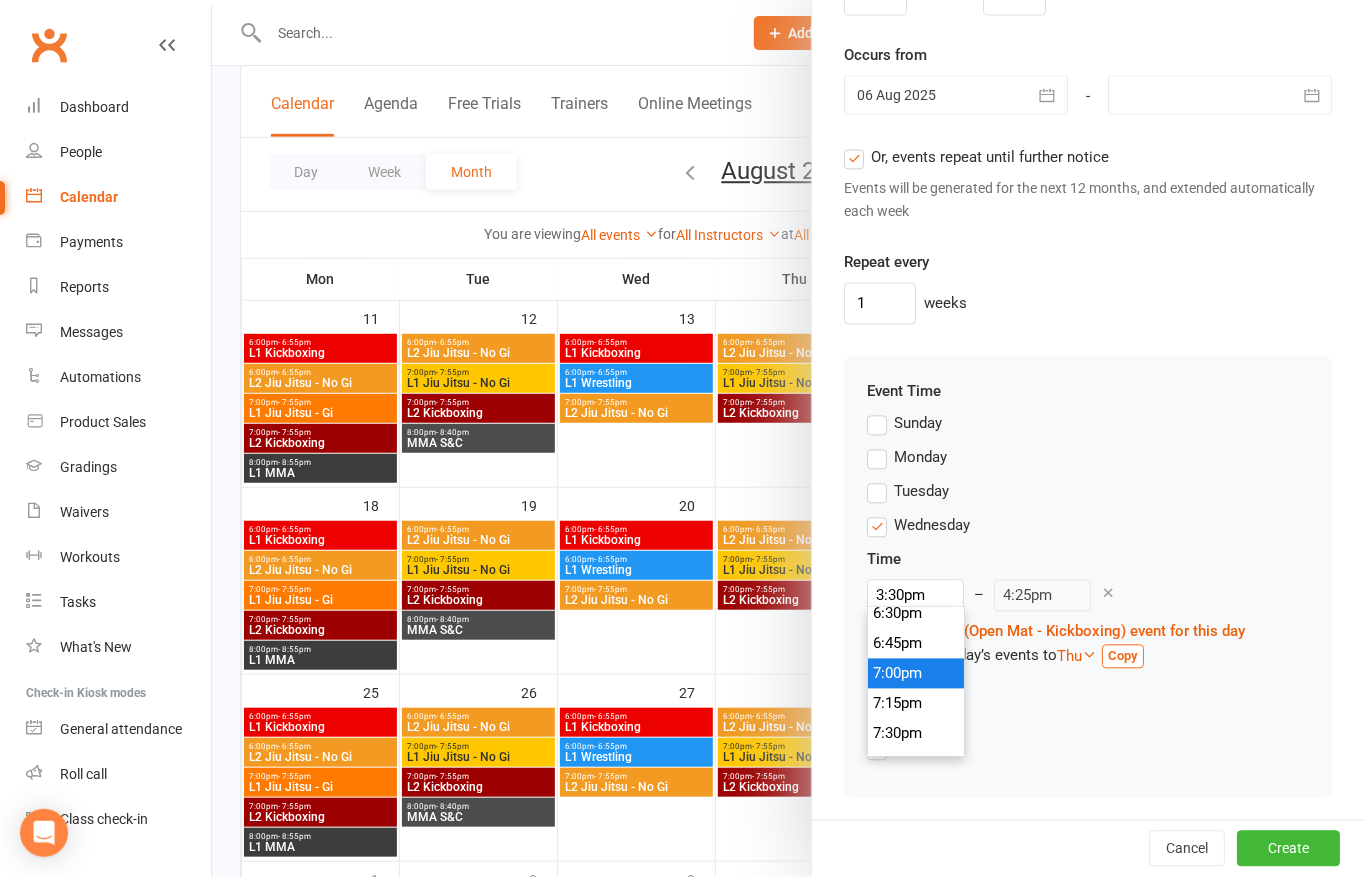 type on "7:00pm" 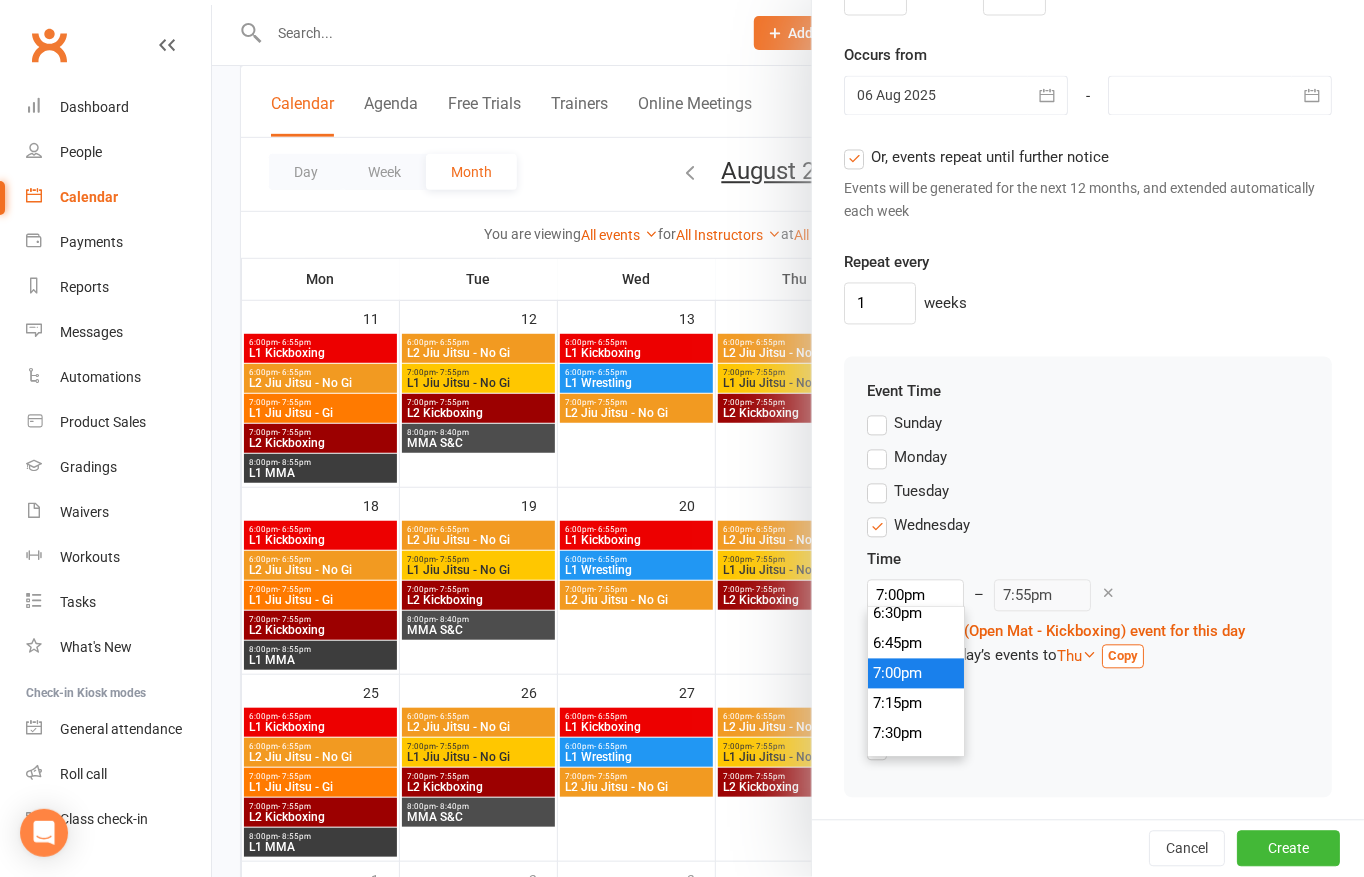 click on "7:00pm" at bounding box center [916, 673] 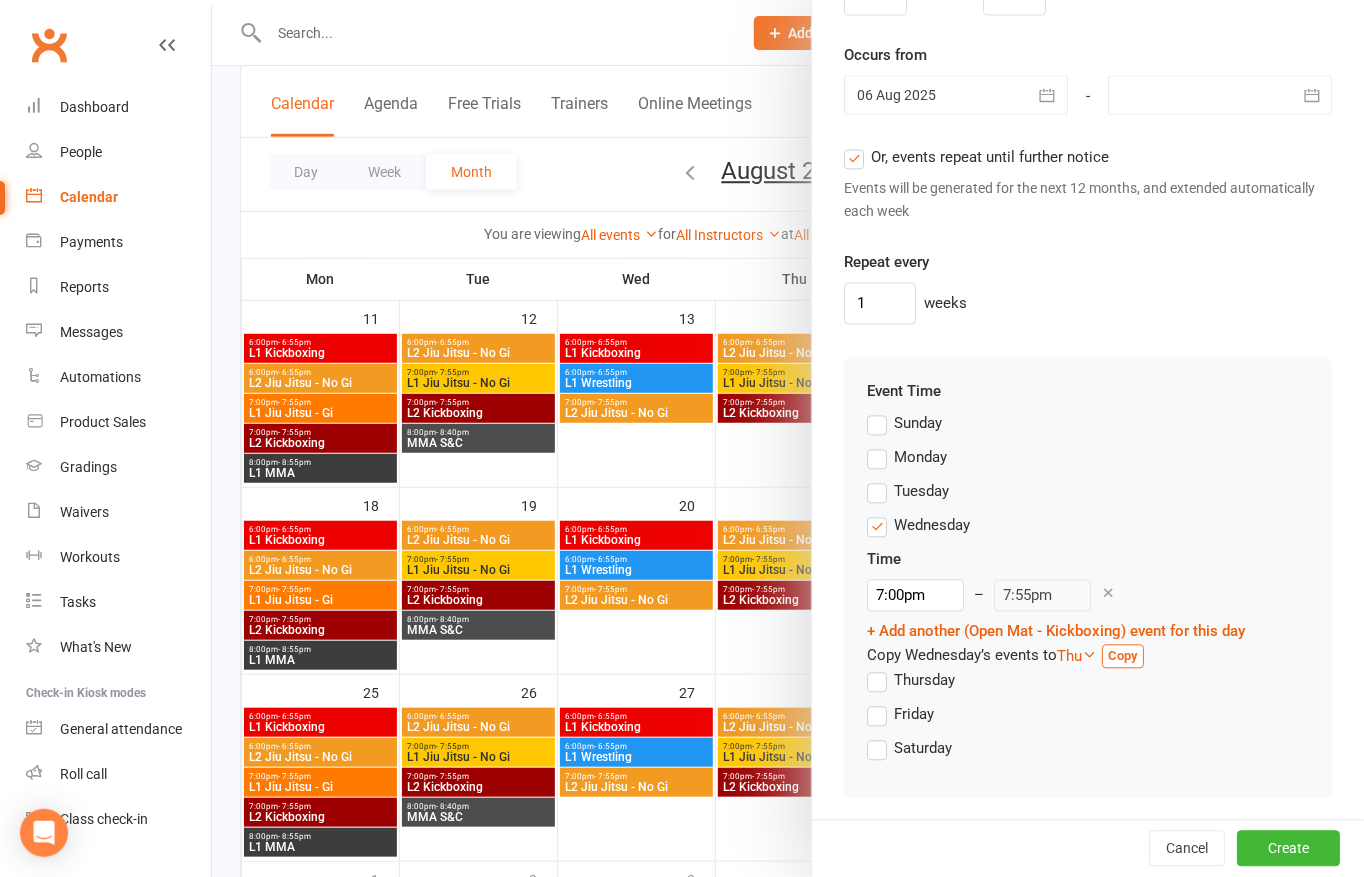 click on "Pre-fill defaults from template Add/manage templates Curriculum/Open Mat Grading Slot L1 Kickboxing L2 Jiu Jitsu - No Gi L2 Kickboxing Open Mat Promotions Night Class / Event name Open Mat - Kickboxing Class / Event description Max. attendees 20 Max. prospects 0 Trainer No Instructor  No Instructor Colin Nguyen Carlos Gonzalez Chrysler De Castro Anh Pham Kian Pham Daniel Vuong Martin Nguyen David Truong Harry Tran Location Add/manage locations
Mat 2
Type Add/manage types Open Mat  Class Open Mat Special Event Training Session Style Select a style  Jiu Jitsu Kickboxing MMA Event color Event appears in Class kiosk mode, Book & Pay, Roll call, Clubworx website calendar and Mobile app  Clubworx website calendar and Mobile app Class kiosk mode Book & Pay Roll call
Require active membership for members?
Allow proximity check-in?
Booking settings
Earliest booking can occur 1
hour(s)
1" at bounding box center (1088, -487) 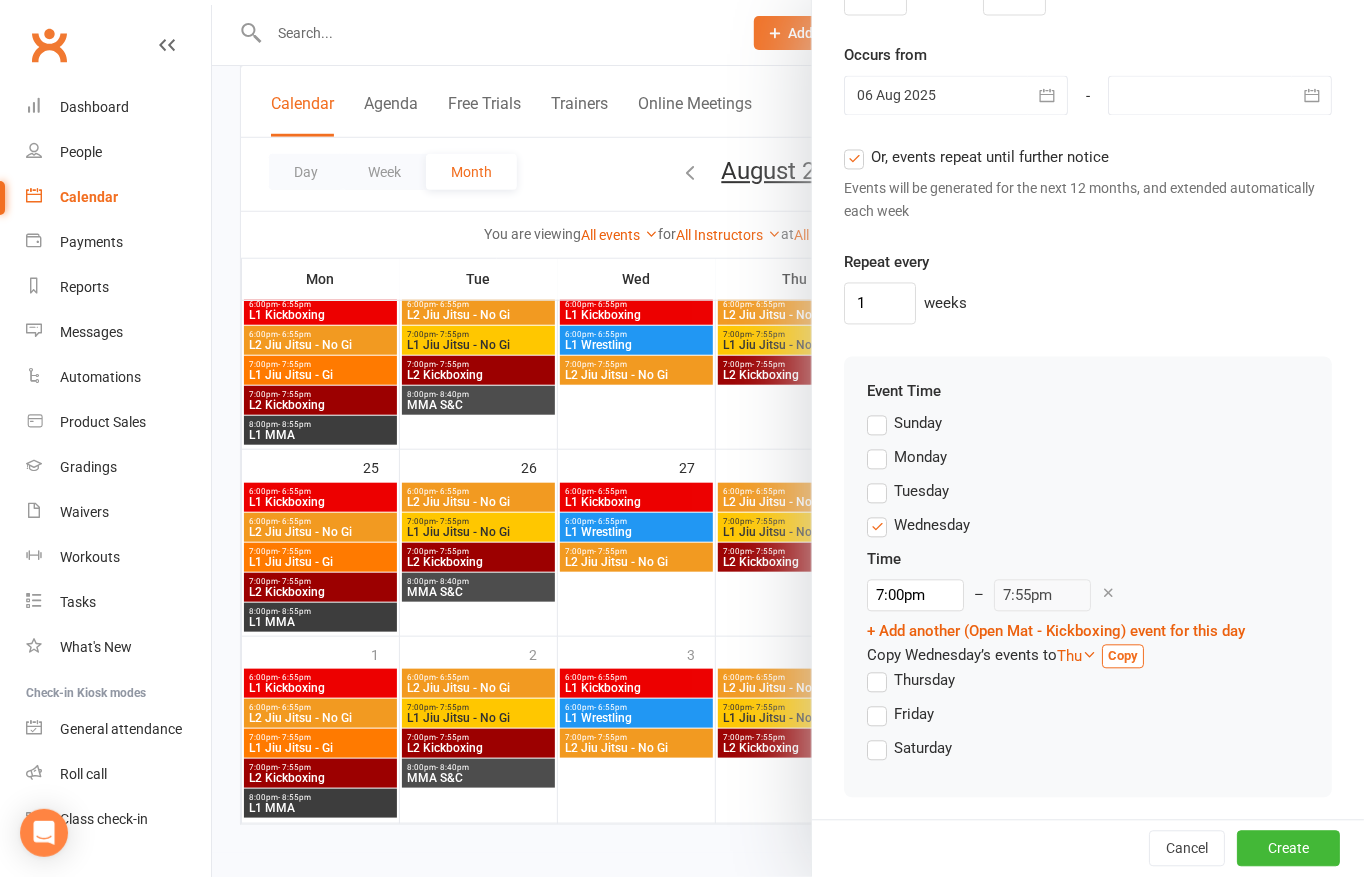 scroll, scrollTop: 726, scrollLeft: 0, axis: vertical 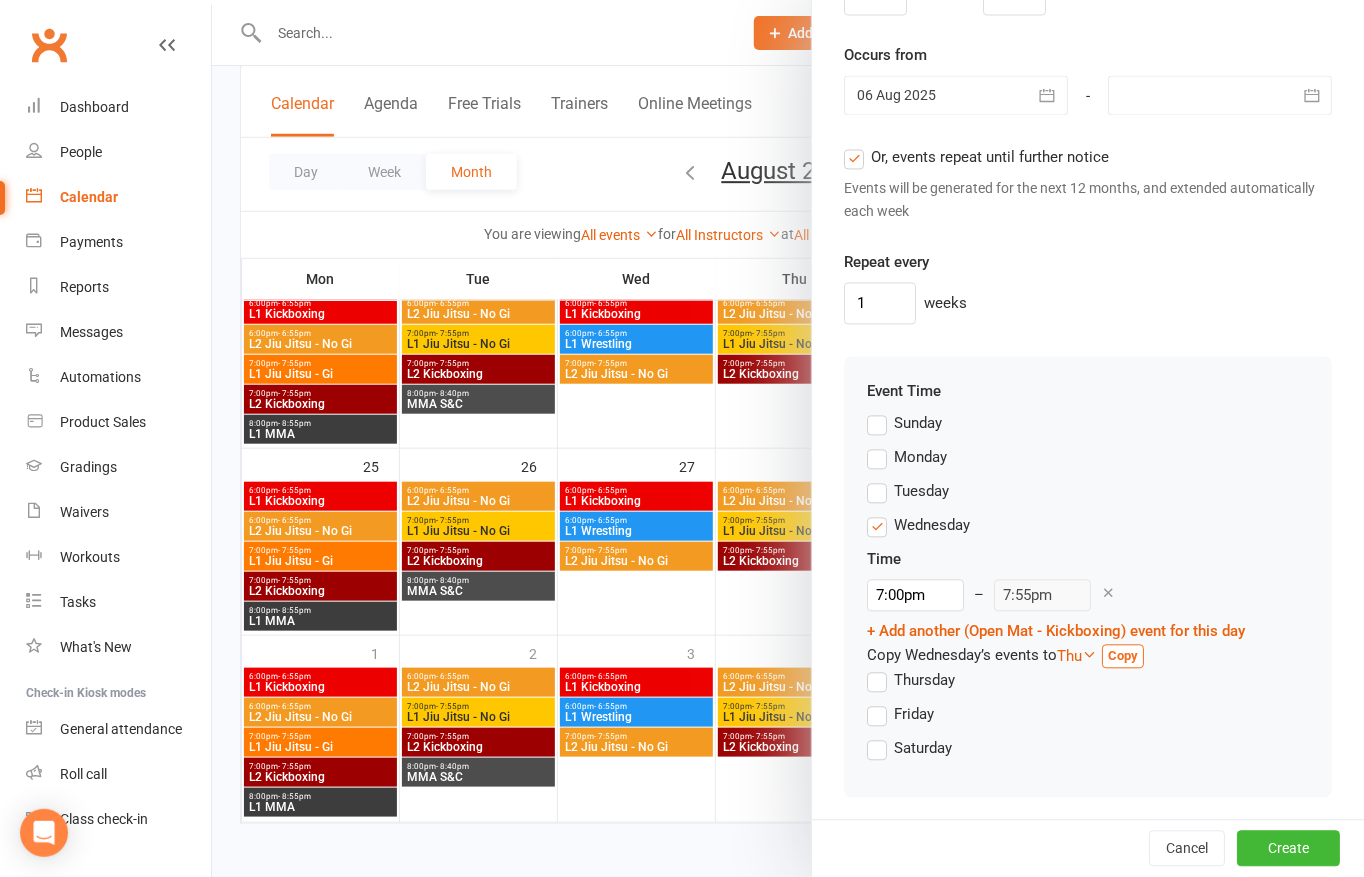 click on "Pre-fill defaults from template Add/manage templates Curriculum/Open Mat Grading Slot L1 Kickboxing L2 Jiu Jitsu - No Gi L2 Kickboxing Open Mat Promotions Night Class / Event name Open Mat - Kickboxing Class / Event description Max. attendees 20 Max. prospects 0 Trainer No Instructor  No Instructor Colin Nguyen Carlos Gonzalez Chrysler De Castro Anh Pham Kian Pham Daniel Vuong Martin Nguyen David Truong Harry Tran Location Add/manage locations
Mat 2
Type Add/manage types Open Mat  Class Open Mat Special Event Training Session Style Select a style  Jiu Jitsu Kickboxing MMA Event color Event appears in Class kiosk mode, Book & Pay, Roll call, Clubworx website calendar and Mobile app  Clubworx website calendar and Mobile app Class kiosk mode Book & Pay Roll call
Require active membership for members?
Allow proximity check-in?
Booking settings
Earliest booking can occur 1
hour(s)
1" at bounding box center [1088, -487] 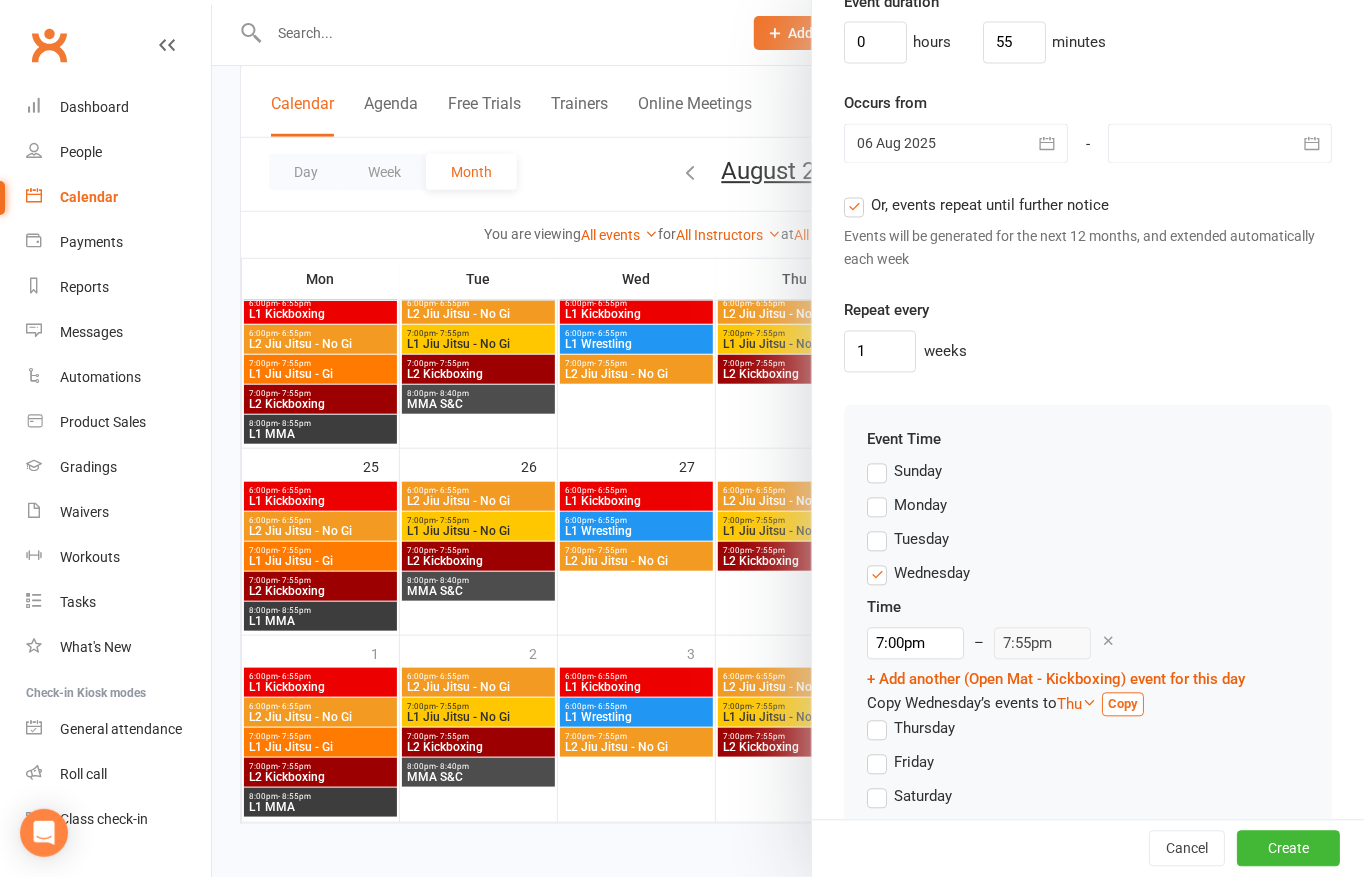 scroll, scrollTop: 1884, scrollLeft: 0, axis: vertical 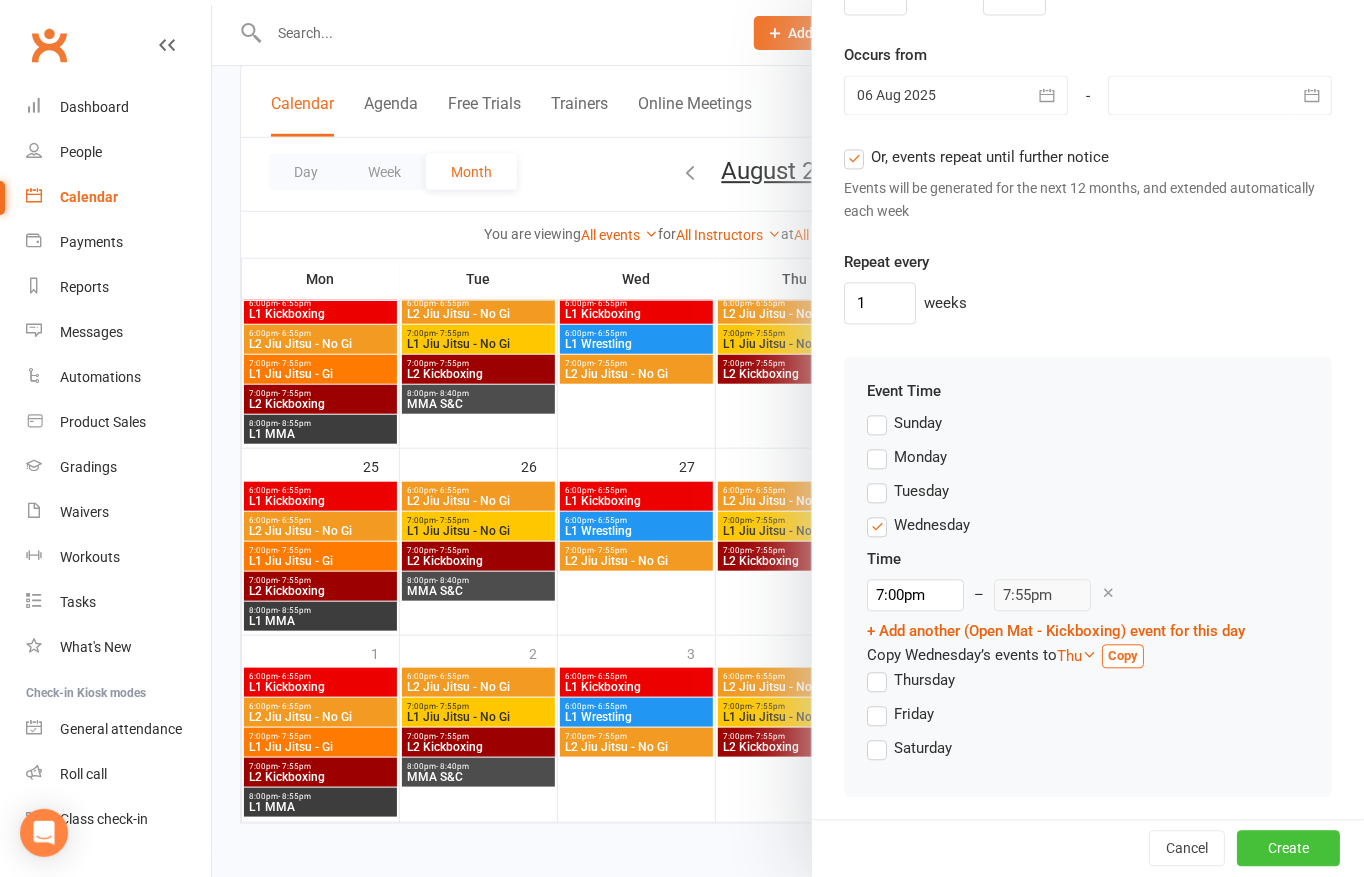 click on "Create" at bounding box center (1288, 849) 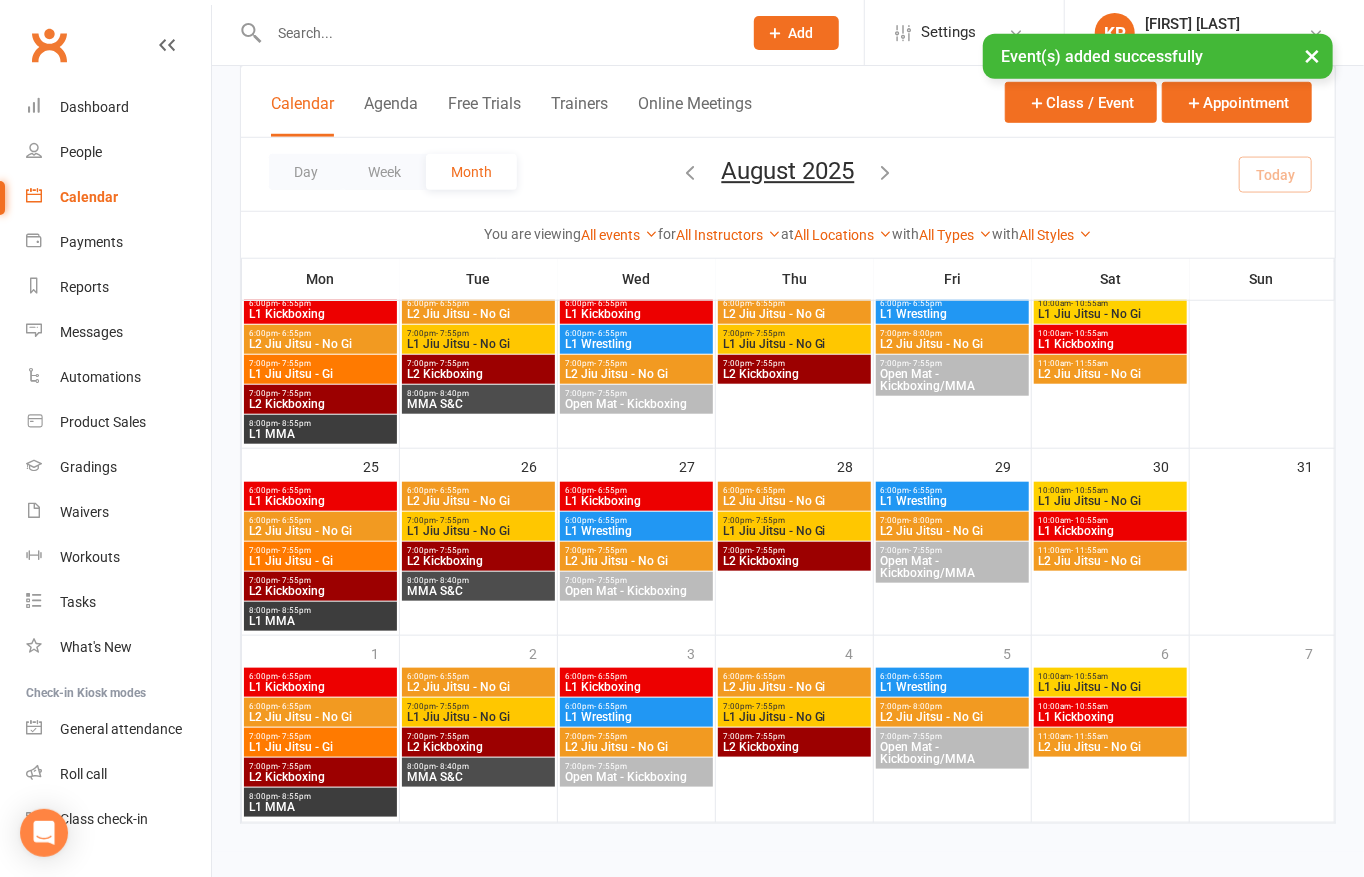 click on "L2 Jiu Jitsu - No Gi" at bounding box center [636, 561] 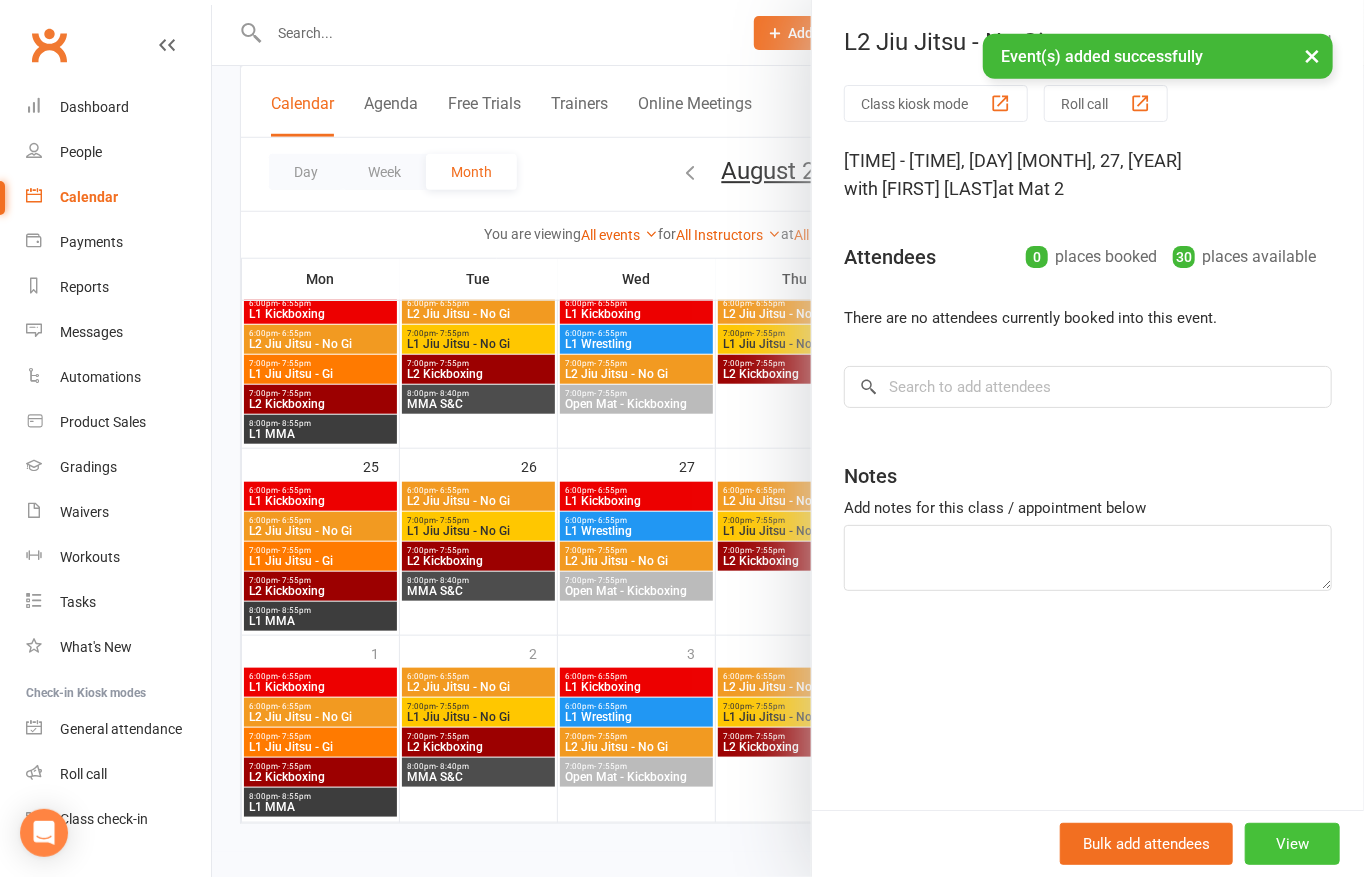 click on "View" at bounding box center [1292, 844] 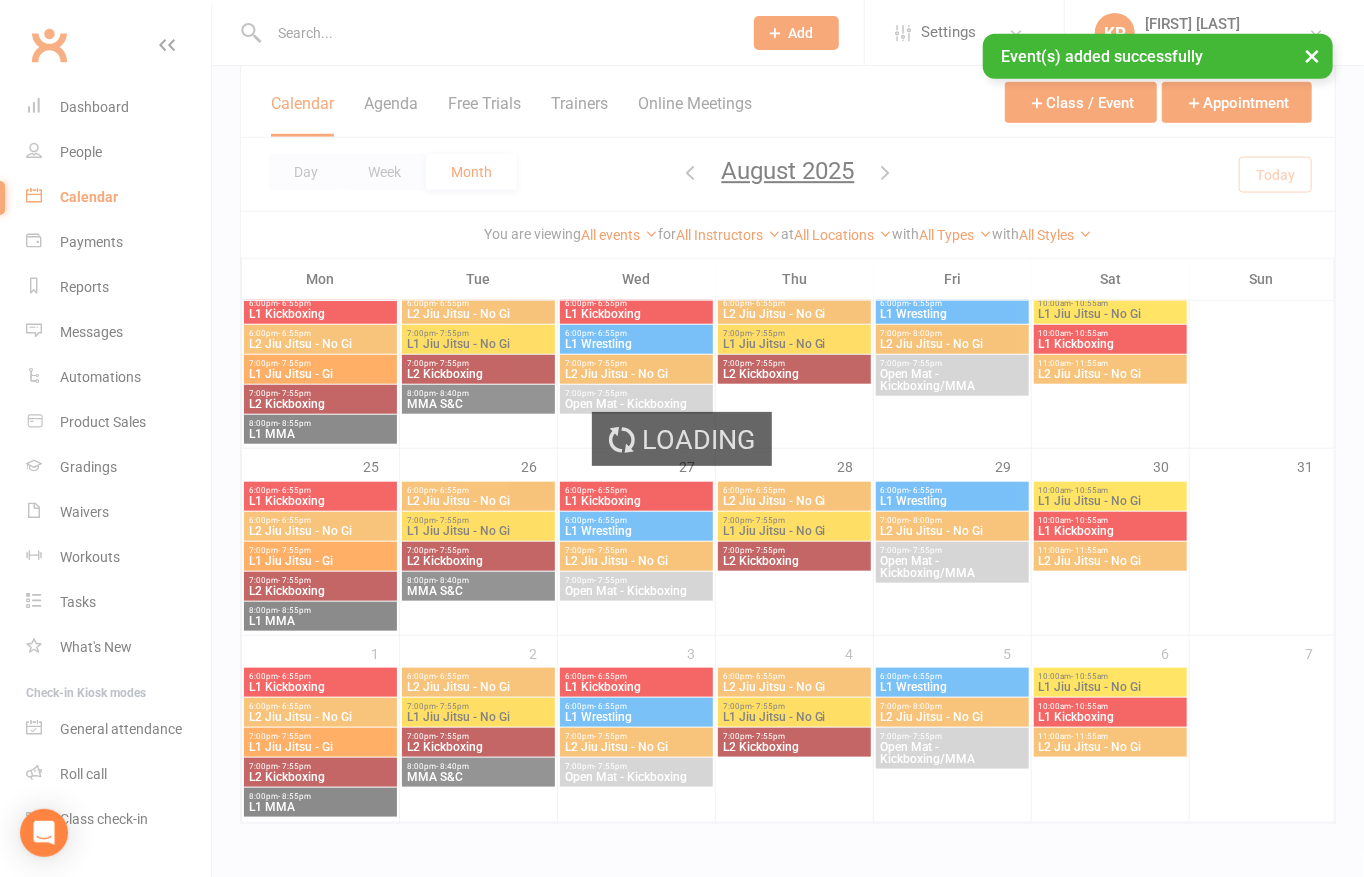 scroll, scrollTop: 0, scrollLeft: 0, axis: both 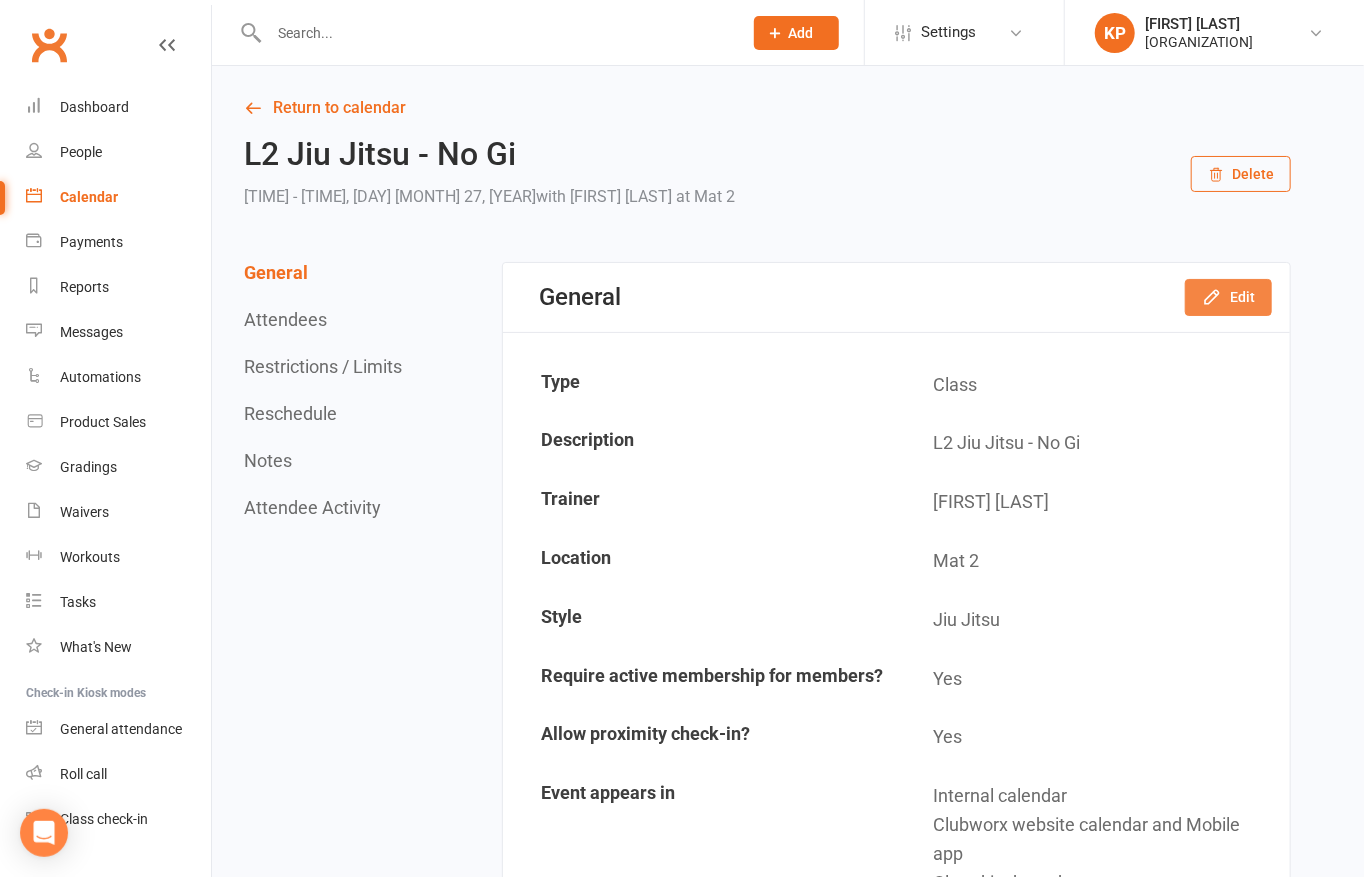 click on "Edit" at bounding box center [1228, 297] 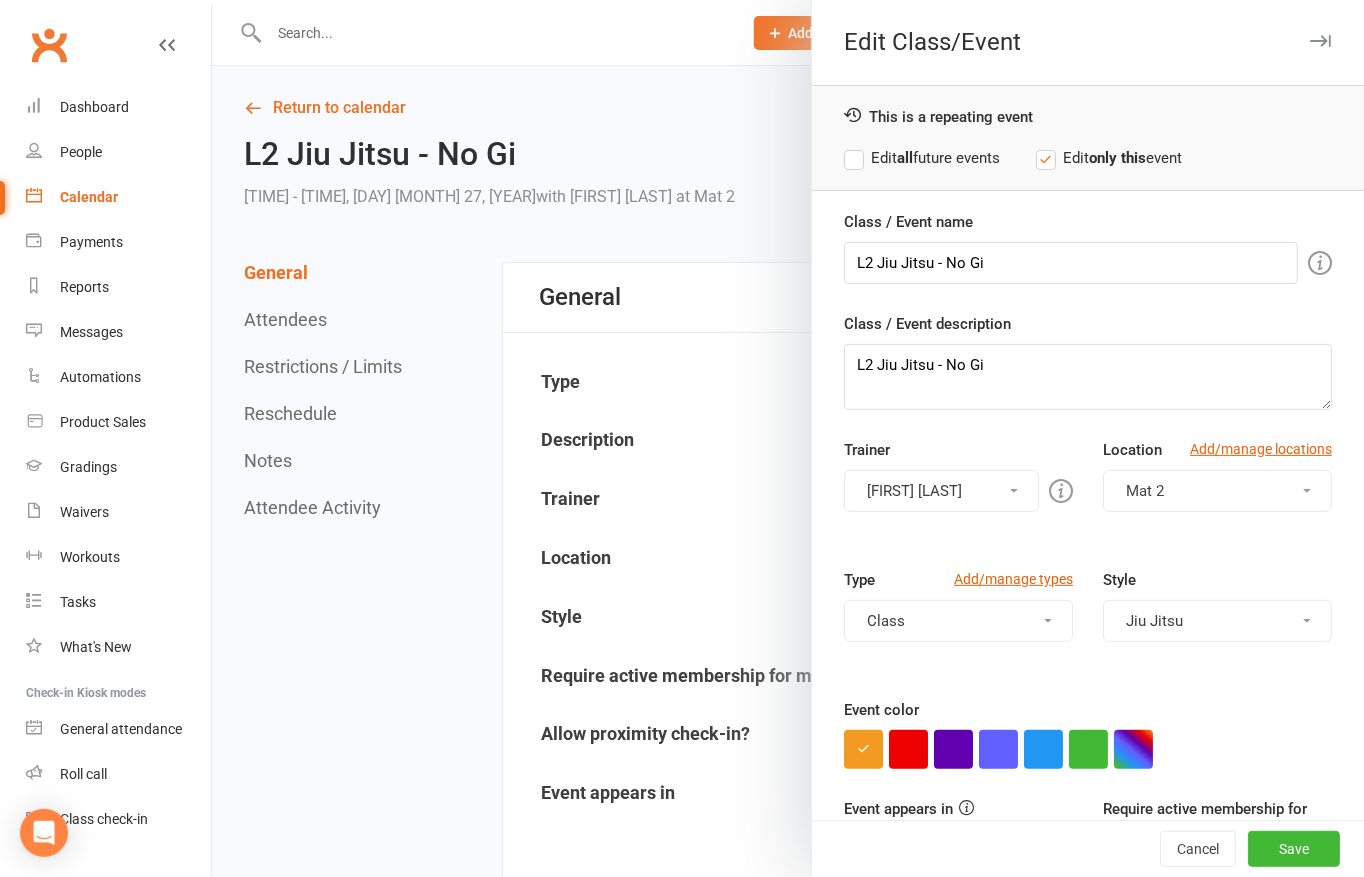 click on "Edit  all  future events" at bounding box center [922, 158] 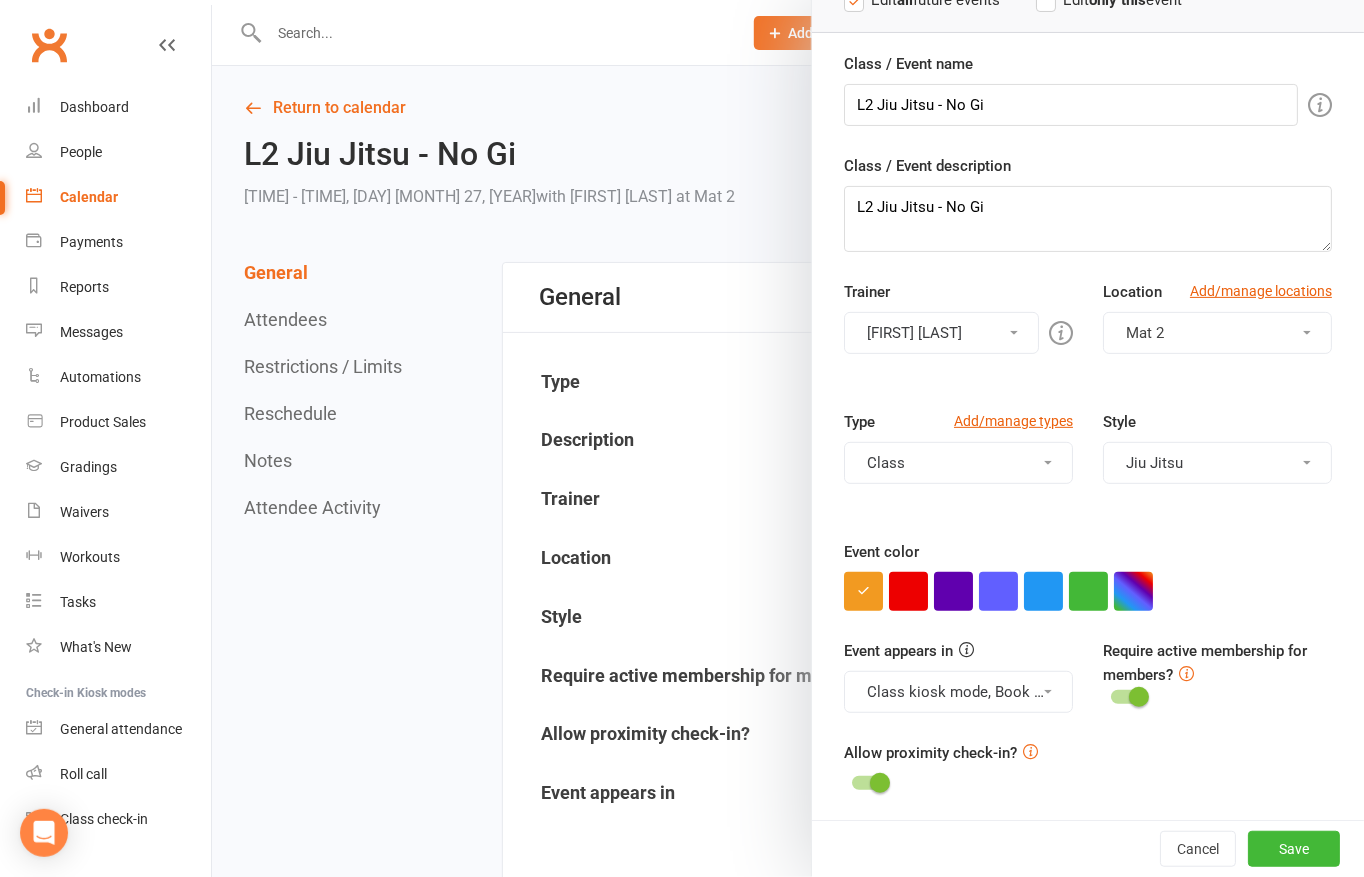 scroll, scrollTop: 159, scrollLeft: 0, axis: vertical 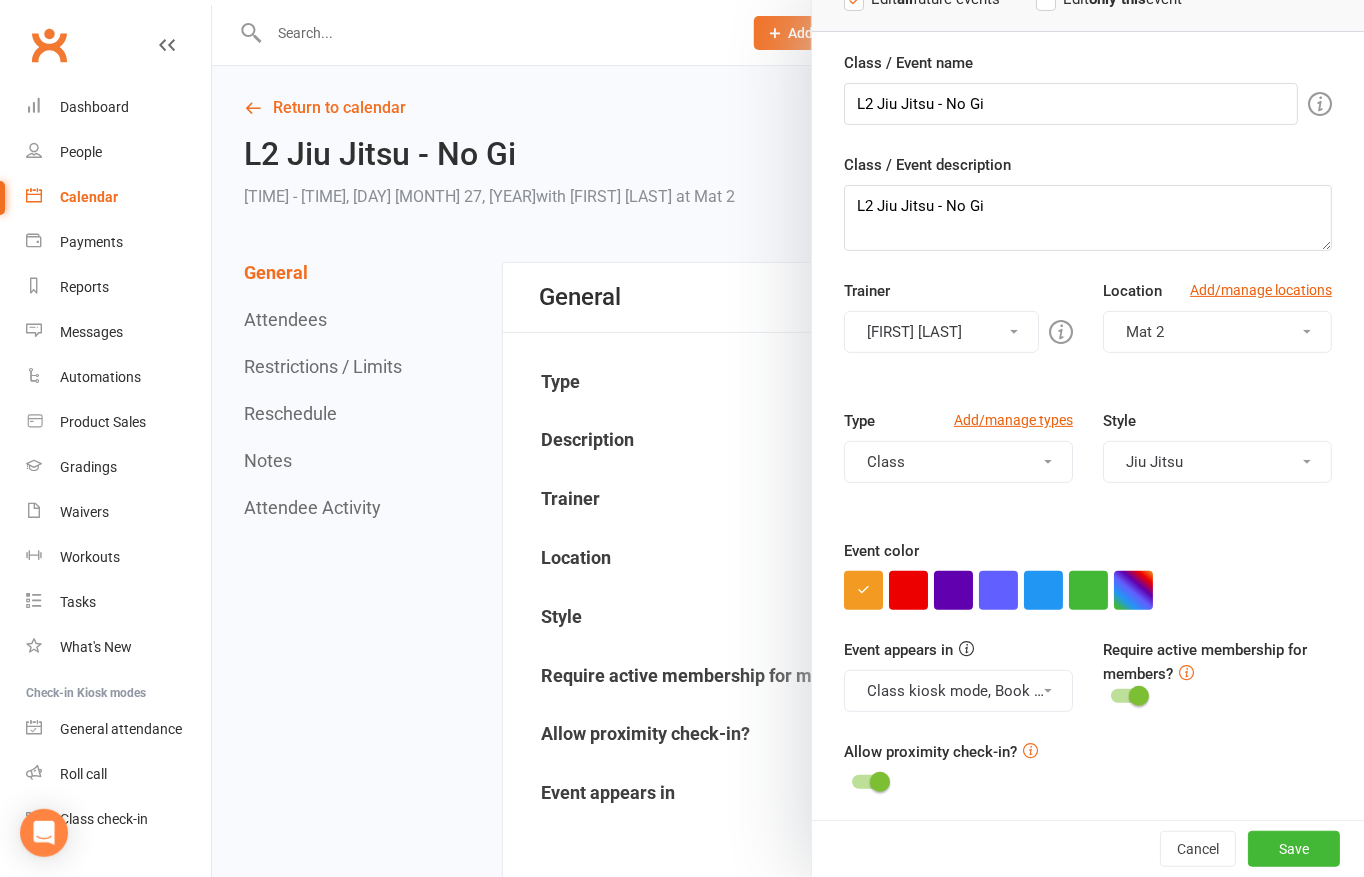 click on "Mat 2" at bounding box center (1217, 332) 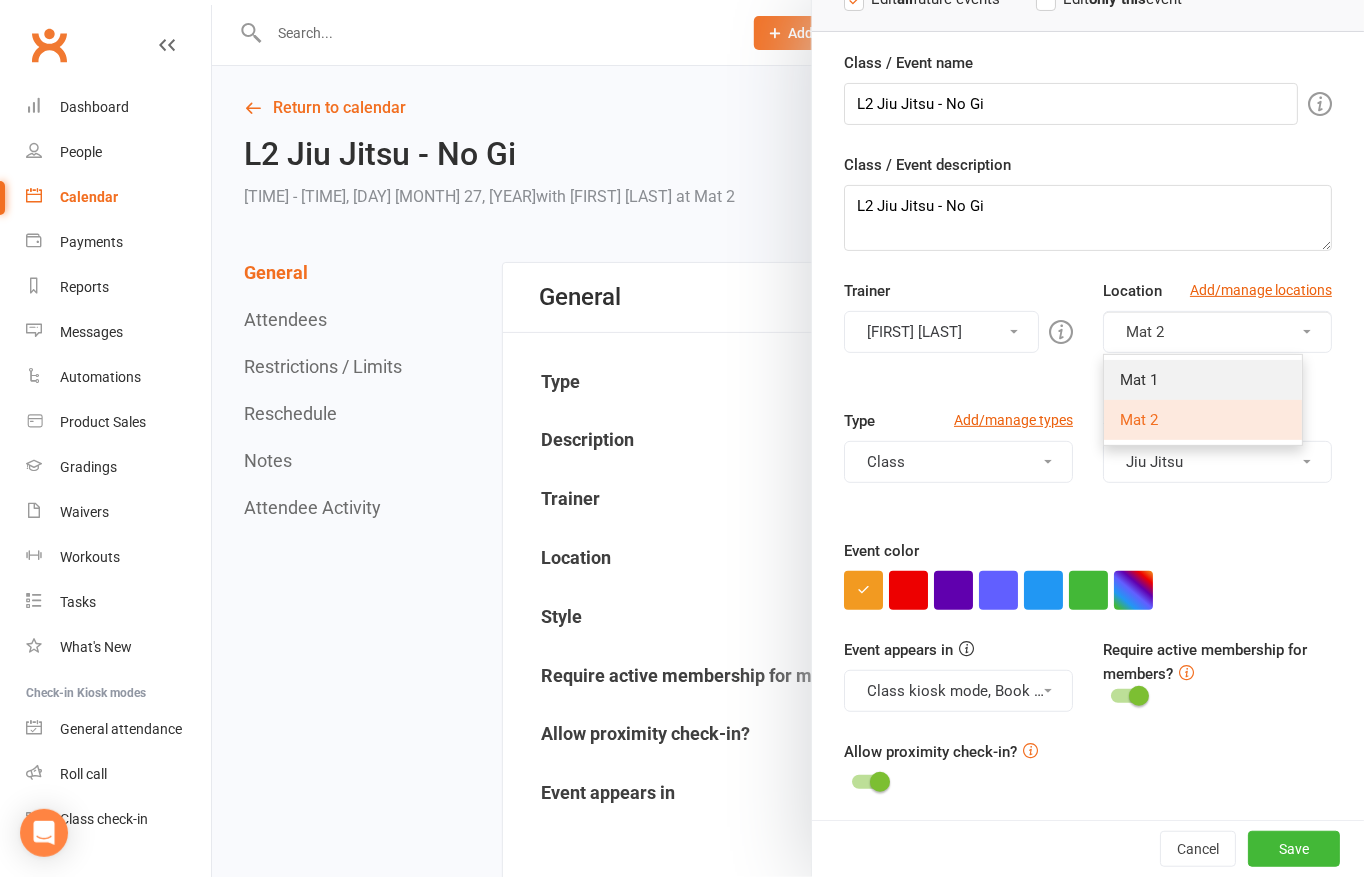 click on "Mat 1" at bounding box center [1203, 380] 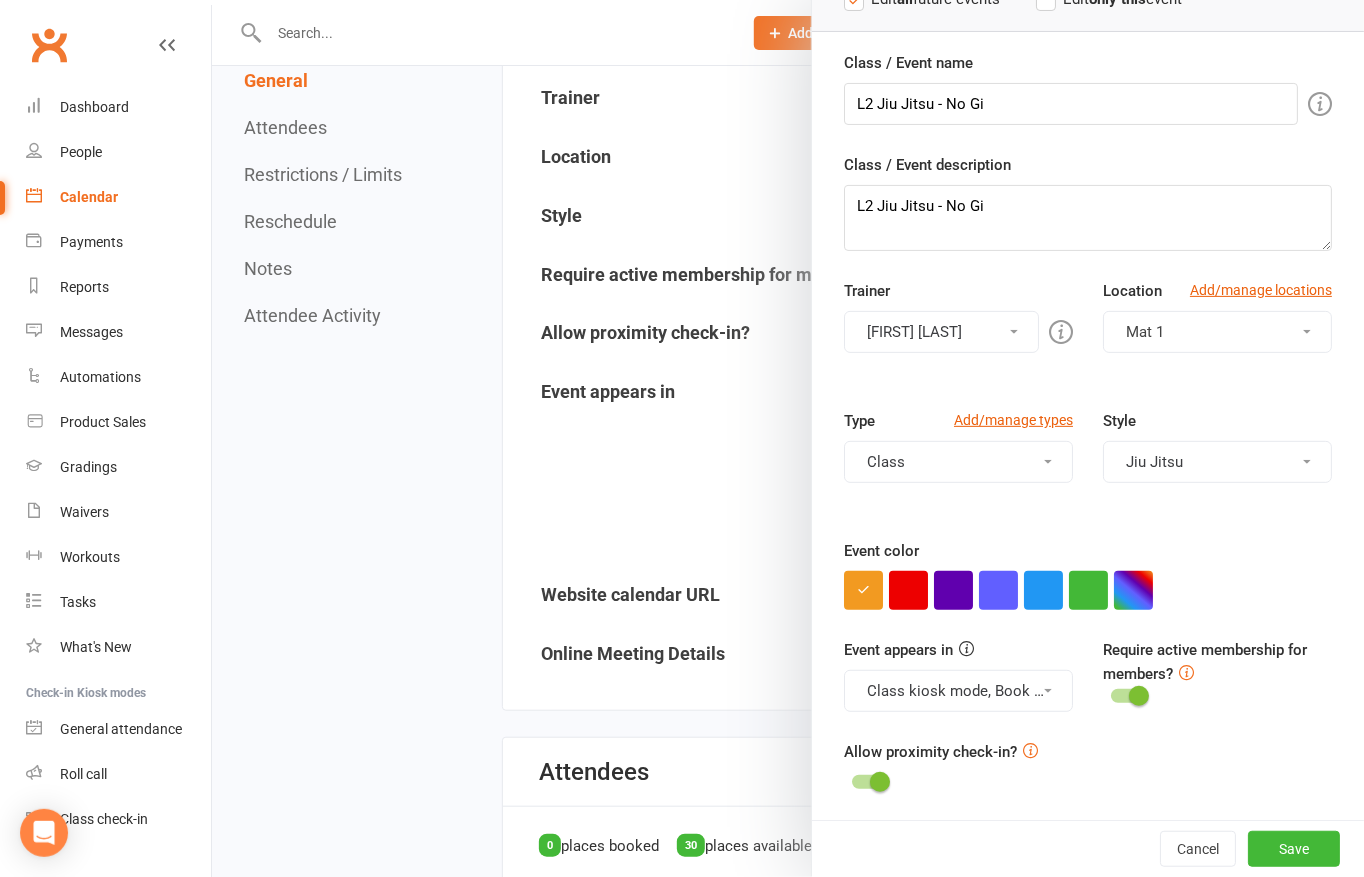 scroll, scrollTop: 500, scrollLeft: 0, axis: vertical 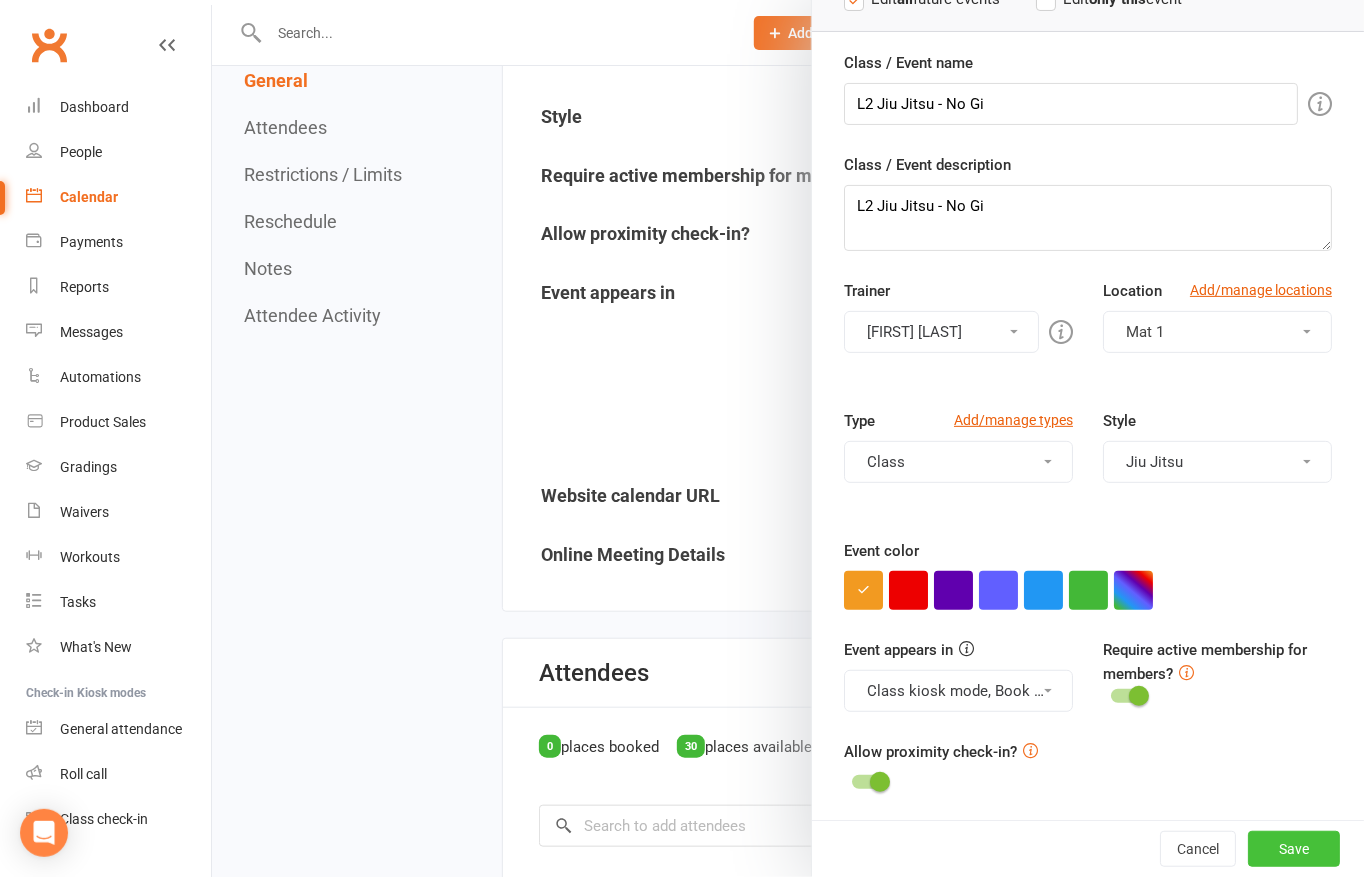 click on "Save" at bounding box center (1294, 849) 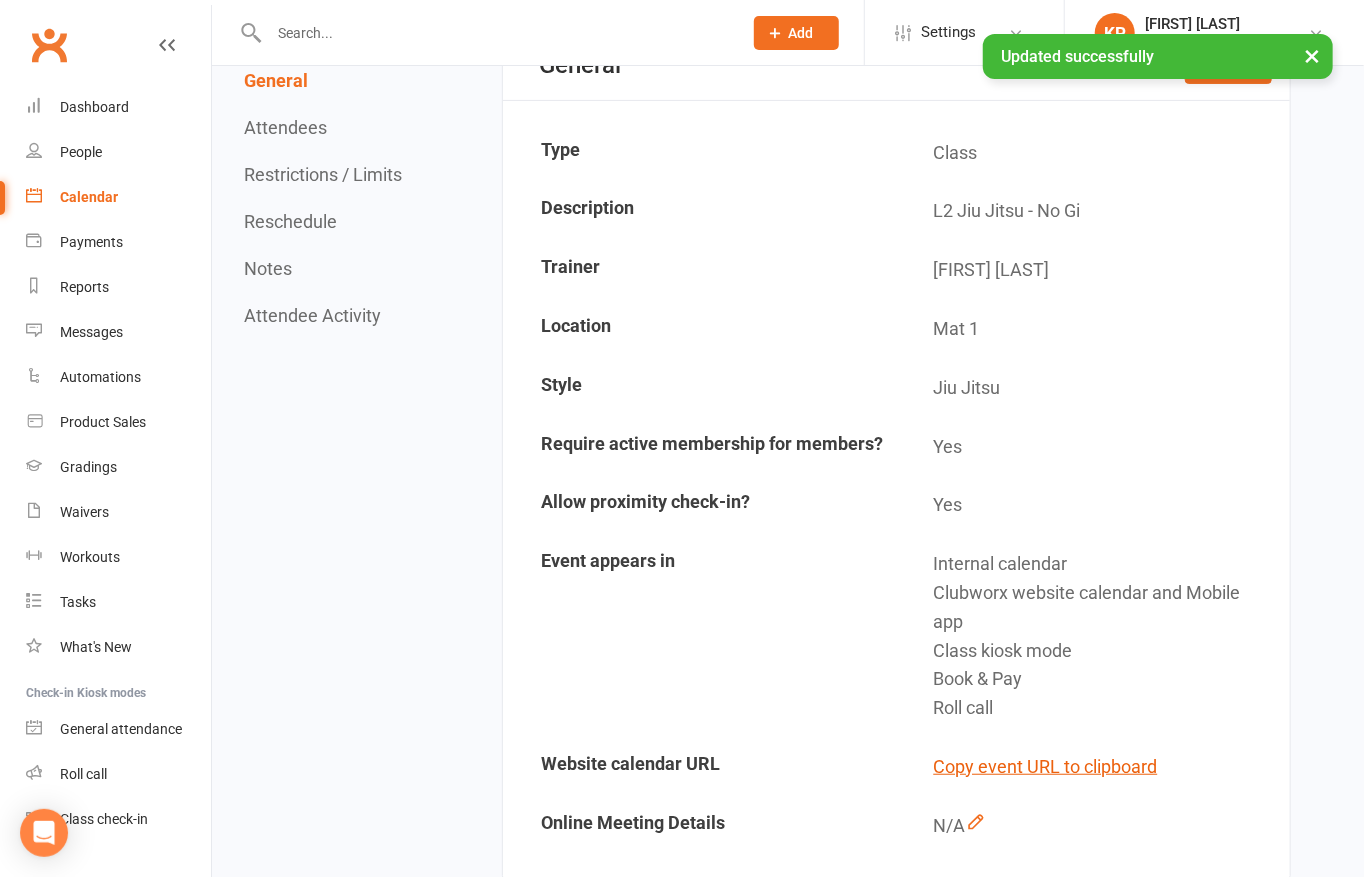 scroll, scrollTop: 200, scrollLeft: 0, axis: vertical 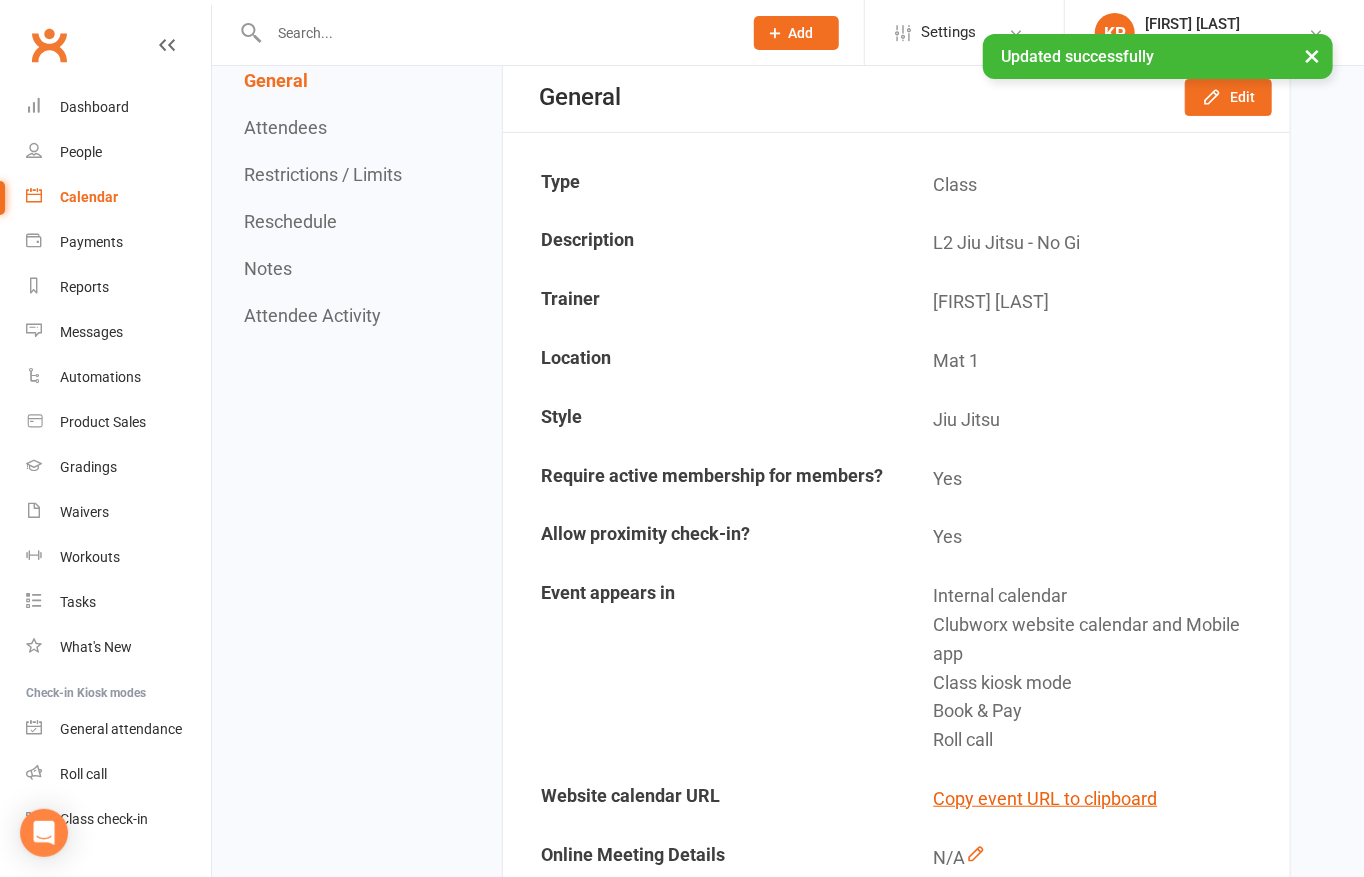 click on "Calendar" at bounding box center (89, 197) 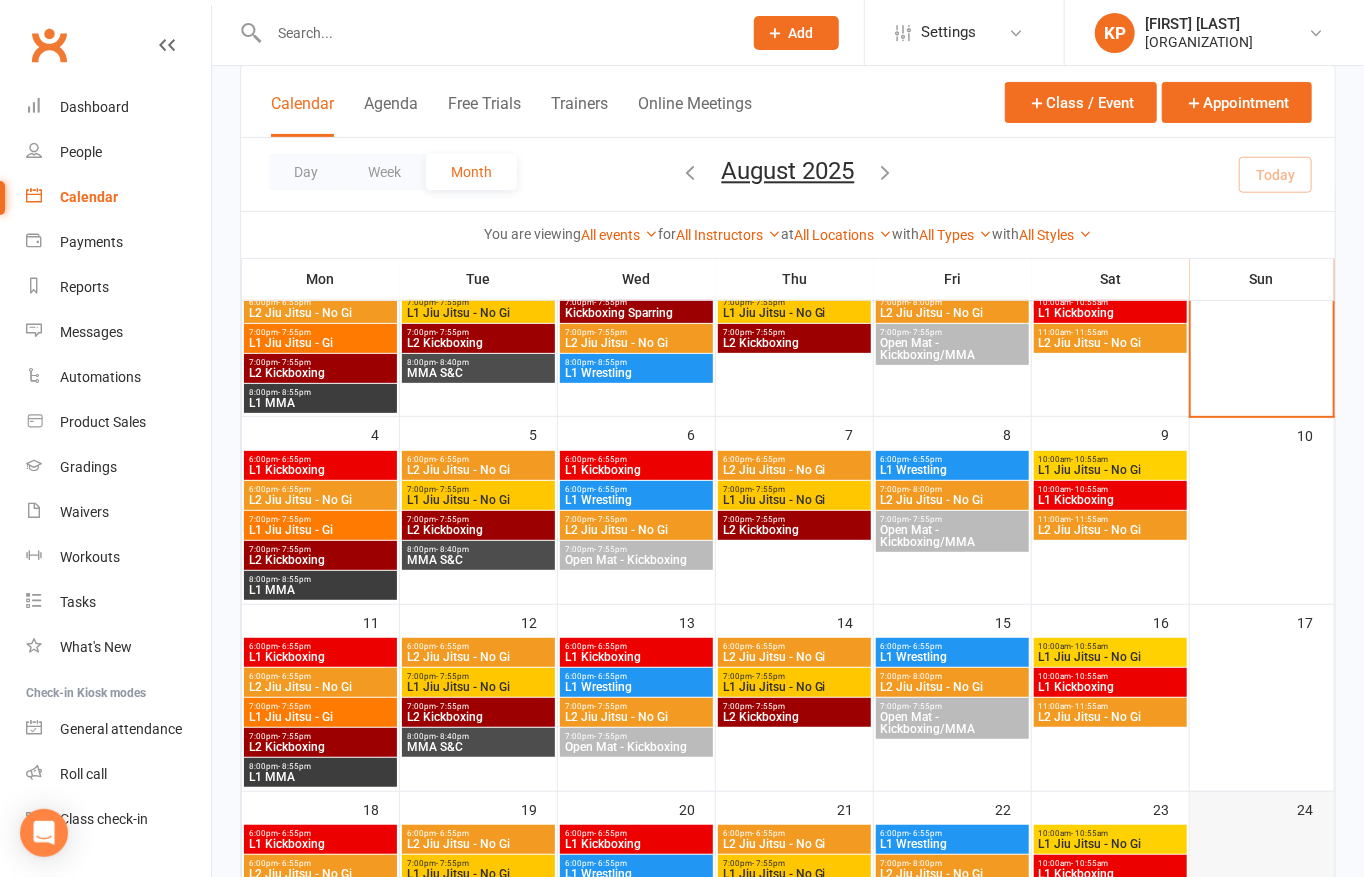 scroll, scrollTop: 200, scrollLeft: 0, axis: vertical 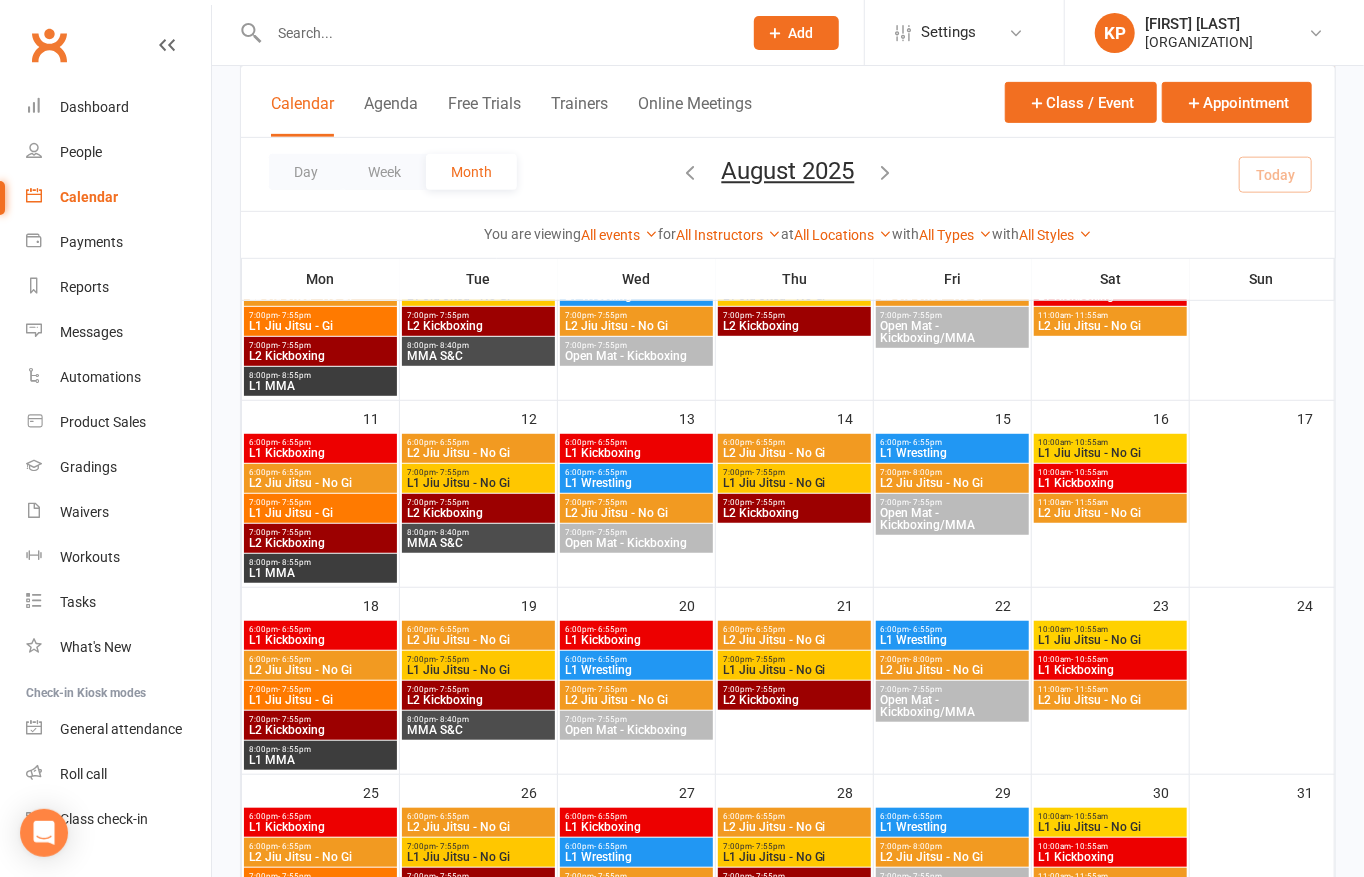 click on "Open Mat - Kickboxing/MMA" at bounding box center [952, 519] 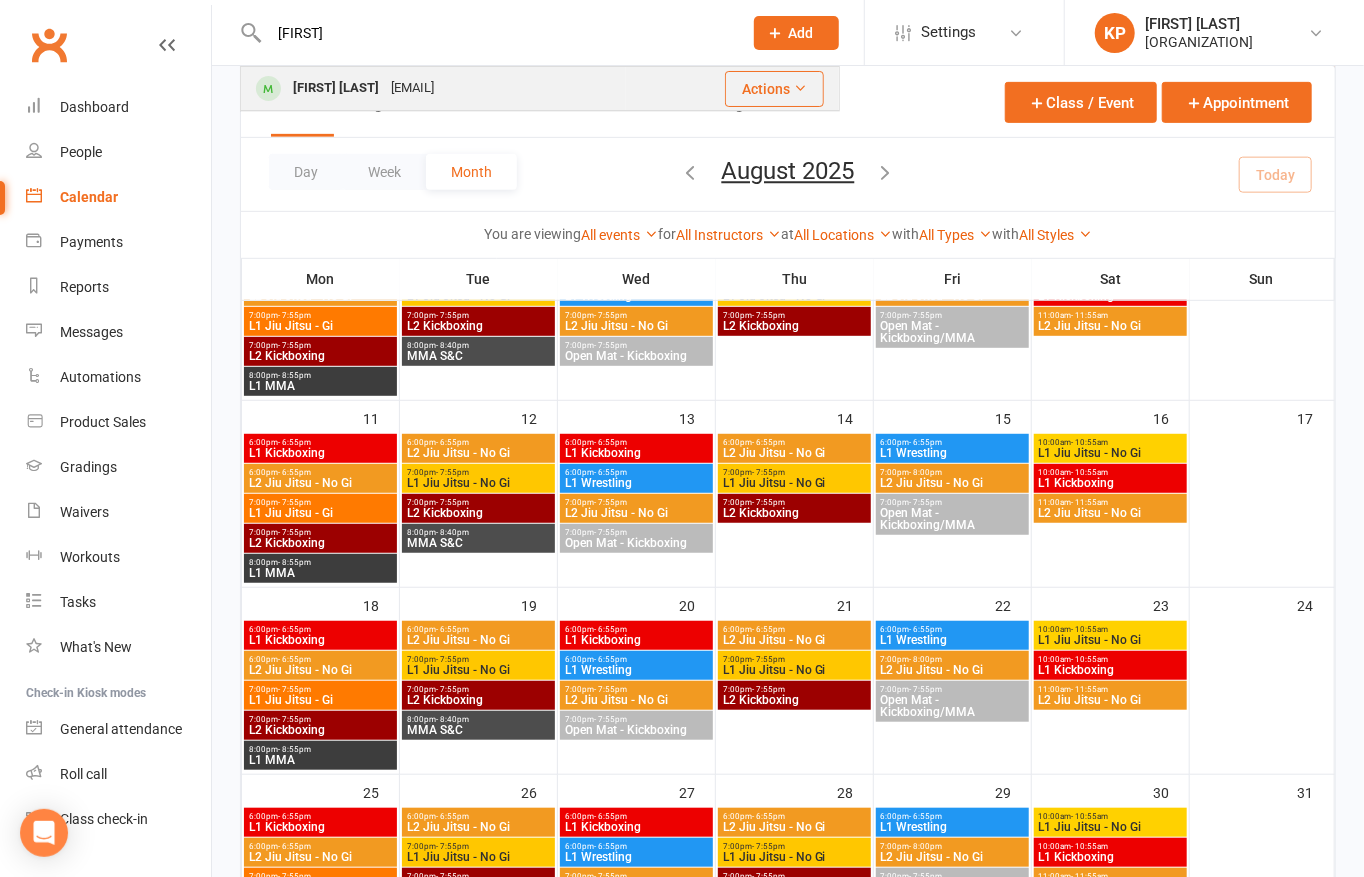 type on "edward" 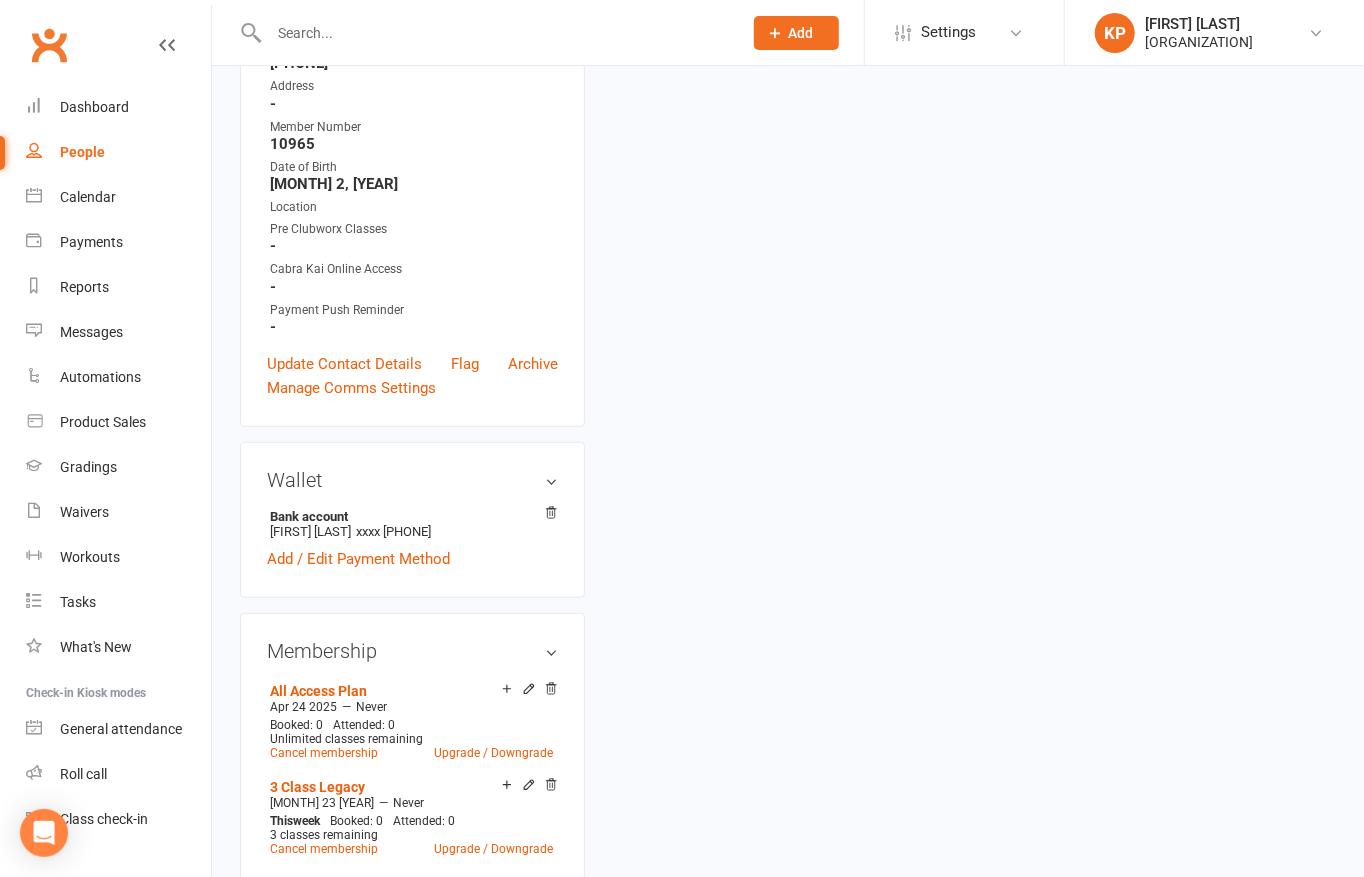 scroll, scrollTop: 0, scrollLeft: 0, axis: both 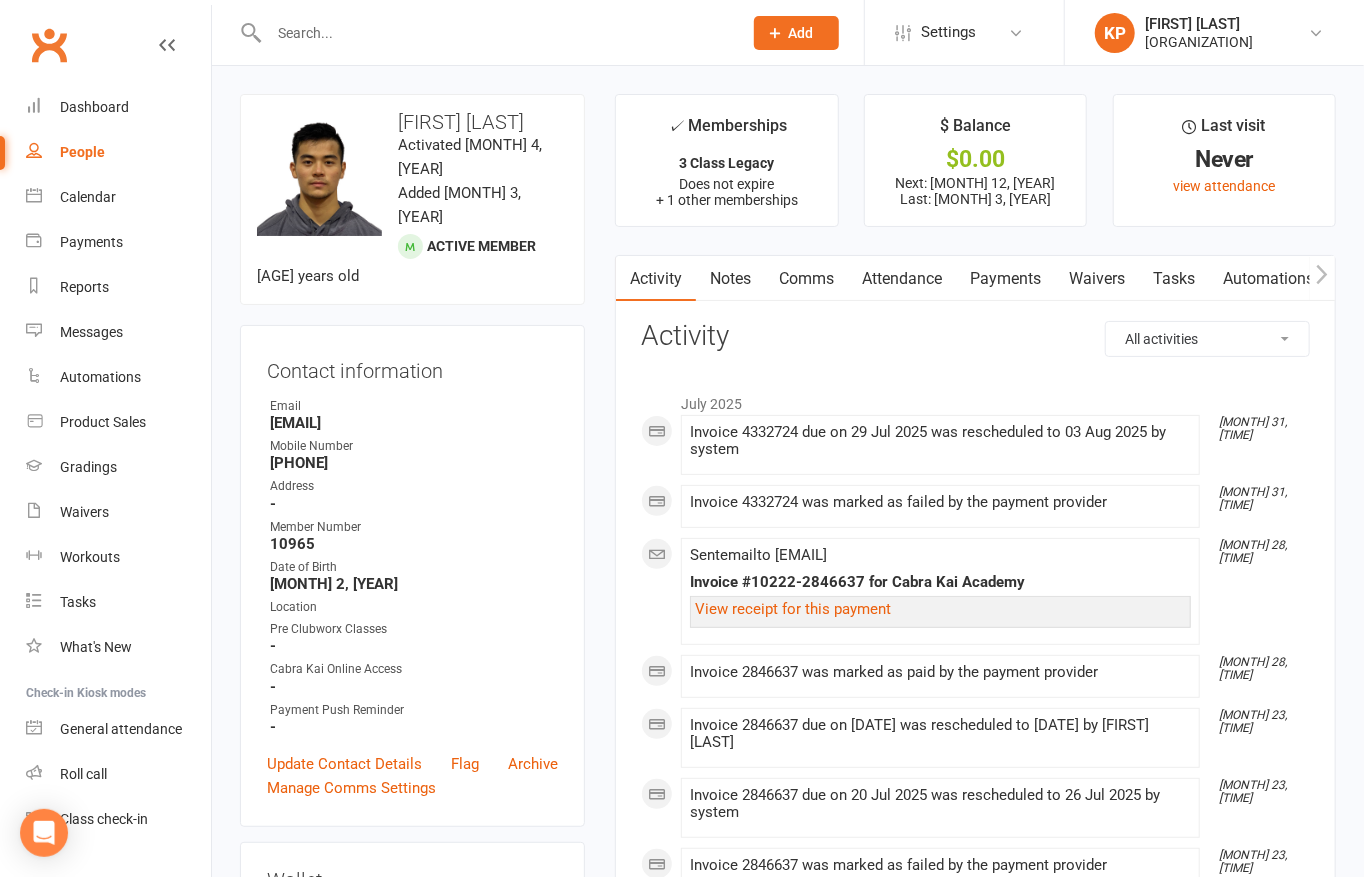 click on "Payments" at bounding box center [1005, 279] 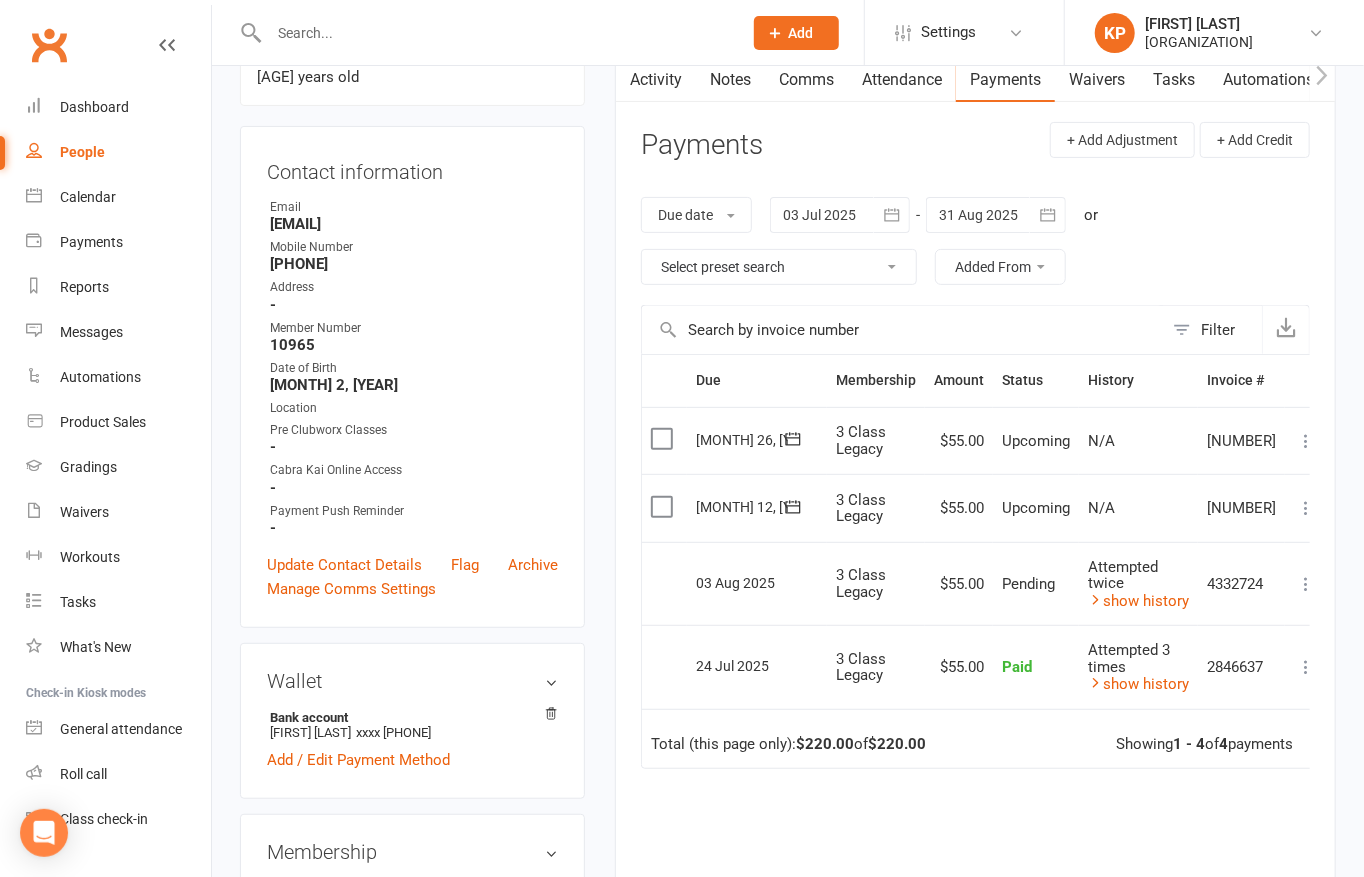 scroll, scrollTop: 200, scrollLeft: 0, axis: vertical 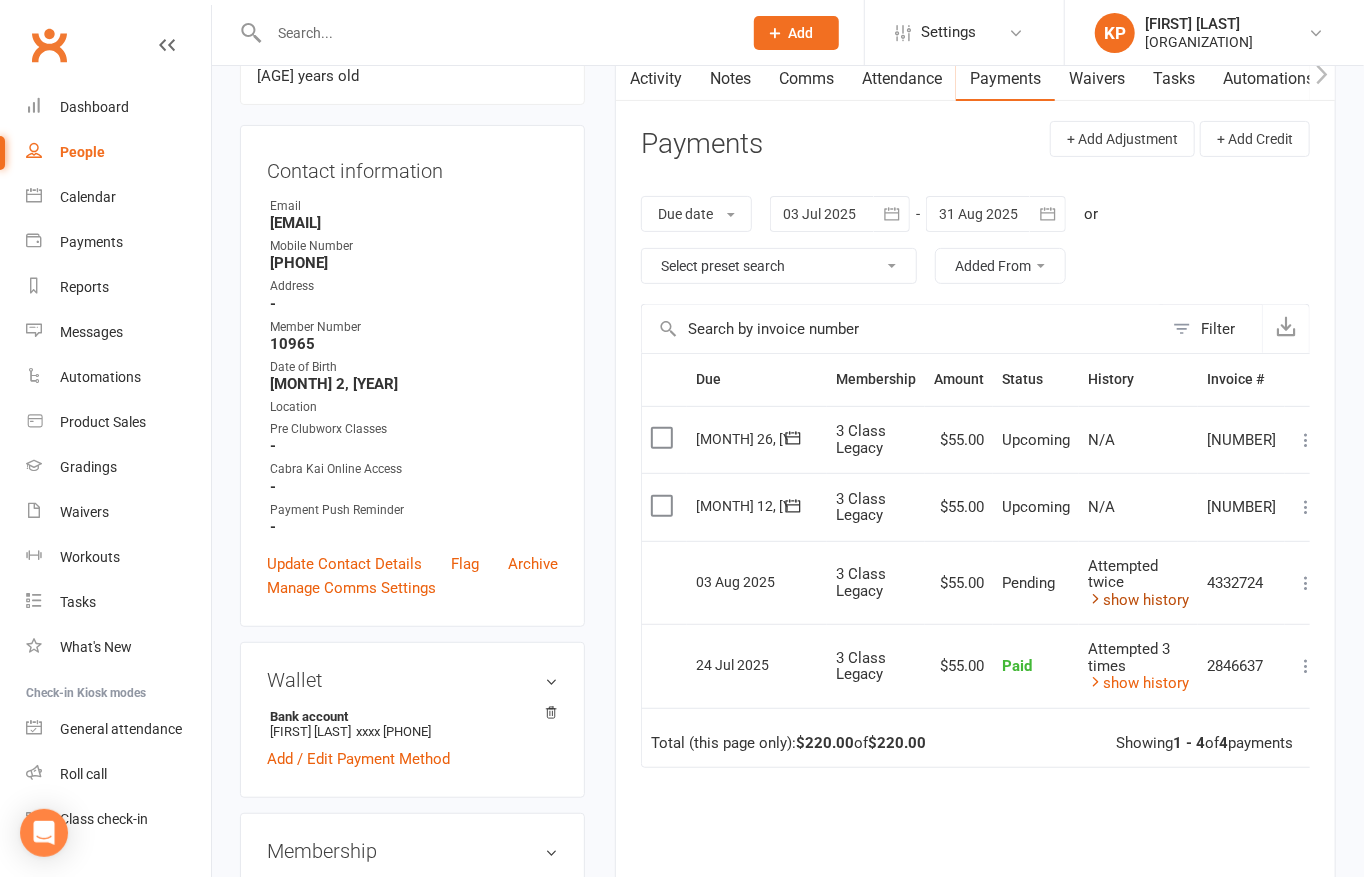 click on "show history" at bounding box center (1138, 600) 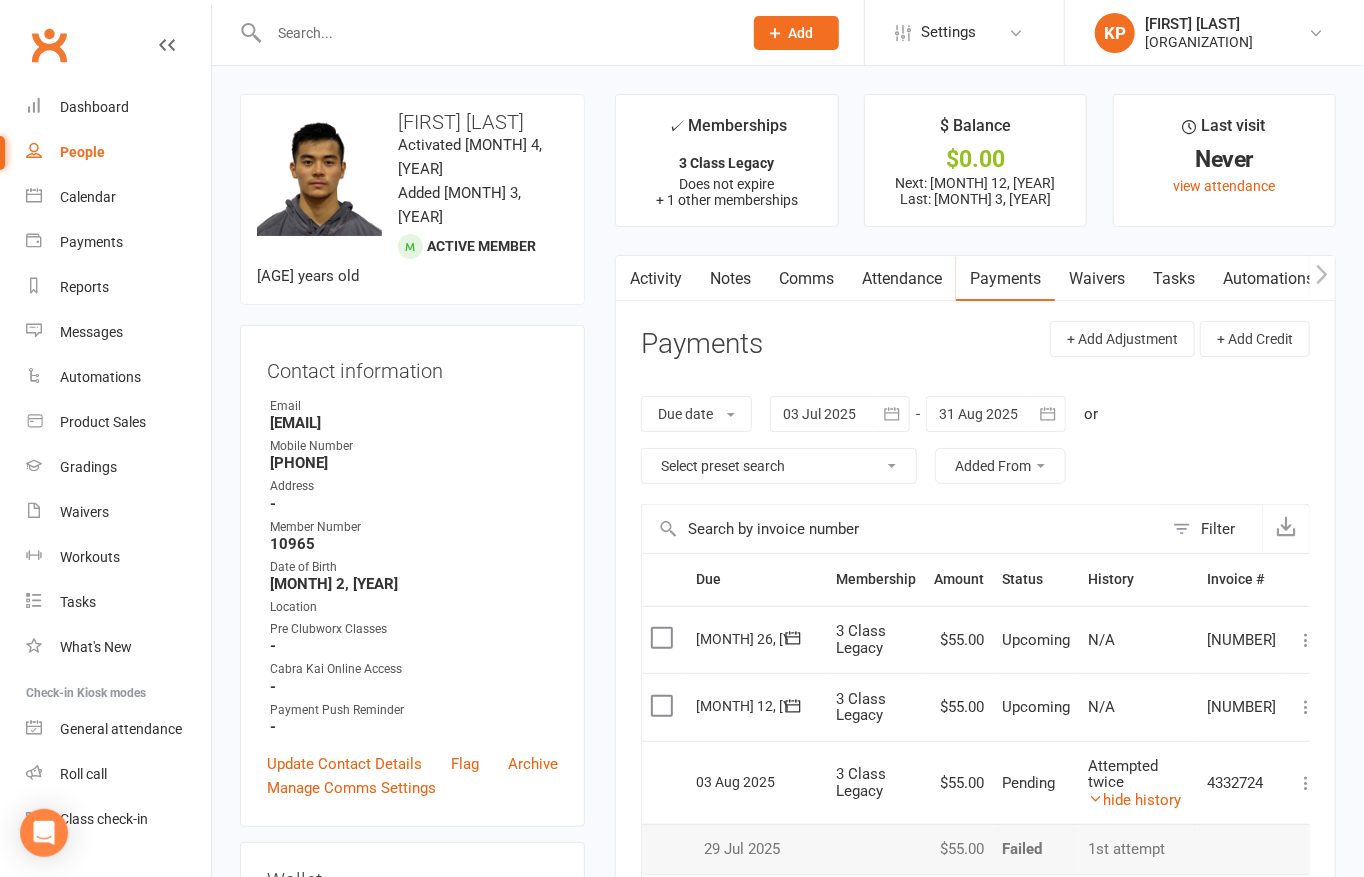 scroll, scrollTop: 0, scrollLeft: 0, axis: both 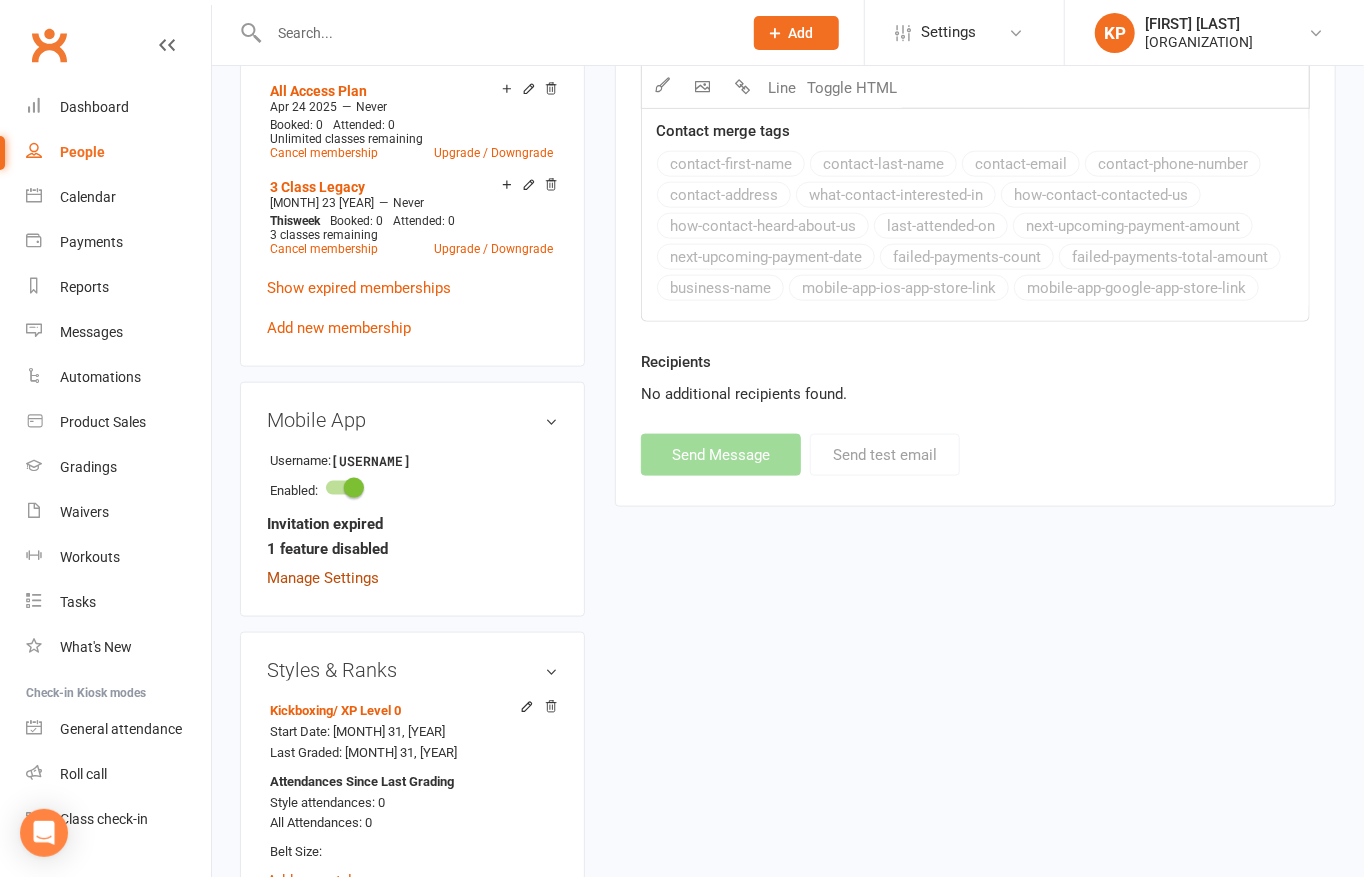 click on "Manage Settings" at bounding box center [323, 578] 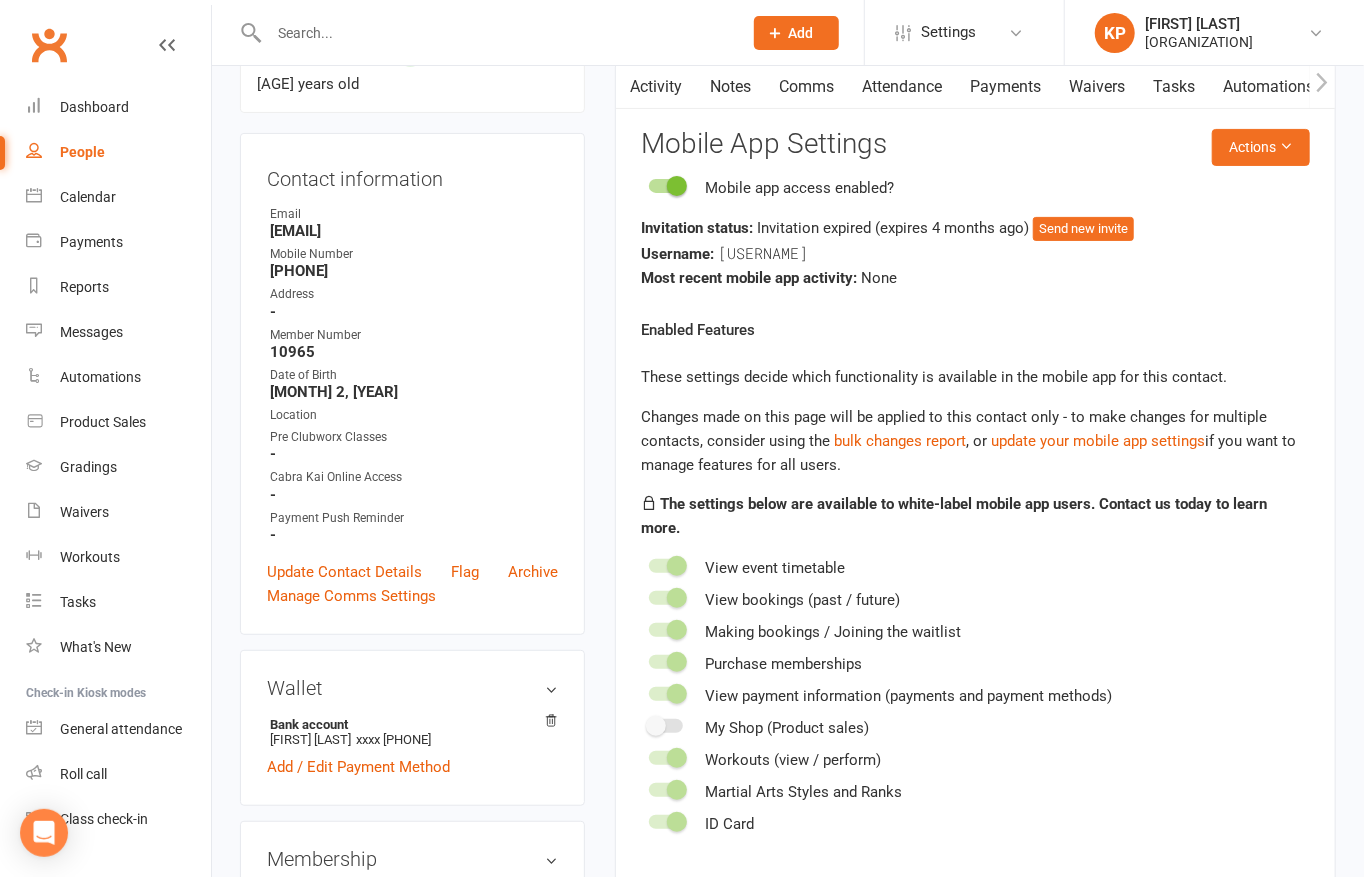 scroll, scrollTop: 154, scrollLeft: 0, axis: vertical 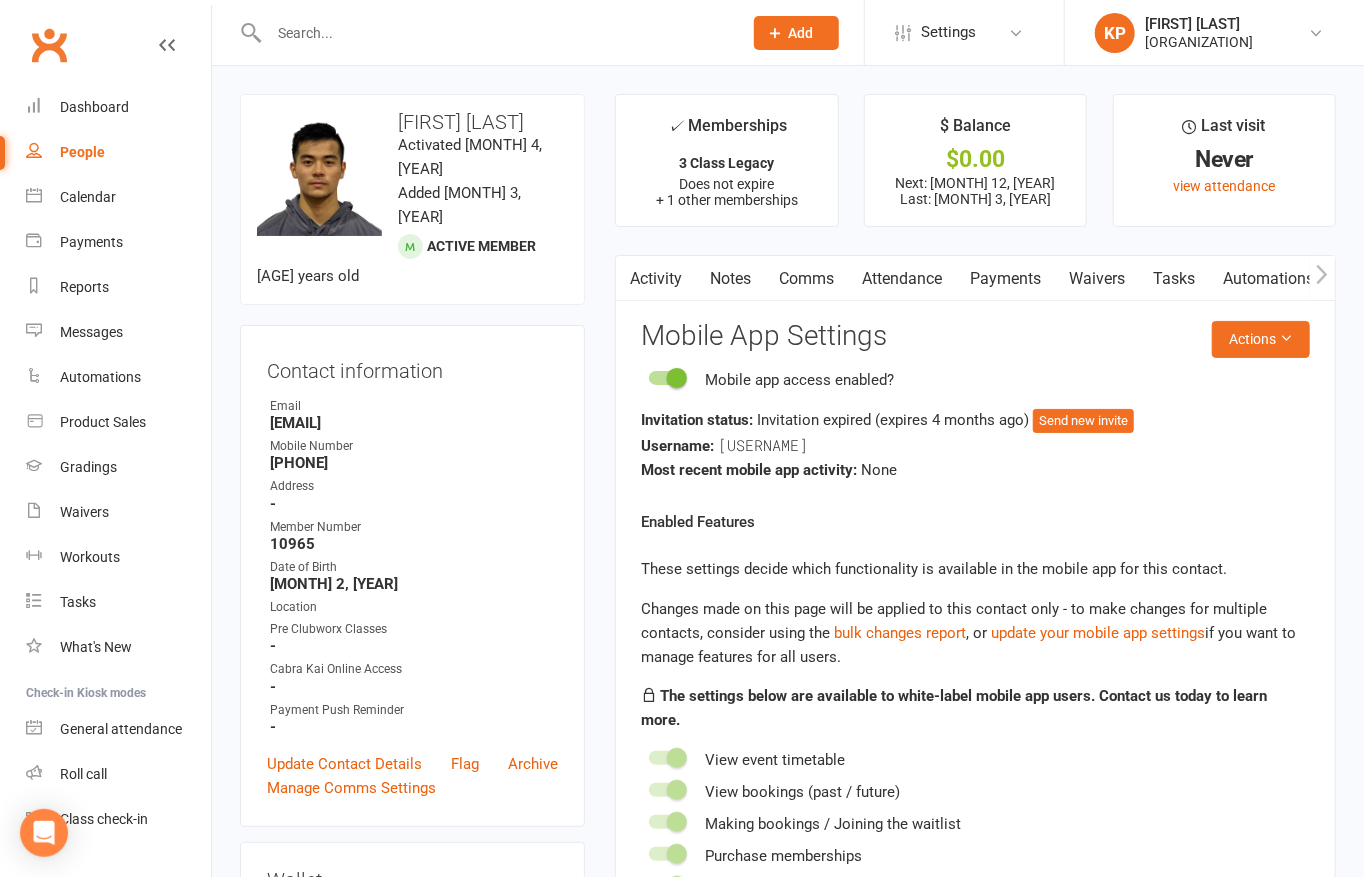 drag, startPoint x: 997, startPoint y: 336, endPoint x: 935, endPoint y: 299, distance: 72.20111 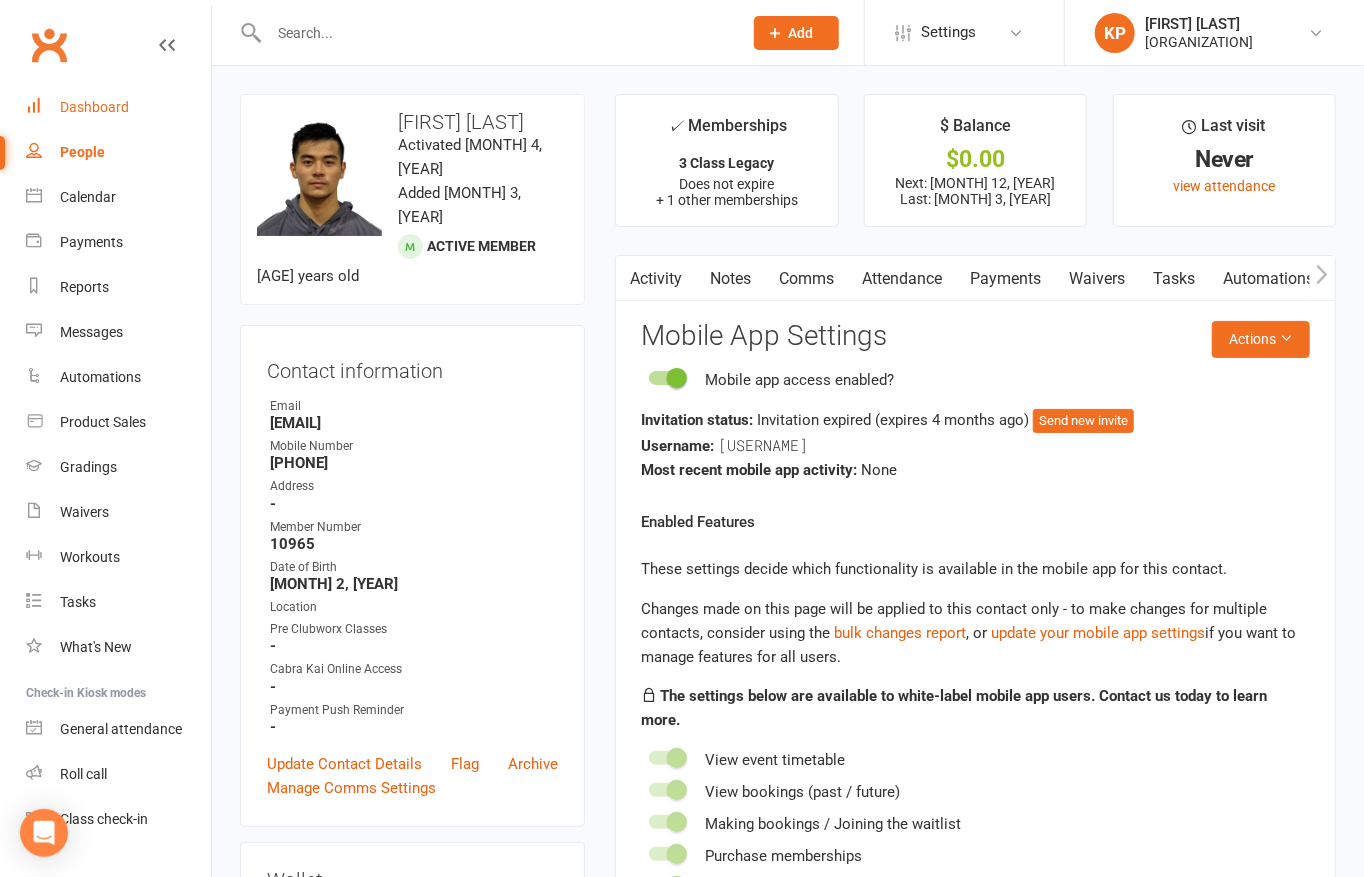 click on "Dashboard" at bounding box center (94, 107) 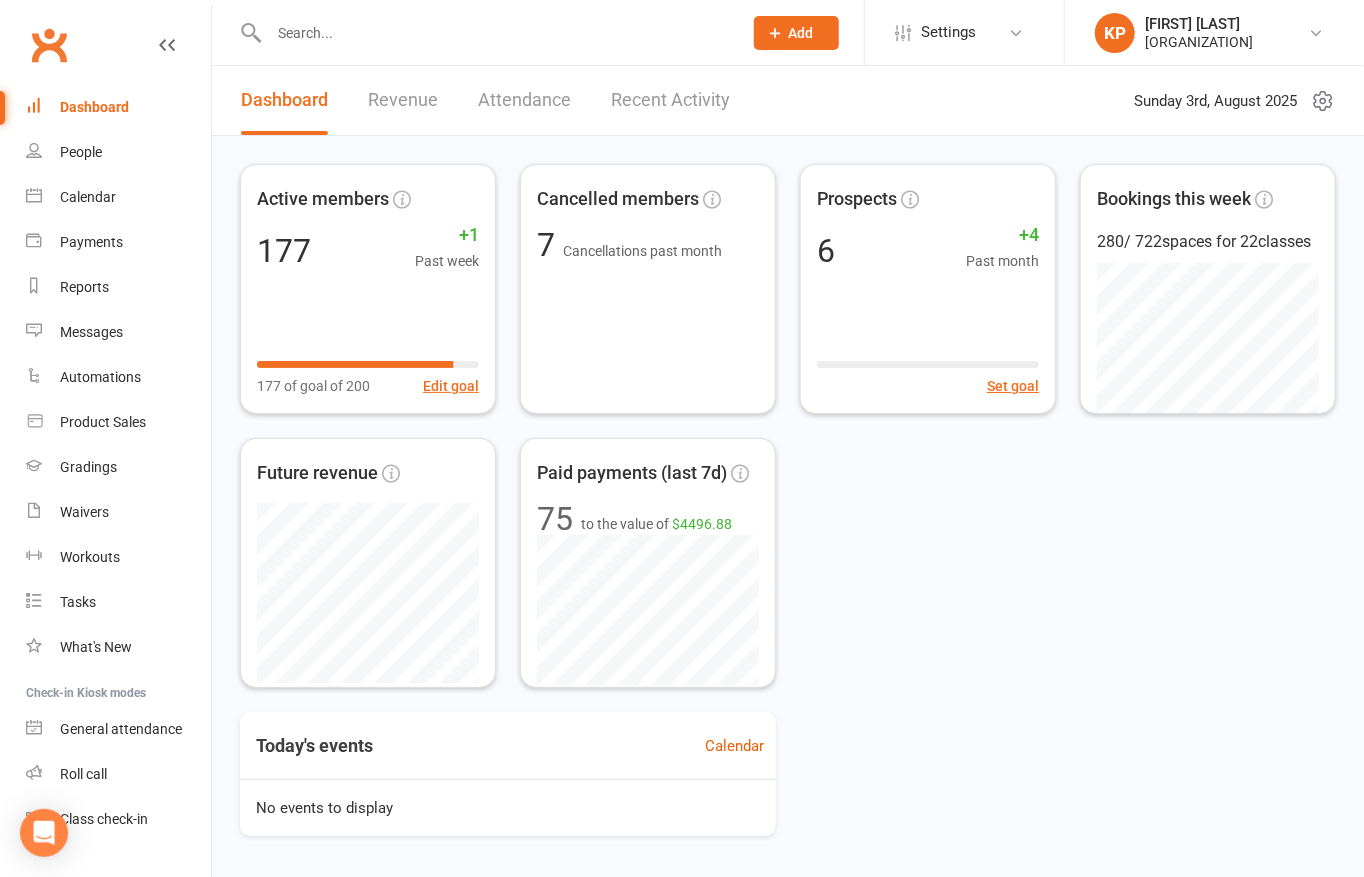 click on "Active members [NUMBER] +[NUMBER] Past week [NUMBER] of goal of [NUMBER] Edit goal Cancelled members [NUMBER]   Cancellations past month Prospects [NUMBER] +[NUMBER] Past month Set goal Bookings this week [NUMBER]  /   [NUMBER]  spaces for   [NUMBER]  classes Future revenue Paid payments (last 7d) [NUMBER] to the value of   $[NUMBER]" at bounding box center [788, 426] 